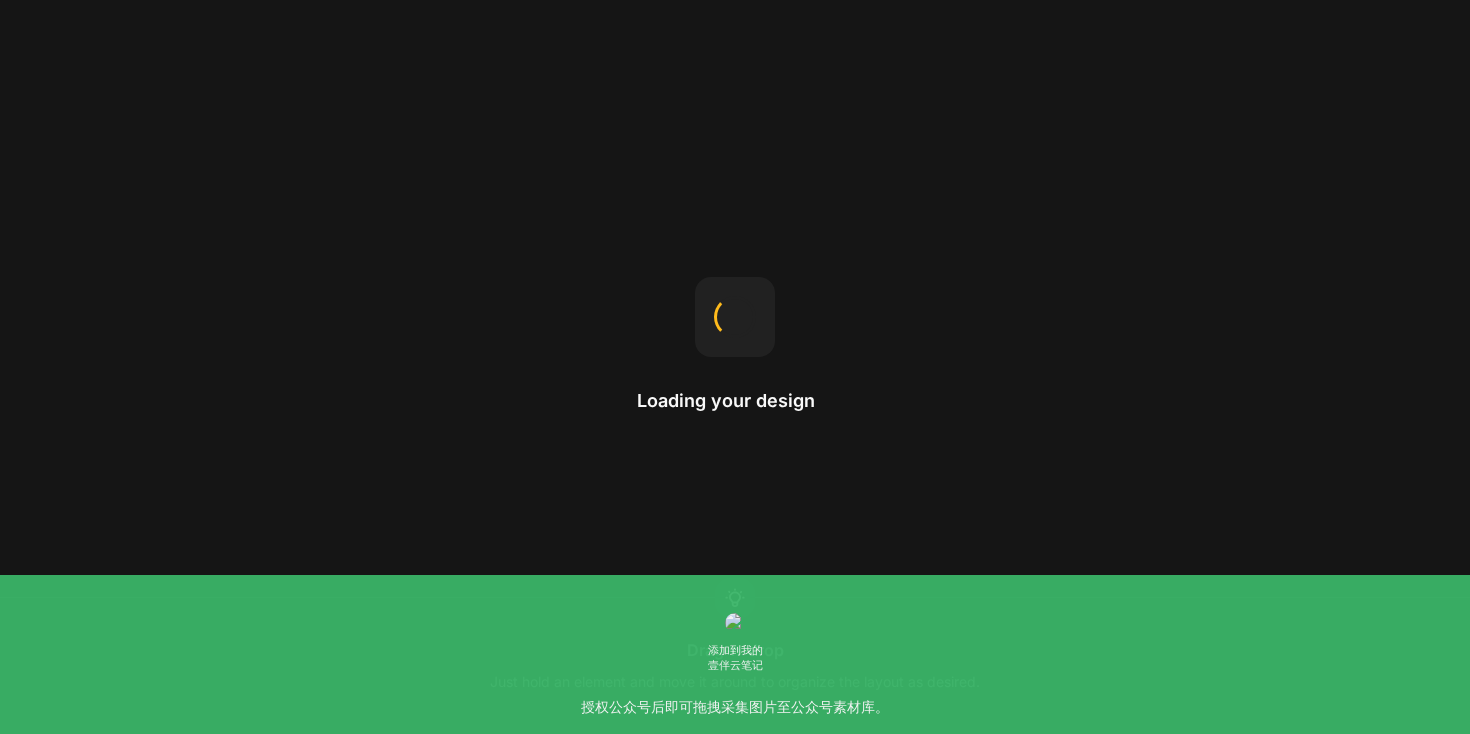 scroll, scrollTop: 0, scrollLeft: 0, axis: both 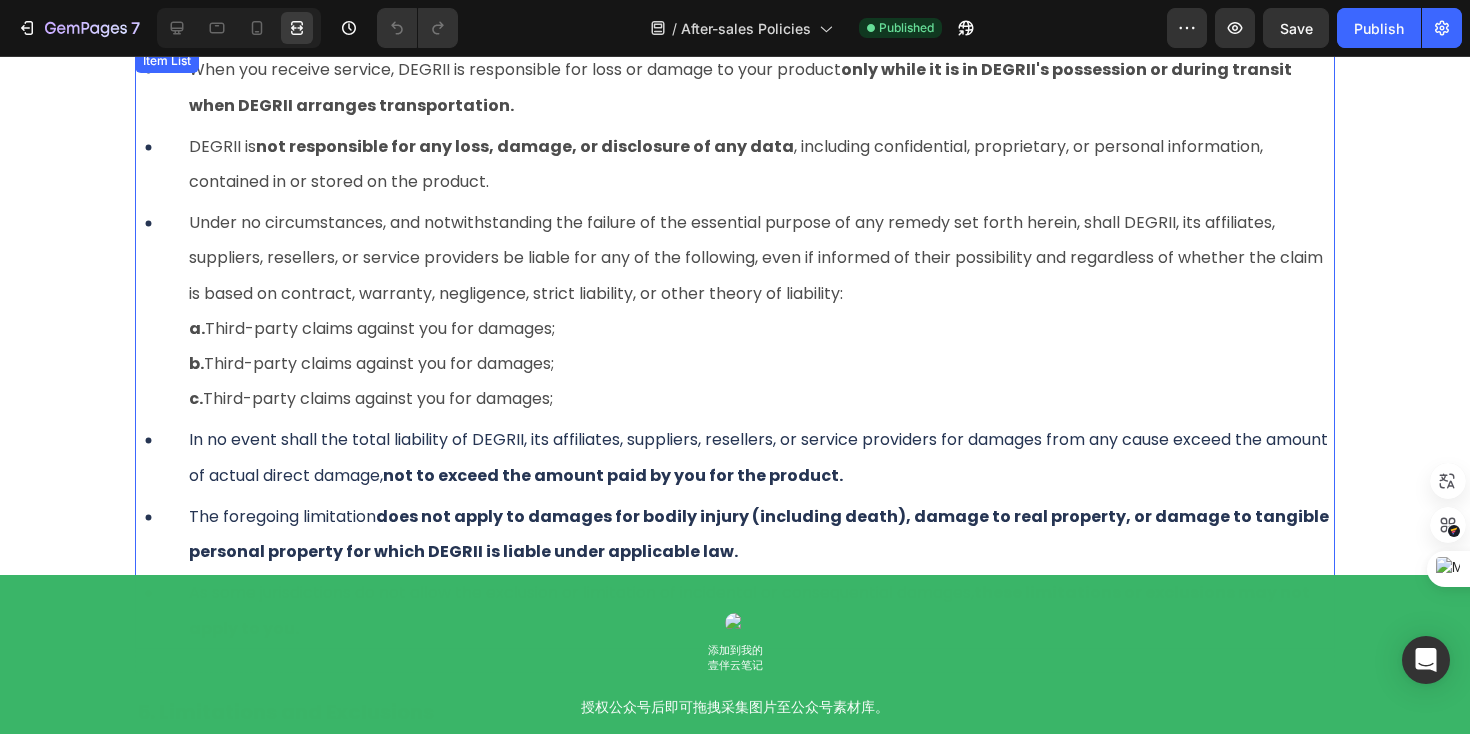 click on "a.  Third-party claims against you for damages;" at bounding box center (372, 328) 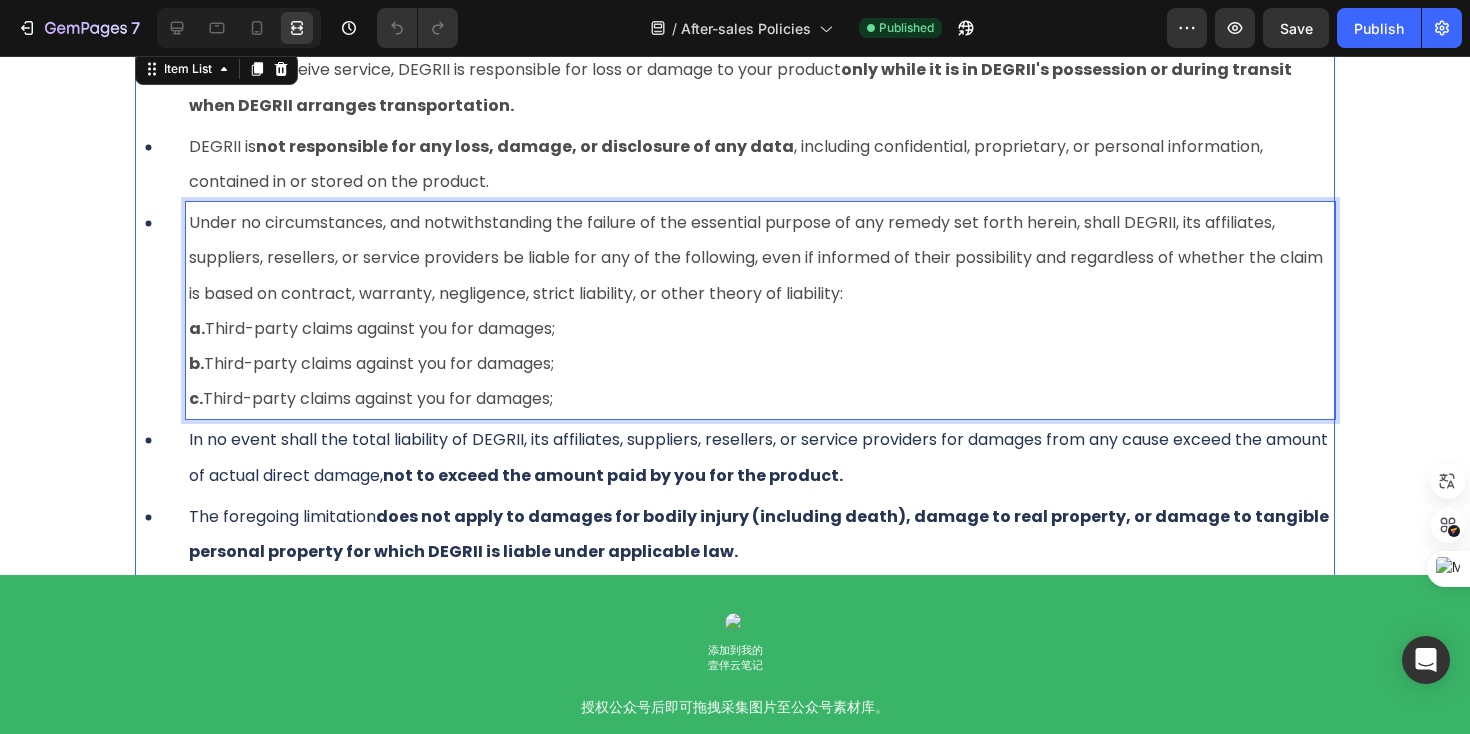 click on "a.  Third-party claims against you for damages;" at bounding box center (372, 328) 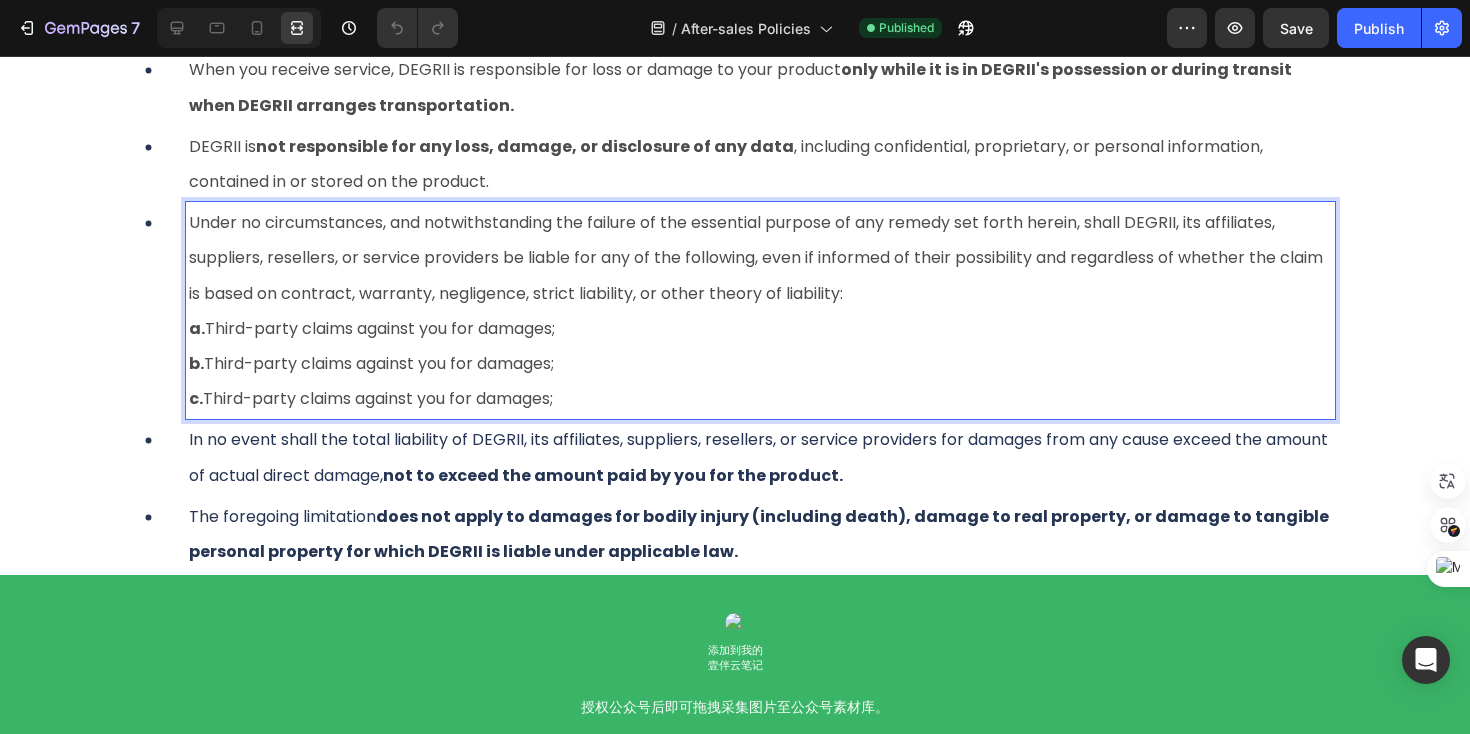 click on "b.  Third-party claims against you for damages;" at bounding box center (371, 363) 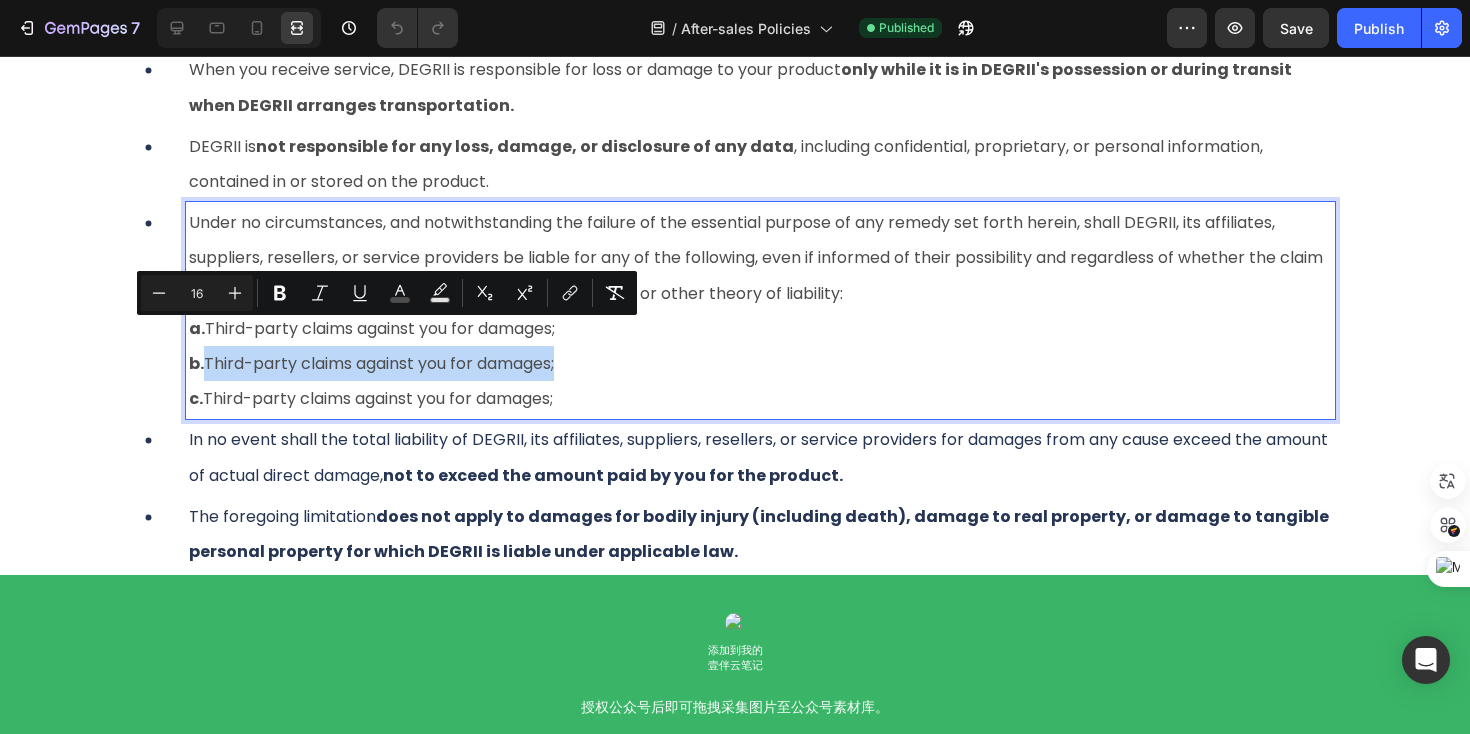 drag, startPoint x: 571, startPoint y: 338, endPoint x: 208, endPoint y: 341, distance: 363.0124 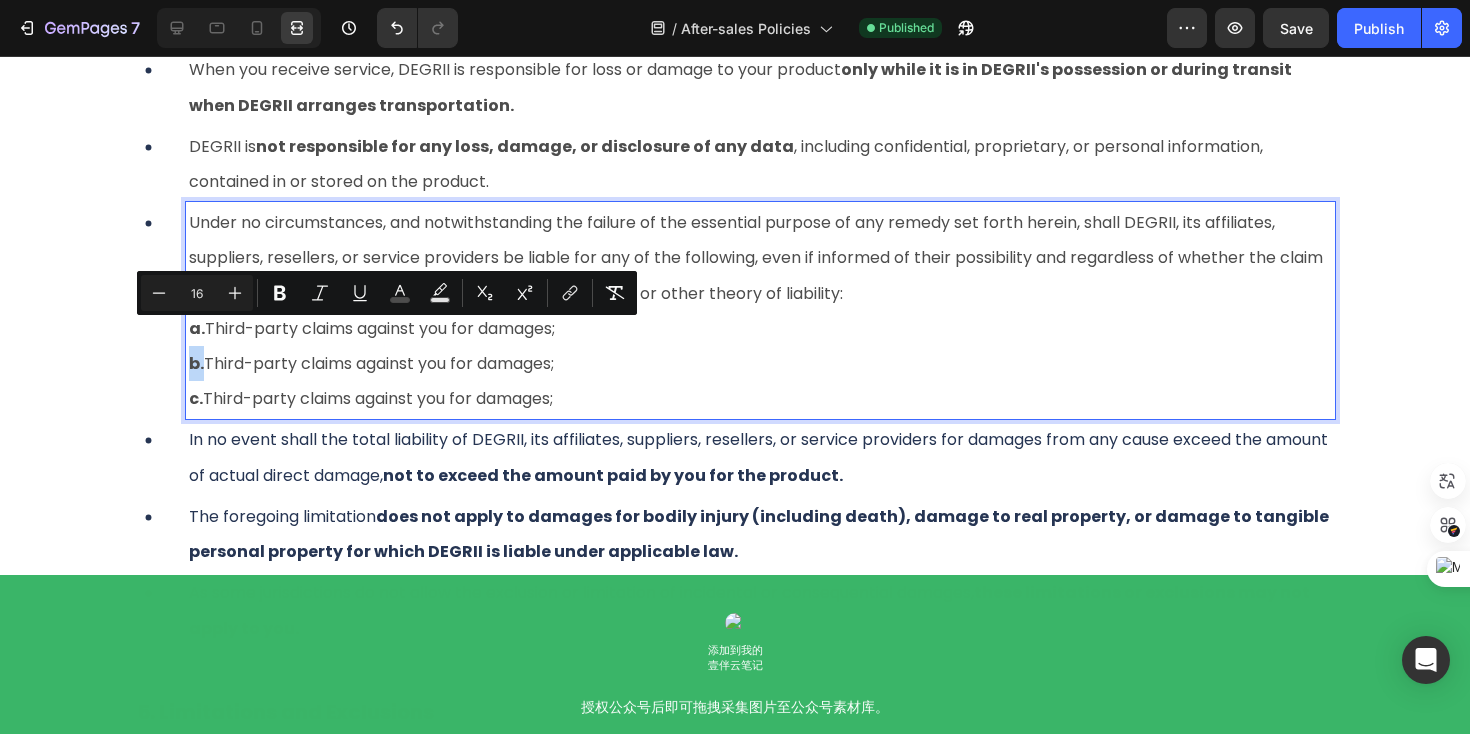 click on "b.  Third-party claims against you for damages;" at bounding box center [371, 363] 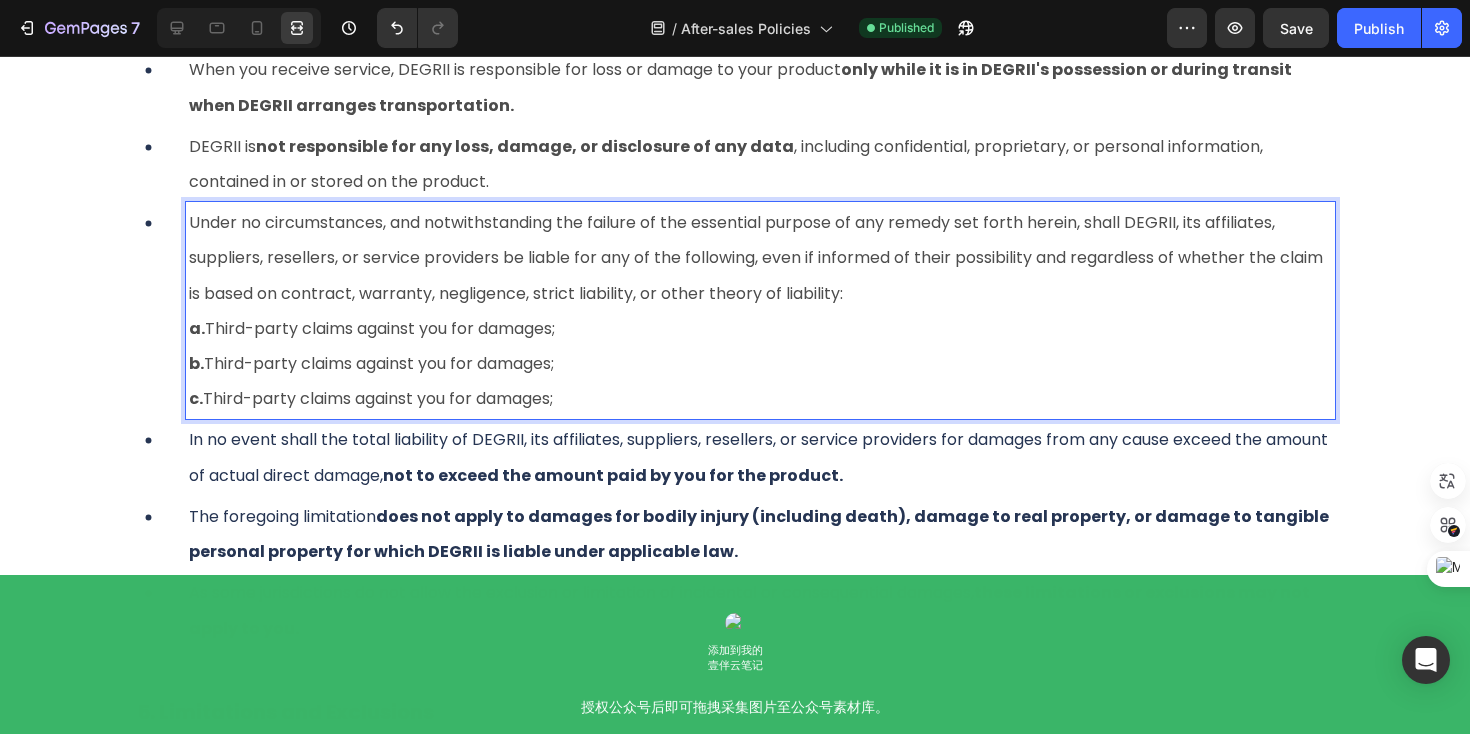 click on "b.  Third-party claims against you for damages;" at bounding box center (760, 363) 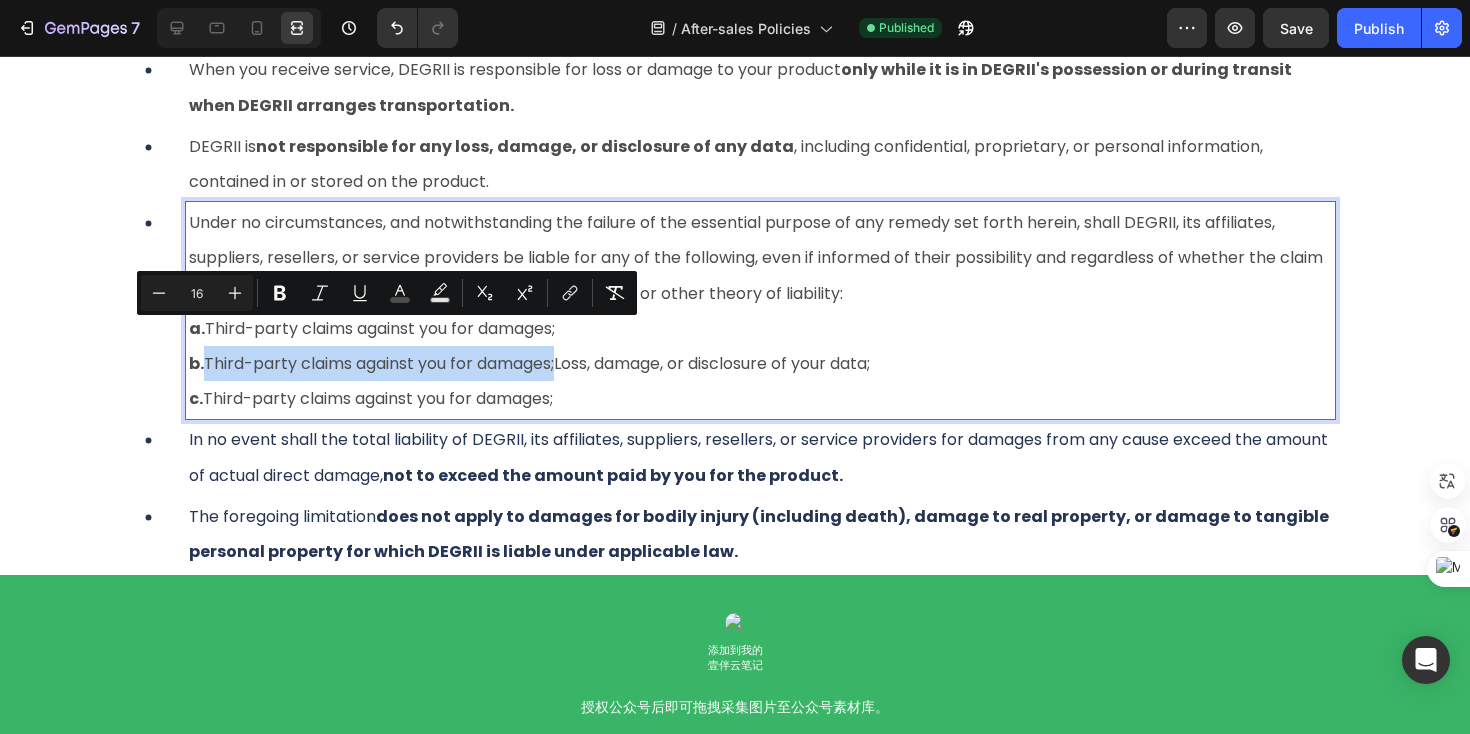 drag, startPoint x: 569, startPoint y: 339, endPoint x: 218, endPoint y: 345, distance: 351.05127 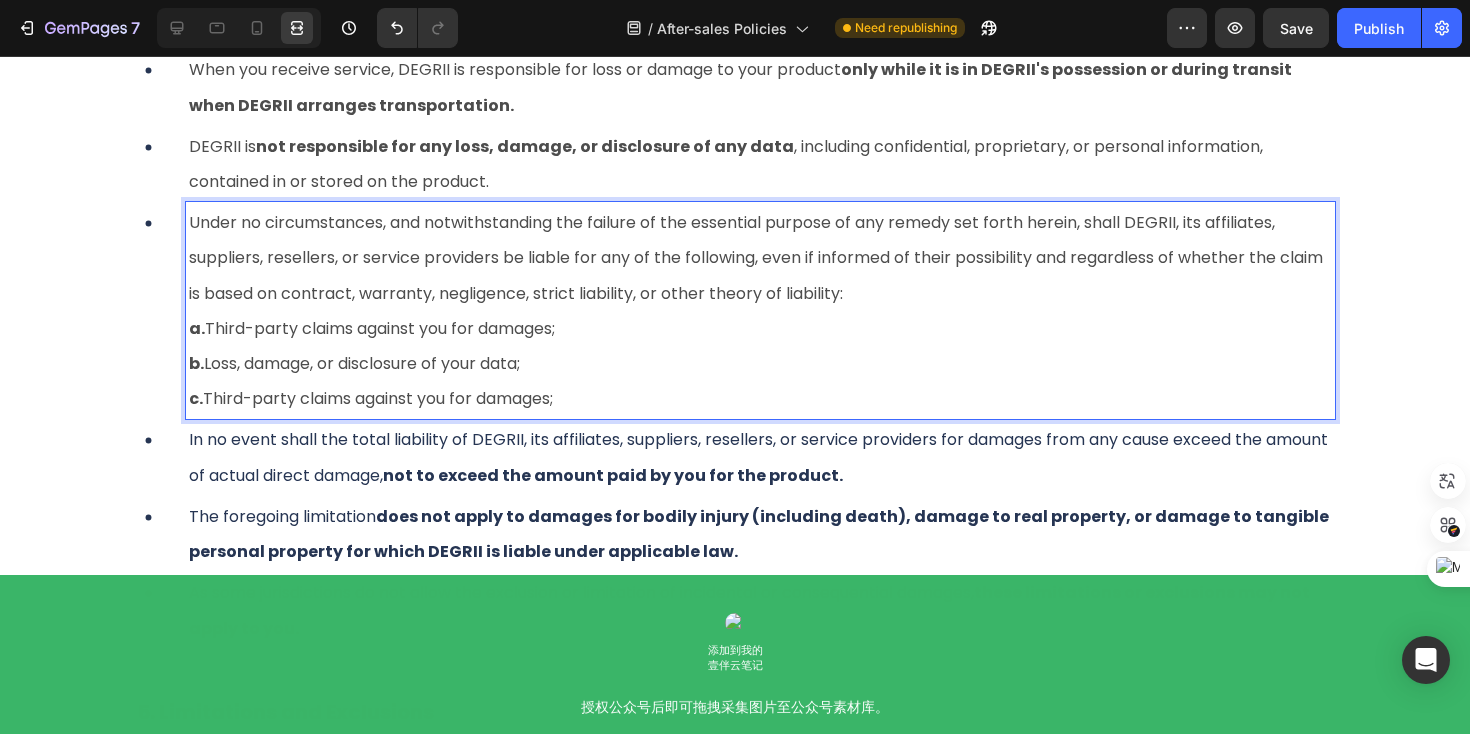 click on "c.  Third-party claims against you for damages;" at bounding box center [760, 398] 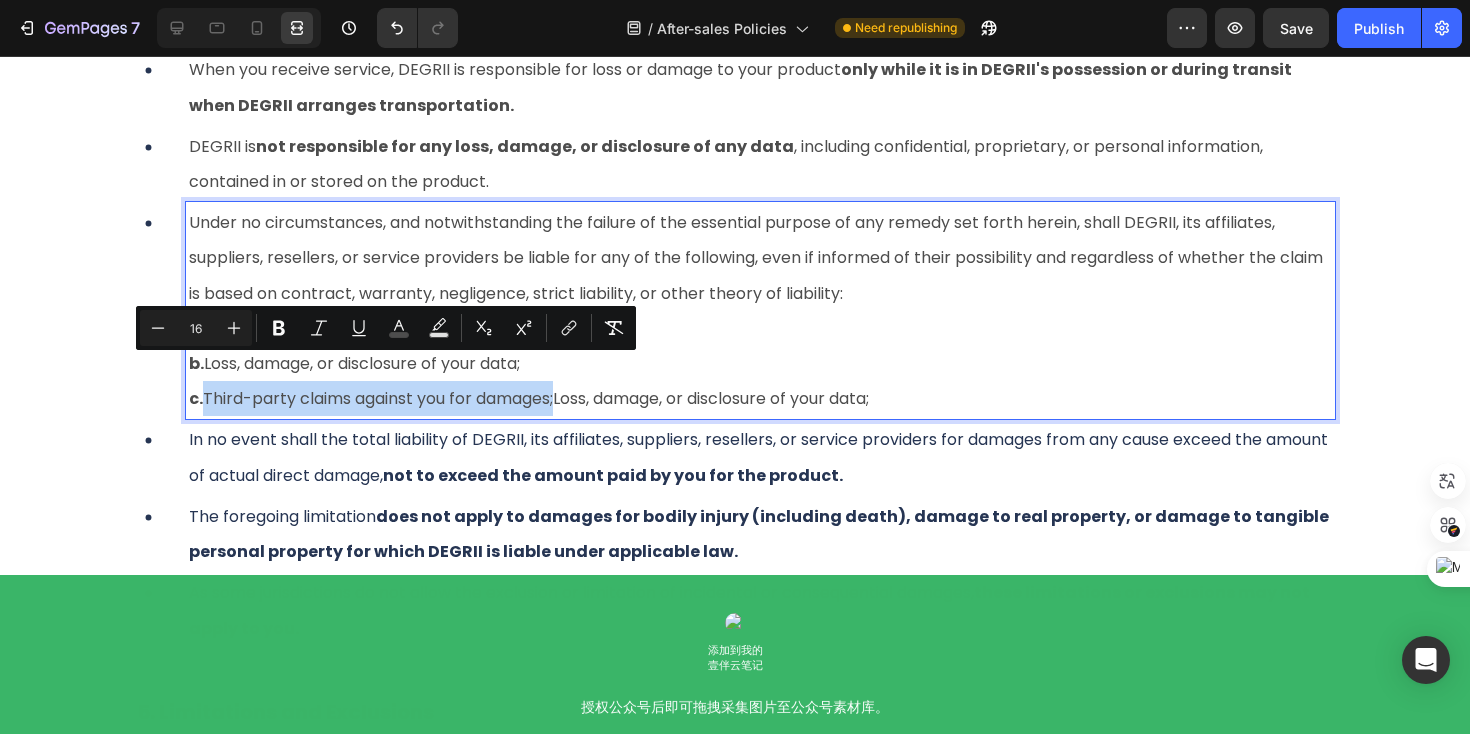 drag, startPoint x: 566, startPoint y: 373, endPoint x: 214, endPoint y: 372, distance: 352.00143 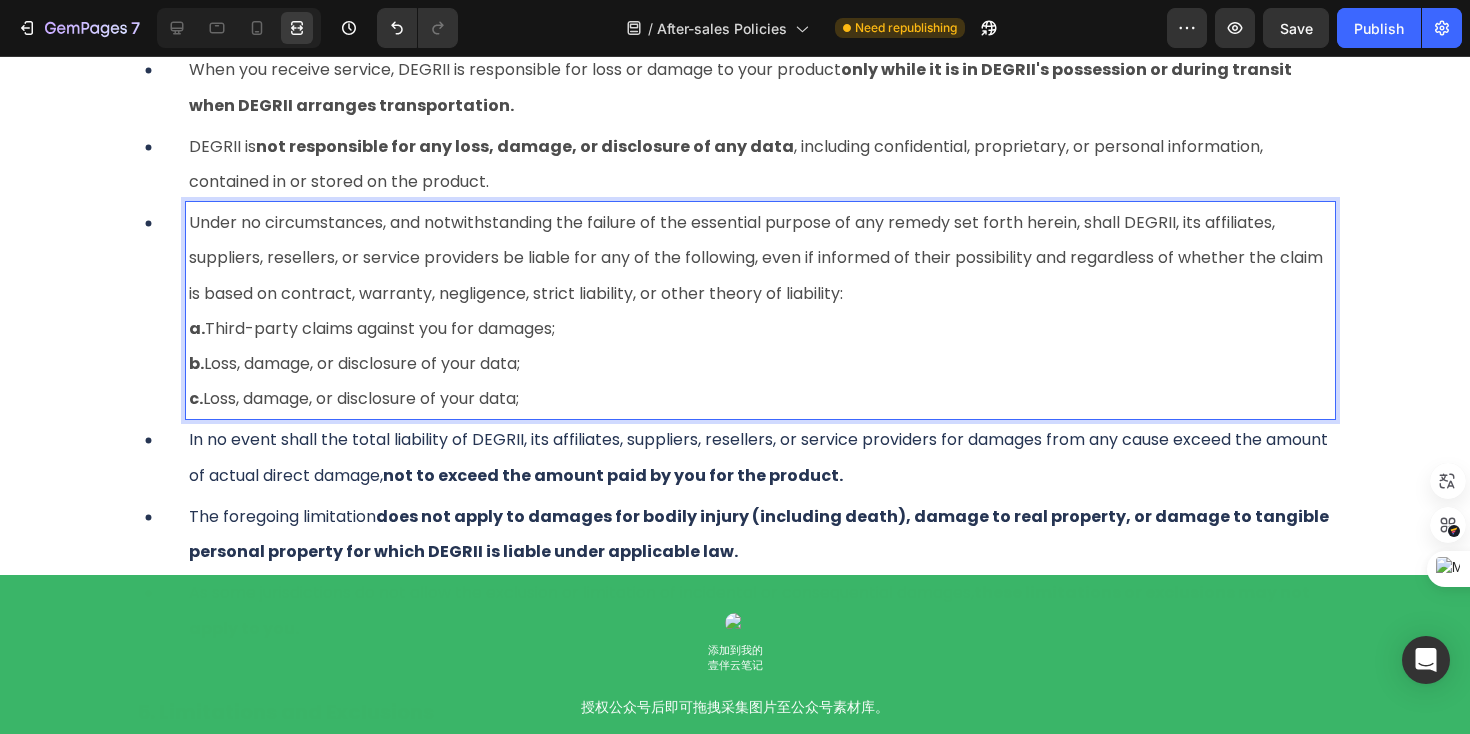 click on "c.  Loss, damage, or disclosure of your data;" at bounding box center [760, 398] 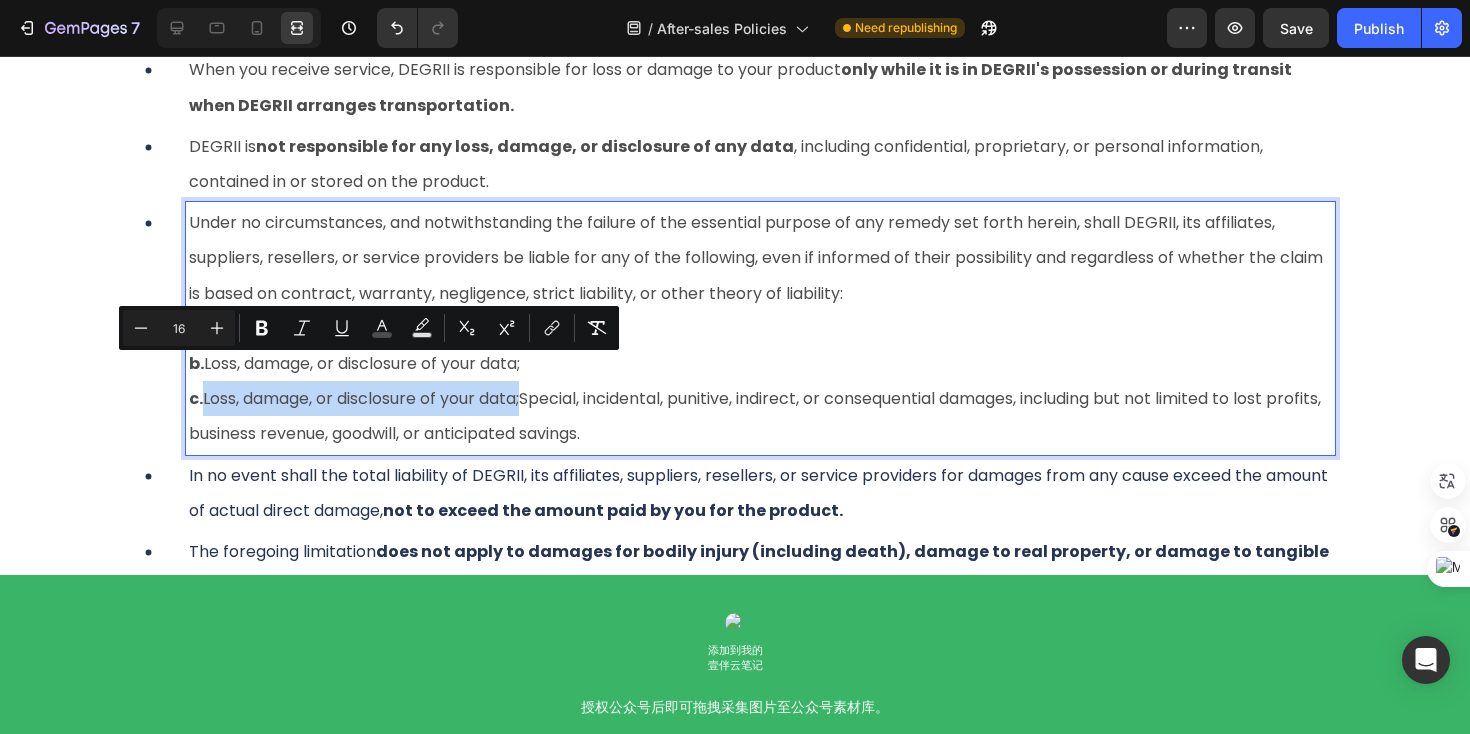drag, startPoint x: 533, startPoint y: 371, endPoint x: 206, endPoint y: 378, distance: 327.07492 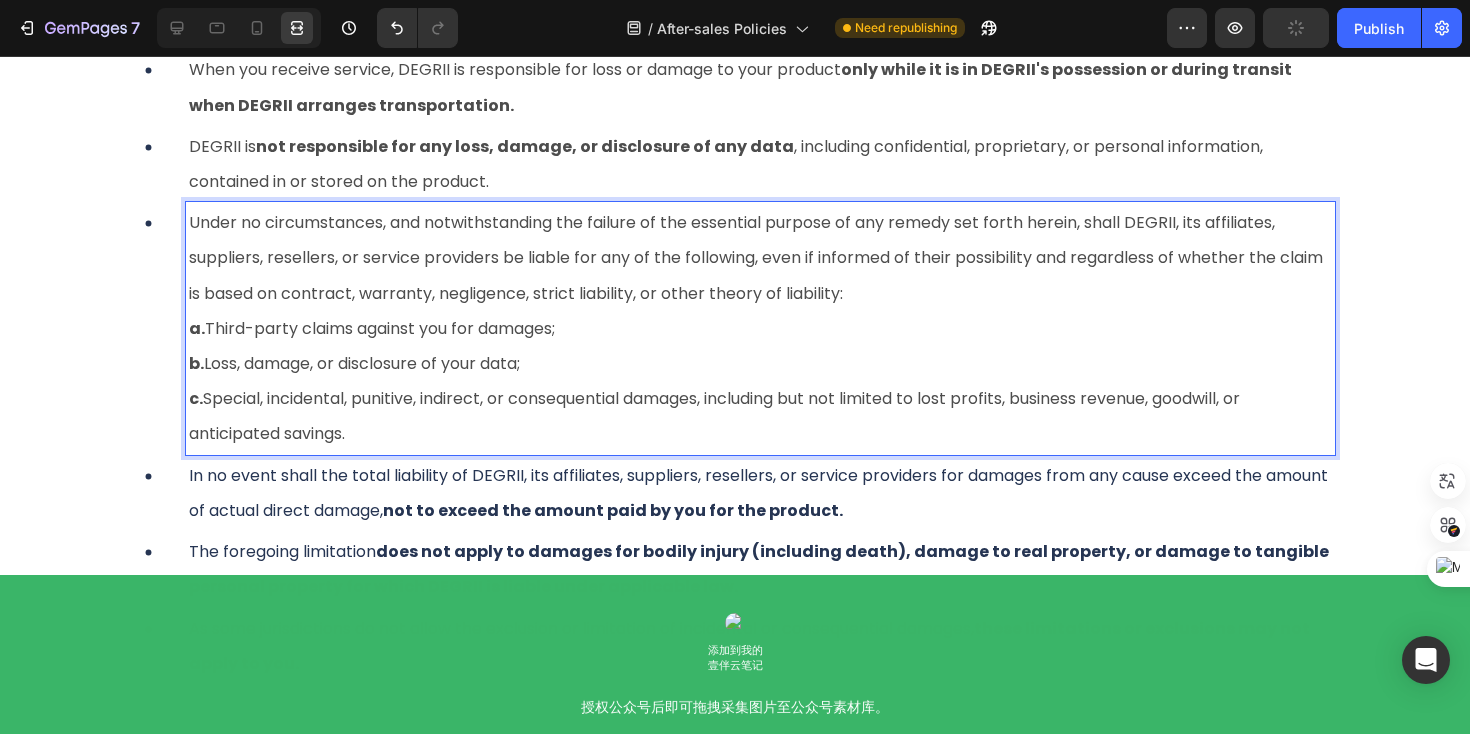 click on "c.  Special, incidental, punitive, indirect, or consequential damages, including but not limited to lost profits, business revenue, goodwill, or anticipated savings." at bounding box center (760, 416) 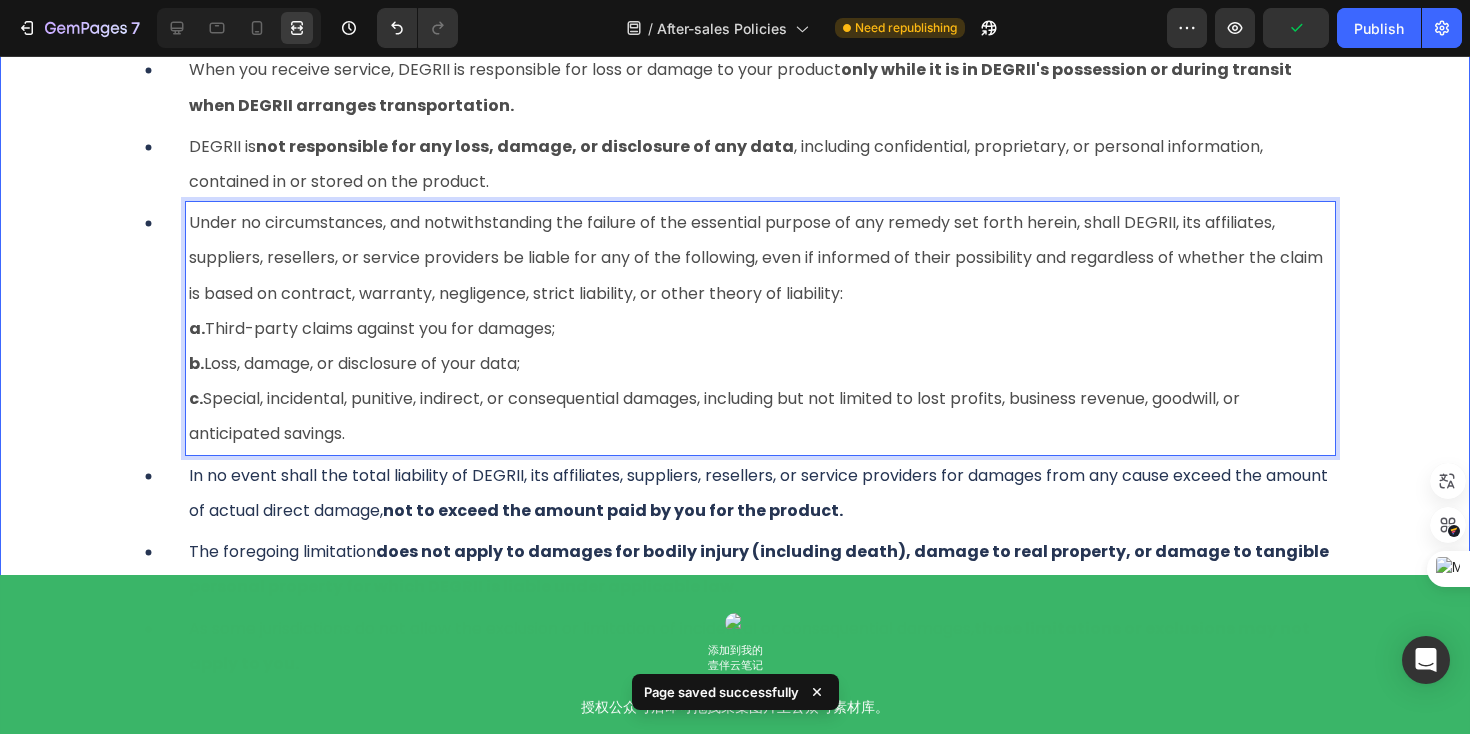 click on "After-sales Policies Heading PART I: General Service Provision Heading In addition to the product, DEGRII or an authorized DEGRII dealer may provide a comprehensive package of services tailored to meet customer needs and project plans. Customers can select services based on the specific circumstances and requirements in their region. Text Block To ensure swift and effective support, DEGRII will make every effort to diagnose and resolve issues through various communication channels, such as telephone, e-mail, or online chat. As part of the diagnostic process, DEGRII may guide you to download and install specific software updates designed to address the reported issue. Text Block If the issue cannot be resolved through remote troubleshooting or software updates, you may be required to deliver the product to DEGRII for further inspection.  Customers will receive clear instructions on how to package and ship their product to prevent additional damage during transit. Text Block Text Block Row Row 1. Service Flow" at bounding box center (735, -3997) 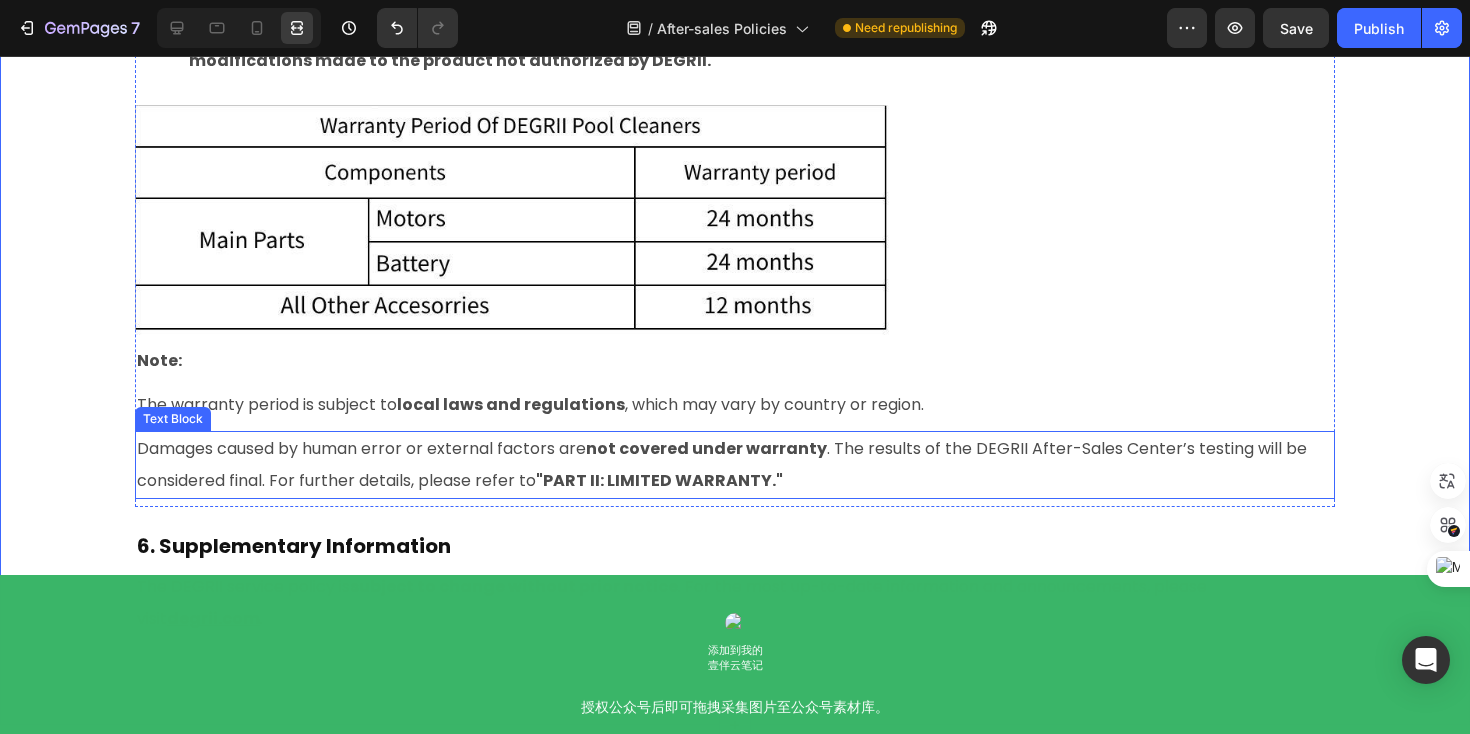 scroll, scrollTop: 10677, scrollLeft: 0, axis: vertical 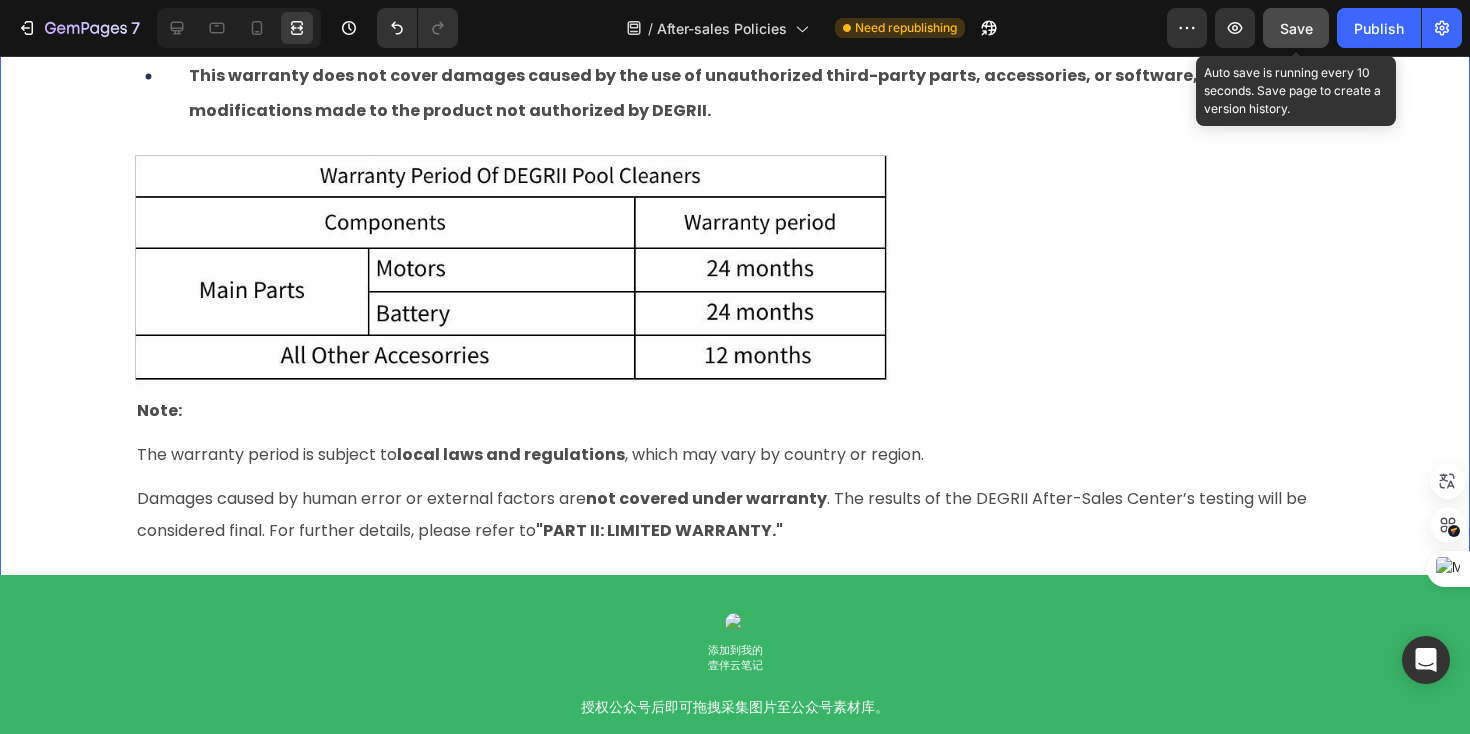 click on "Save" at bounding box center [1296, 28] 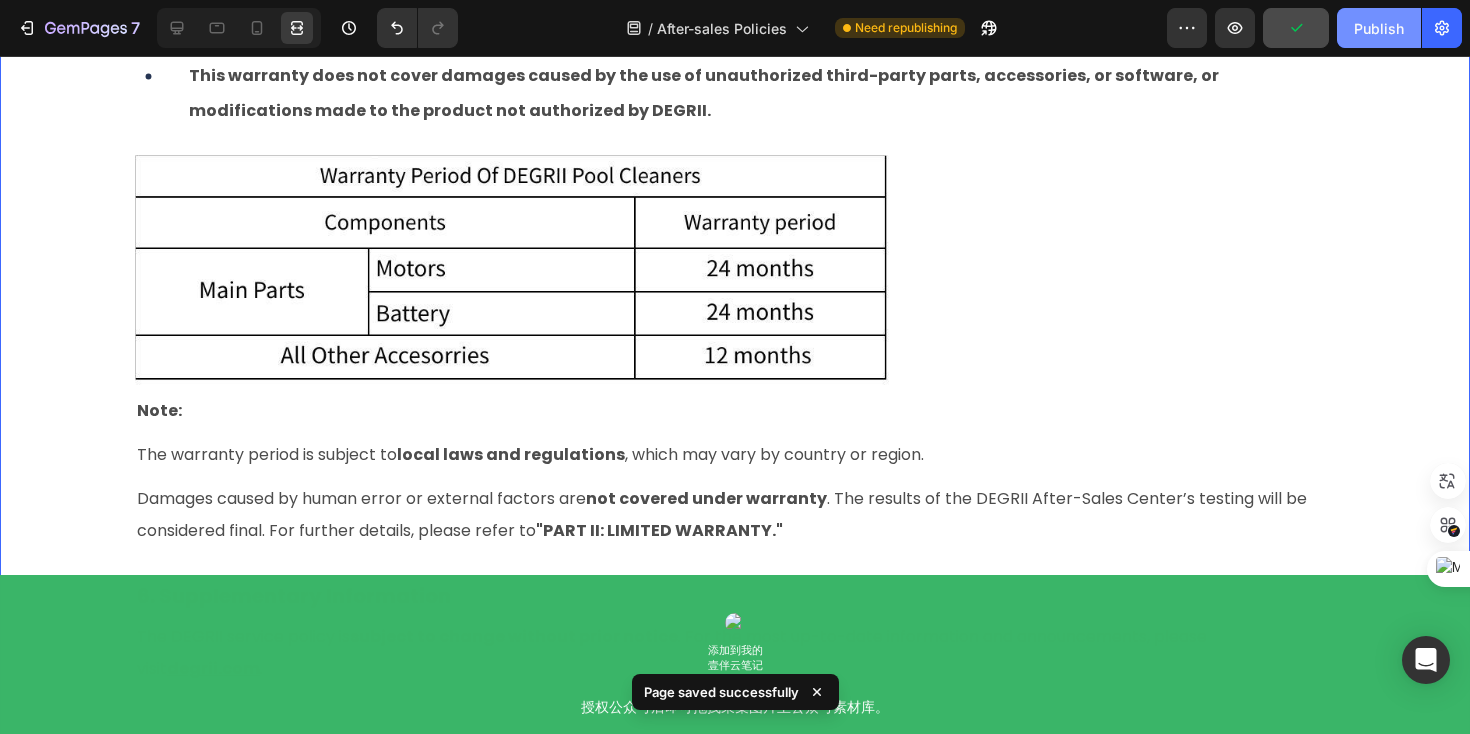click on "Publish" at bounding box center (1379, 28) 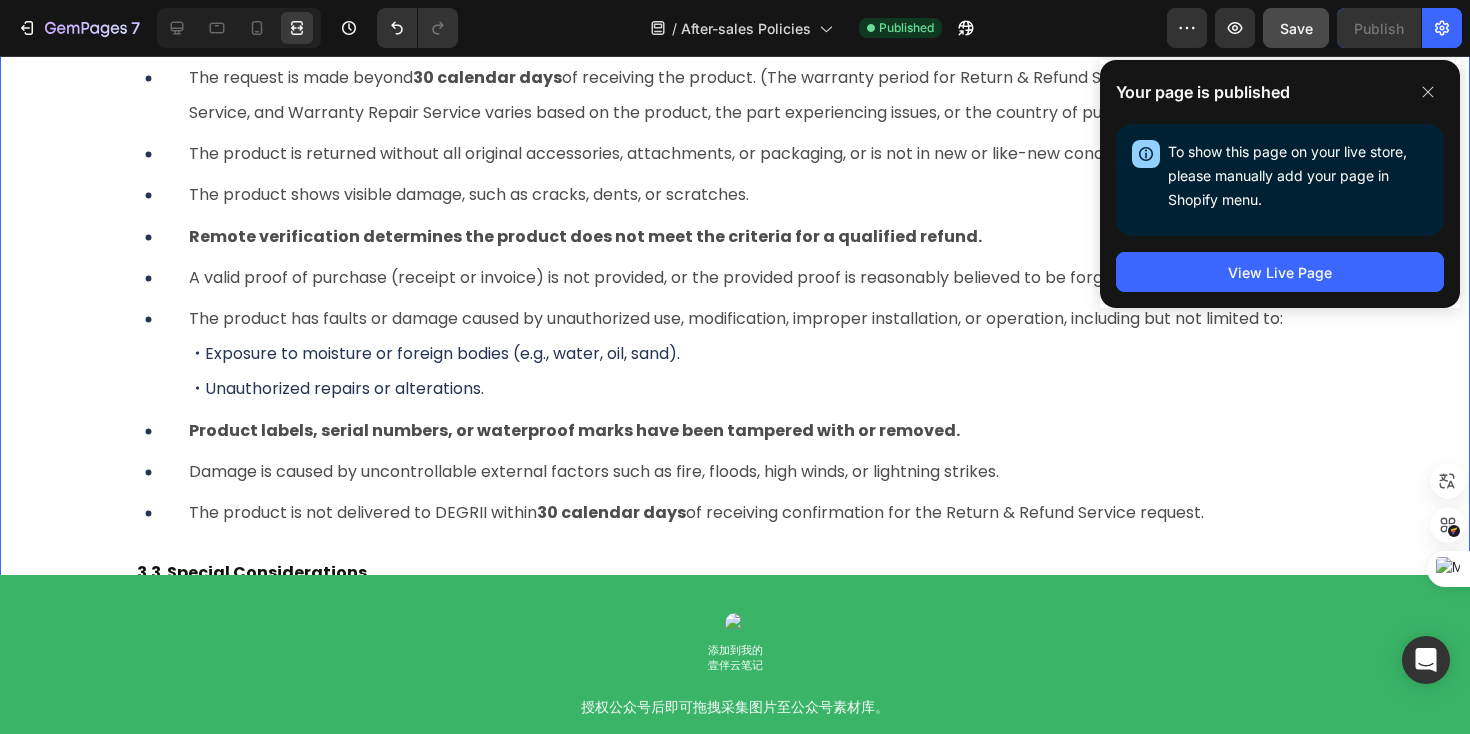 scroll, scrollTop: 2264, scrollLeft: 0, axis: vertical 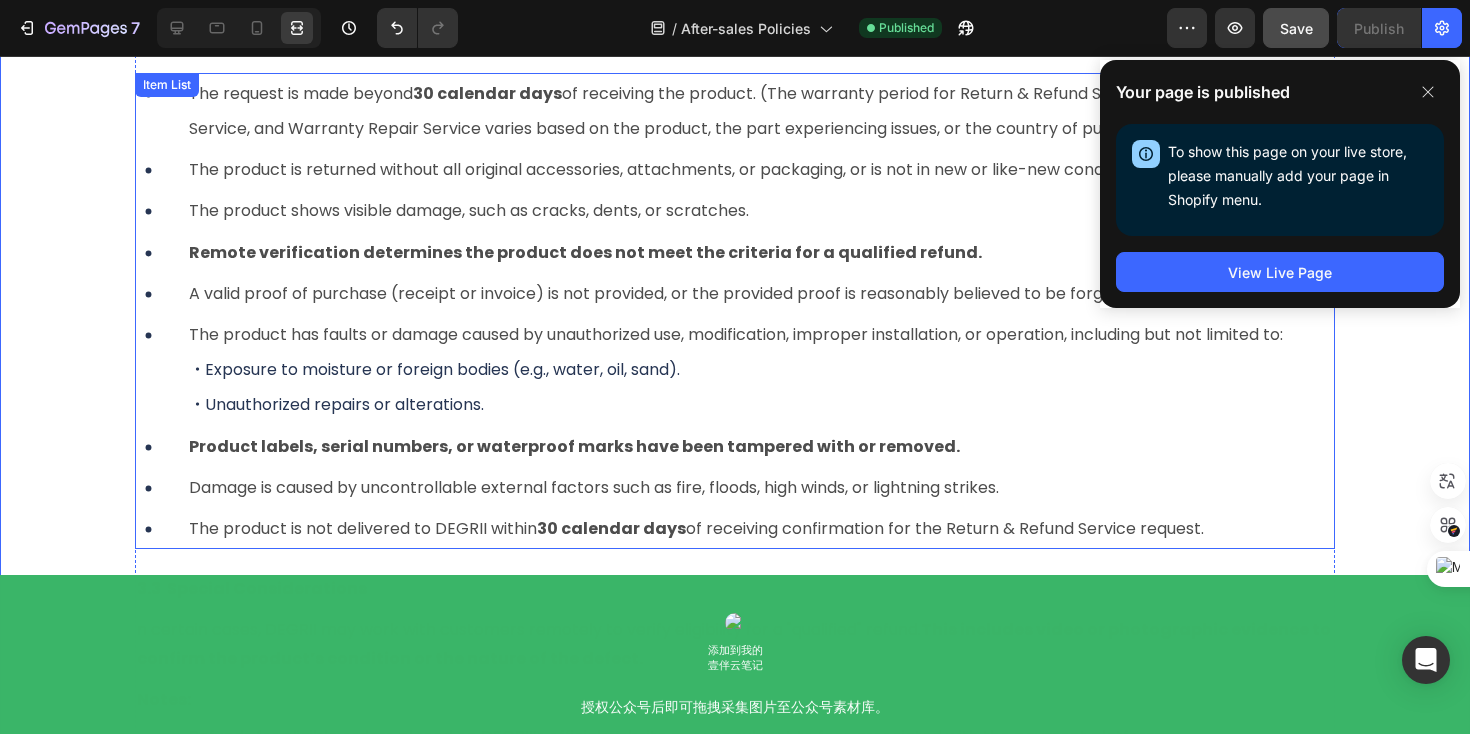 click on "・ Exposure to moisture or foreign bodies (e.g., water, oil, sand)." at bounding box center (760, 369) 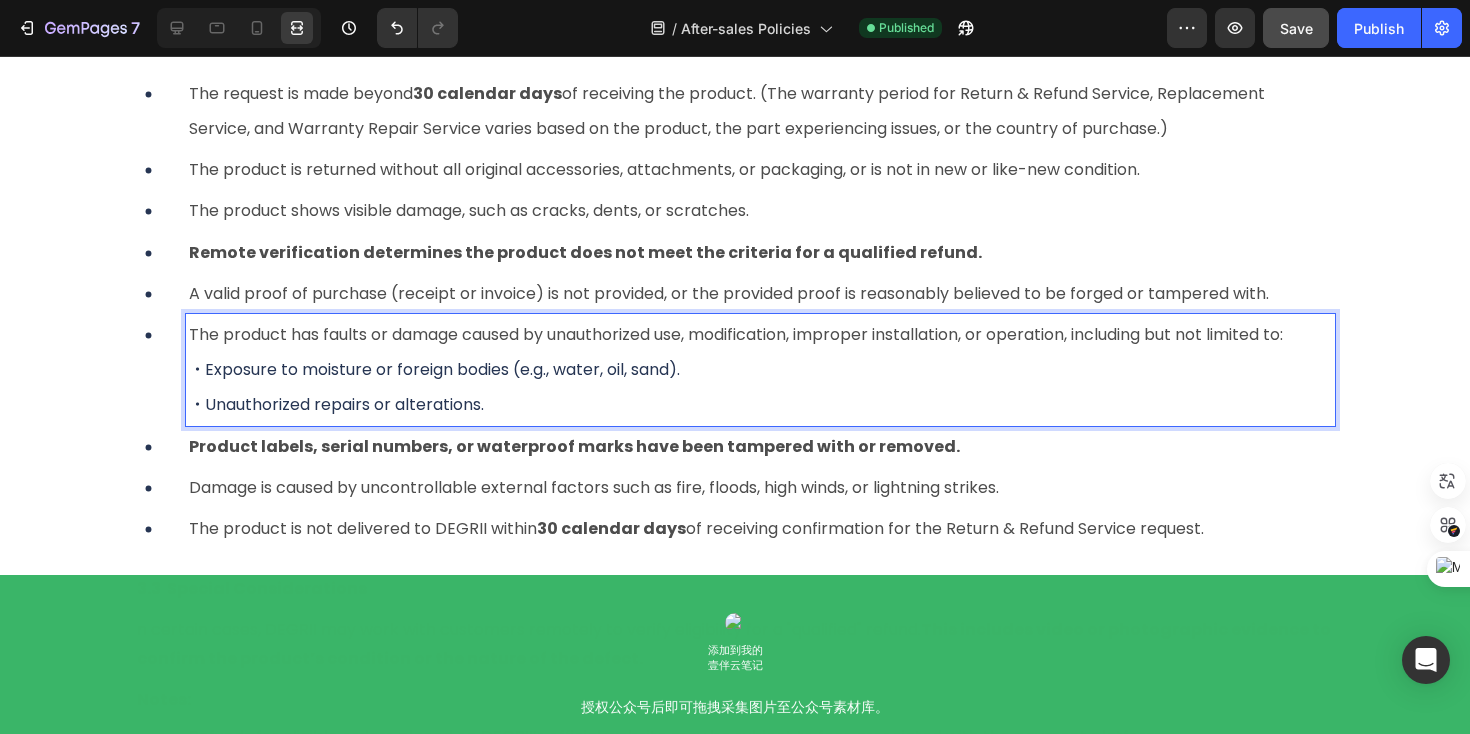 click on "・ Exposure to moisture or foreign bodies (e.g., water, oil, sand)." at bounding box center (760, 369) 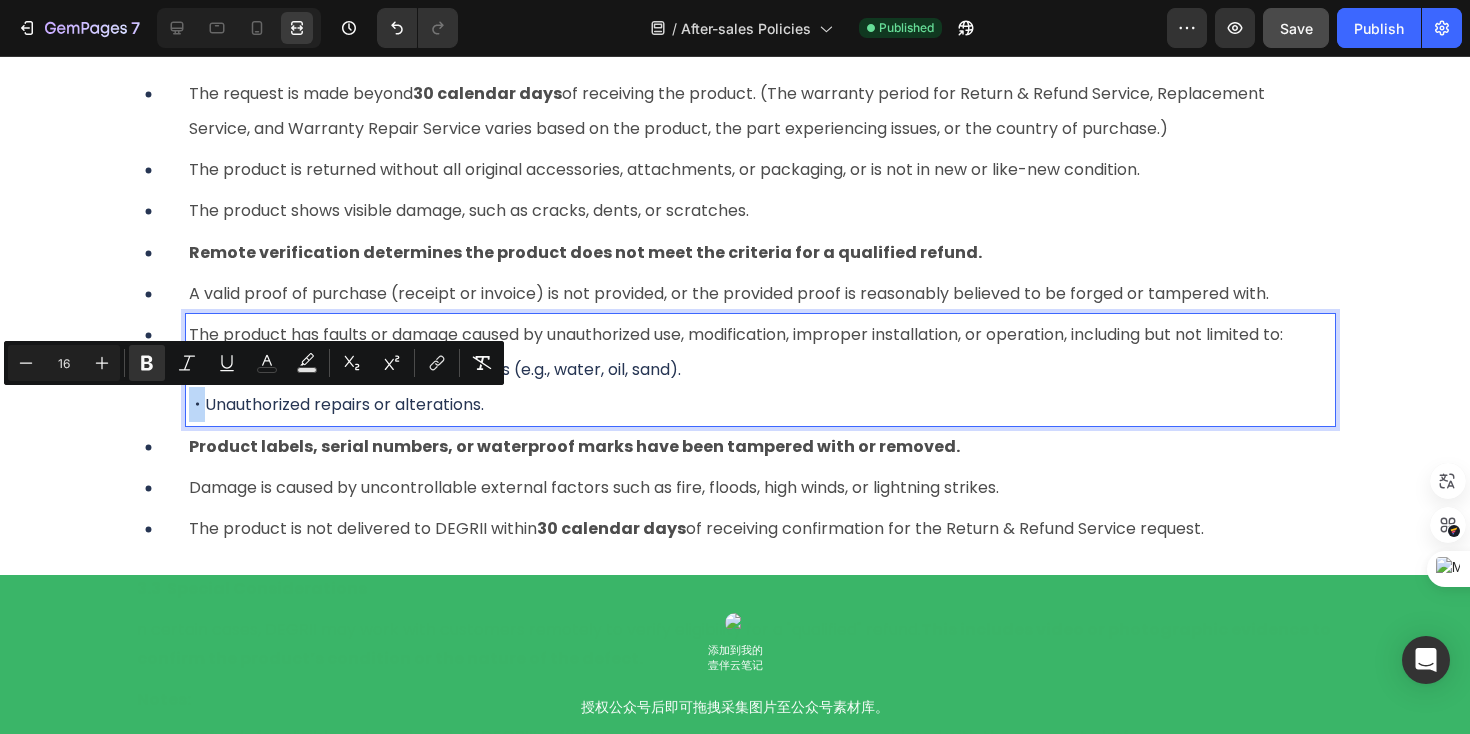 click on "・ Unauthorized repairs or alterations." at bounding box center [760, 404] 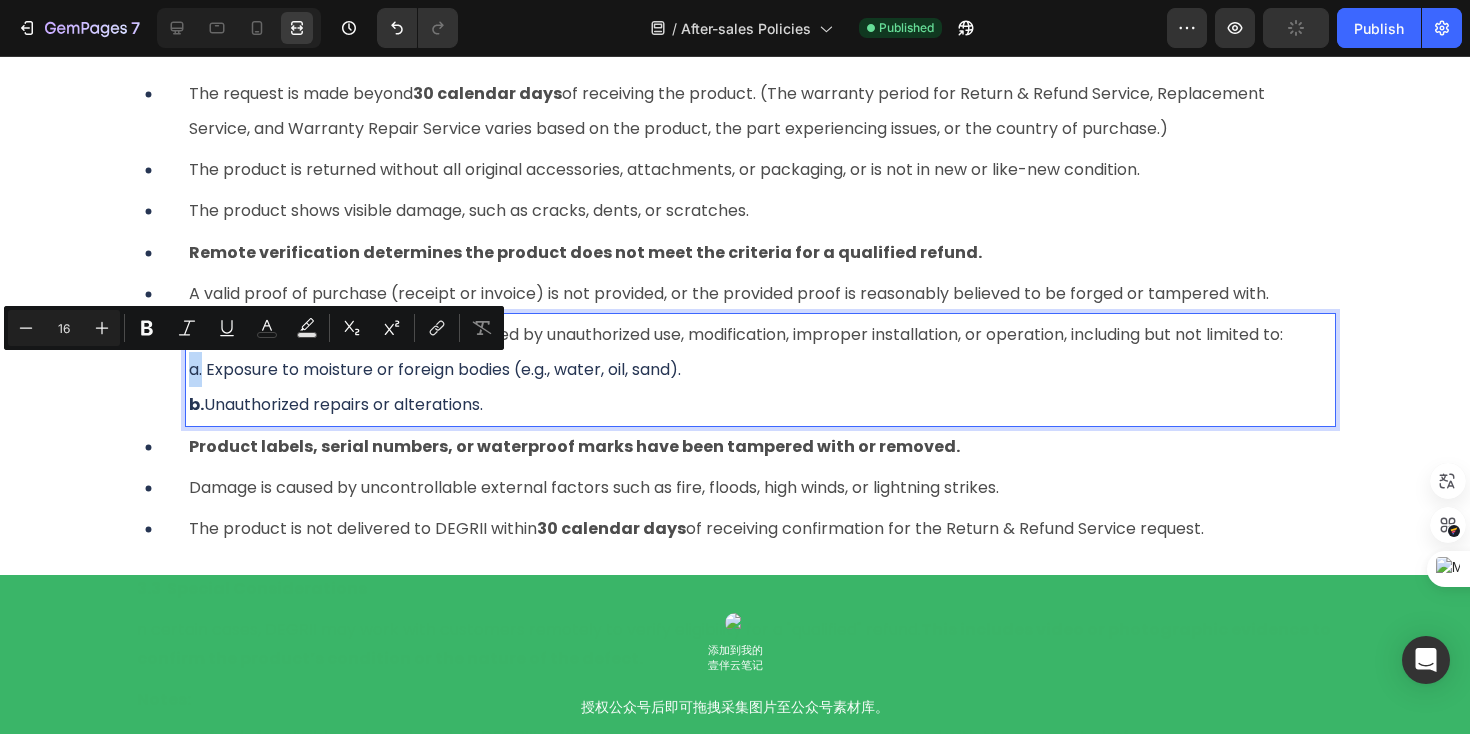 drag, startPoint x: 203, startPoint y: 370, endPoint x: 191, endPoint y: 370, distance: 12 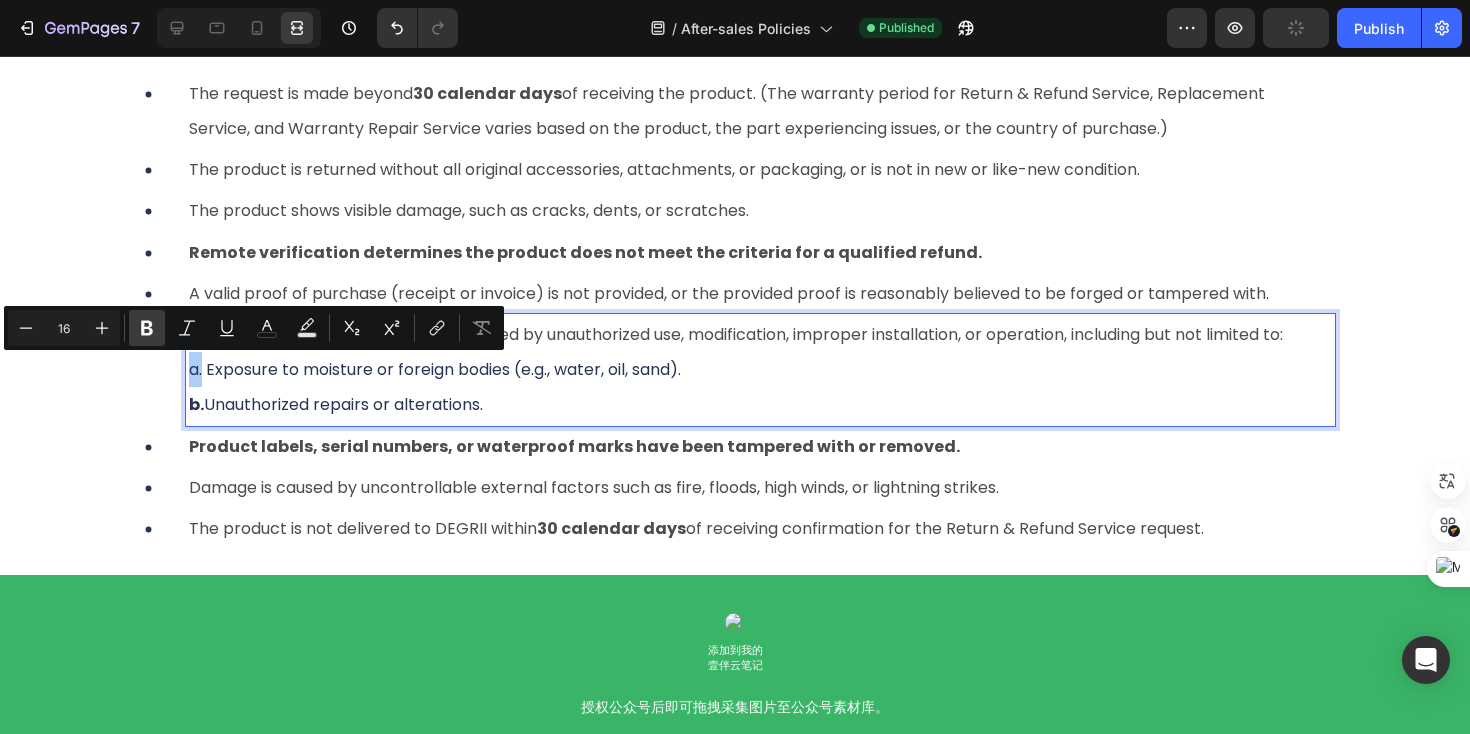 click 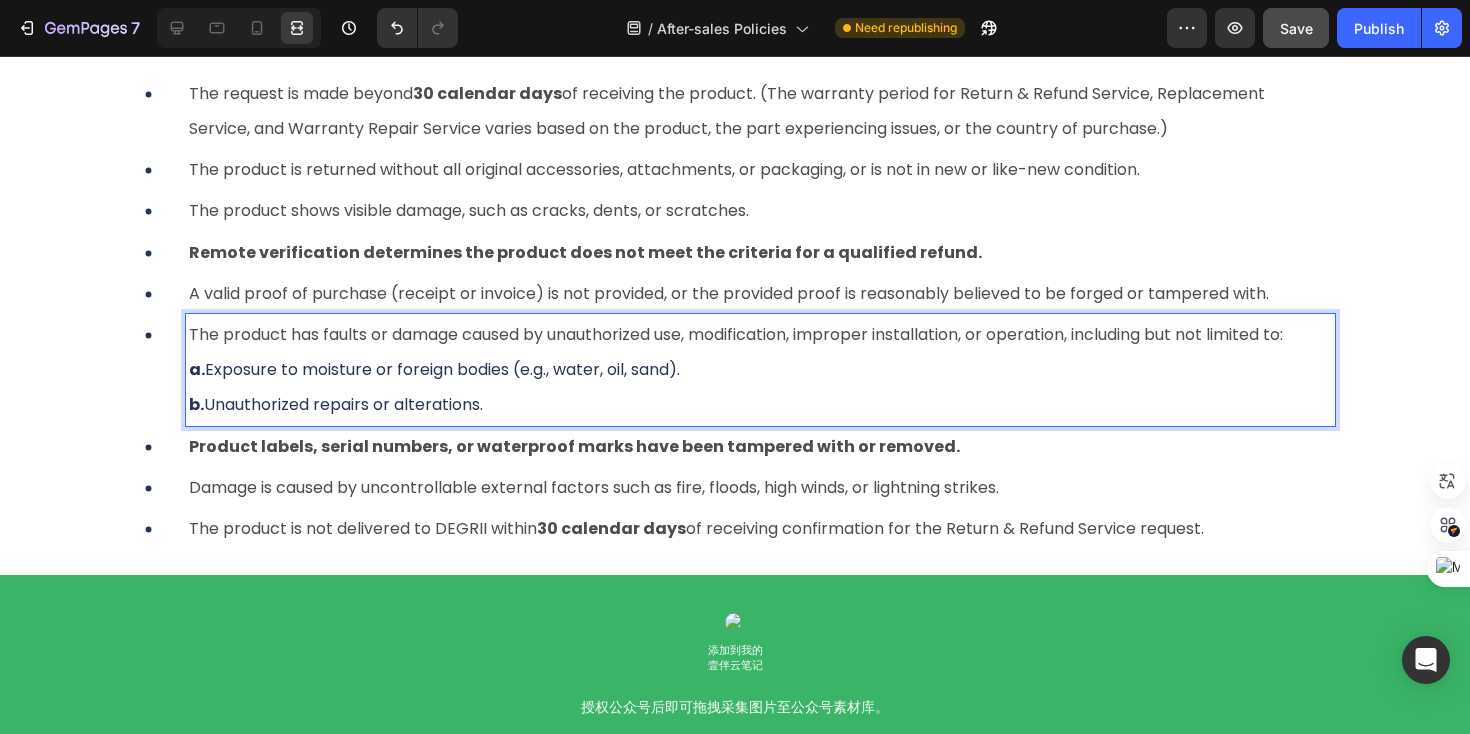 click on "The product has faults or damage caused by unauthorized use, modification, improper installation, or operation, including but not limited to: a.  Exposure to moisture or foreign bodies (e.g., water, oil, sand). b.  Unauthorized repairs or alterations." at bounding box center (760, 370) 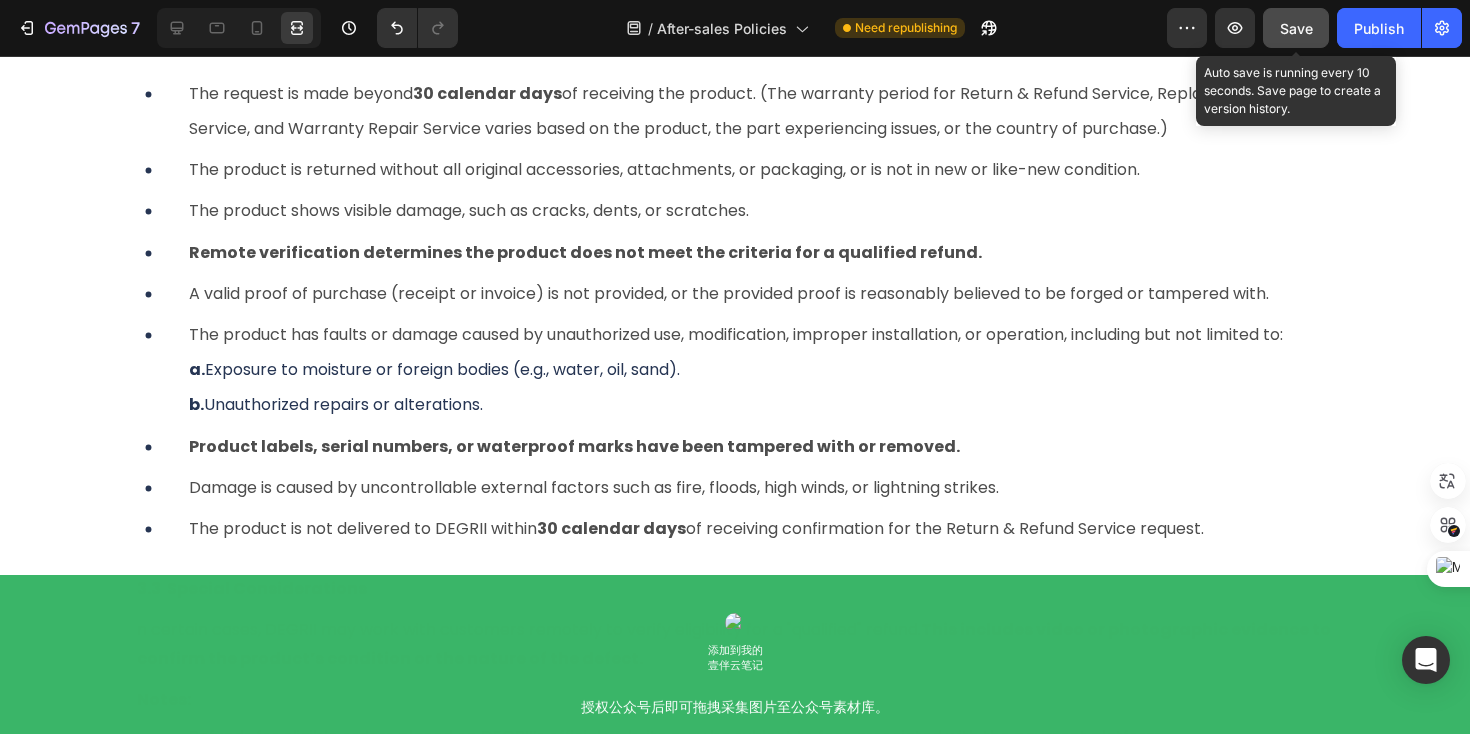 click on "Save" at bounding box center (1296, 28) 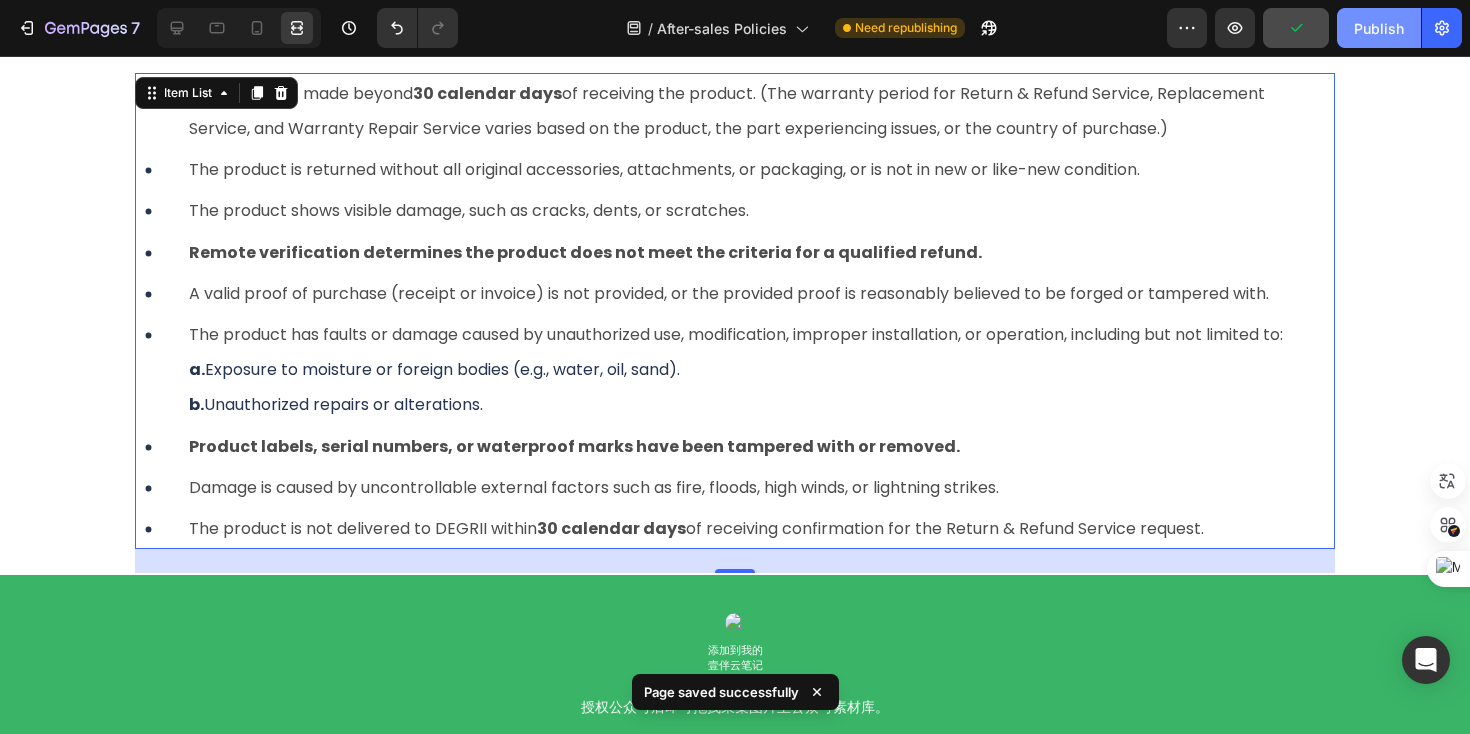 click on "Publish" at bounding box center [1379, 28] 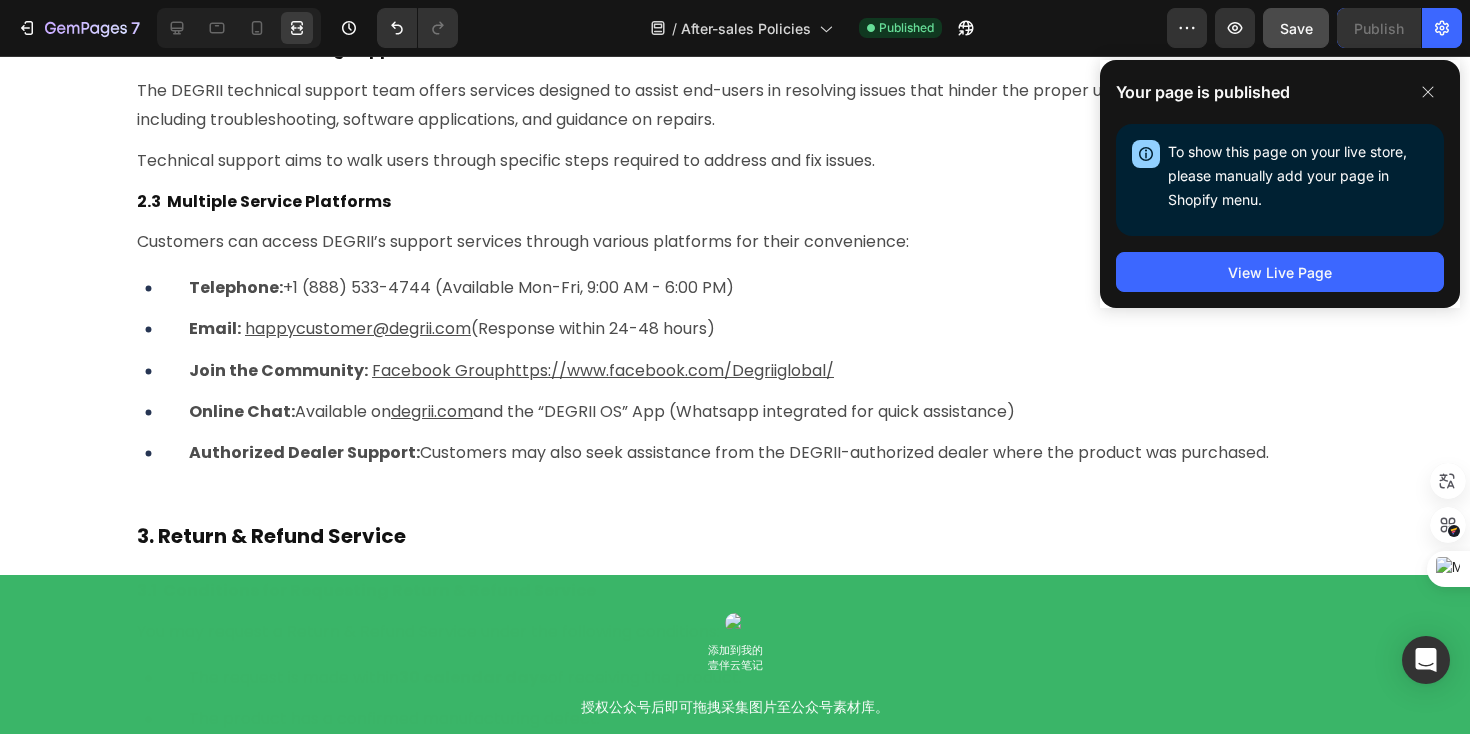 scroll, scrollTop: 1331, scrollLeft: 0, axis: vertical 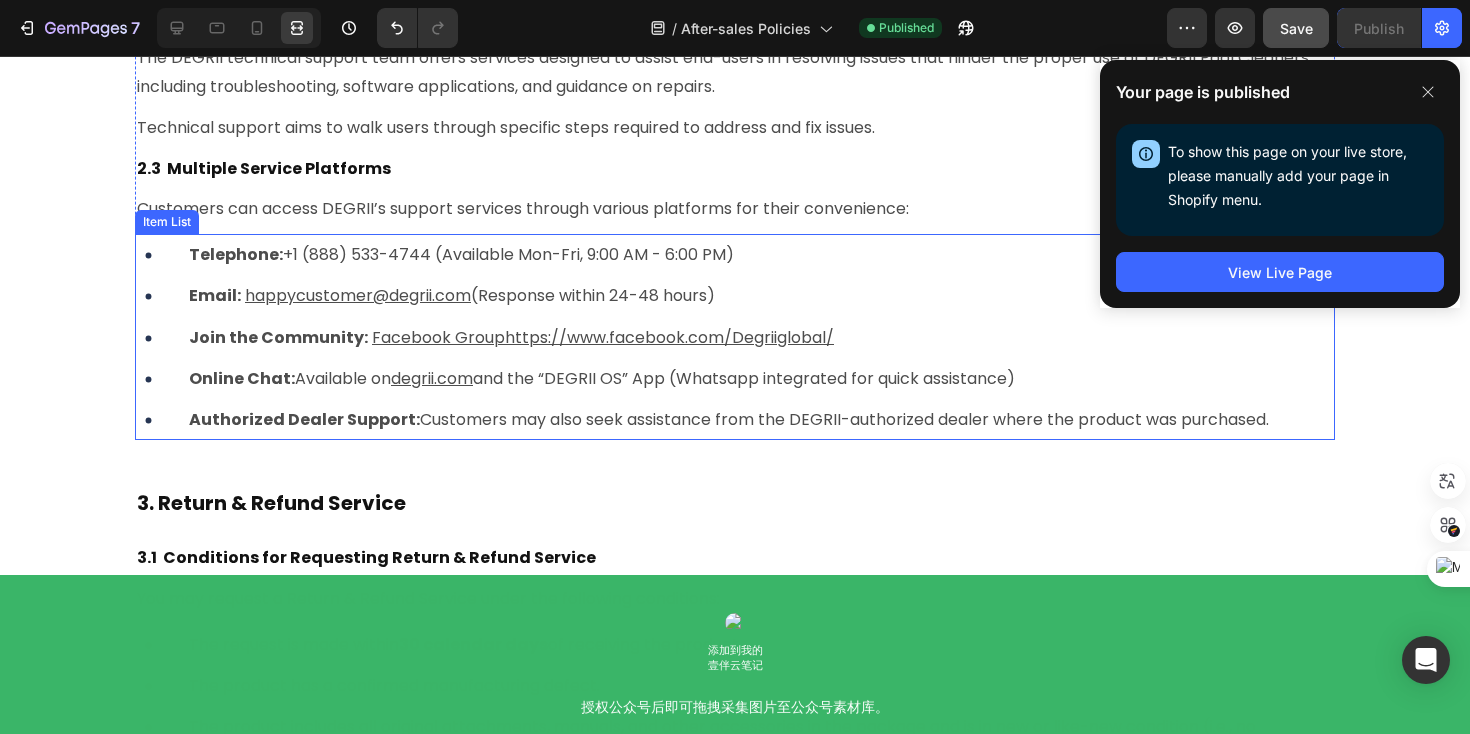 click on "Facebook Grouphttps://www.facebook.com/Degriiglobal/" at bounding box center (603, 337) 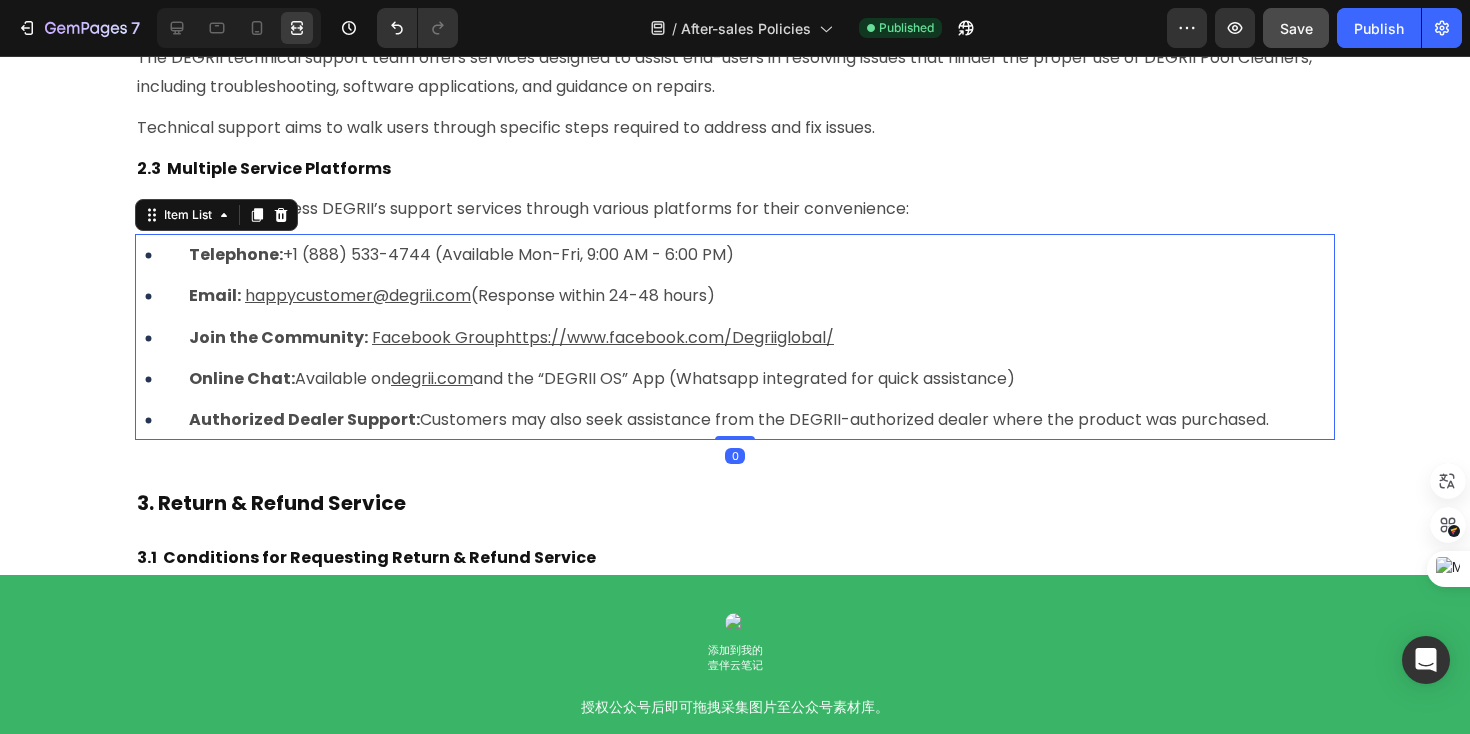 click on "Join the Community:   Facebook Grouphttps://www.facebook.com/example.com/" at bounding box center [729, 337] 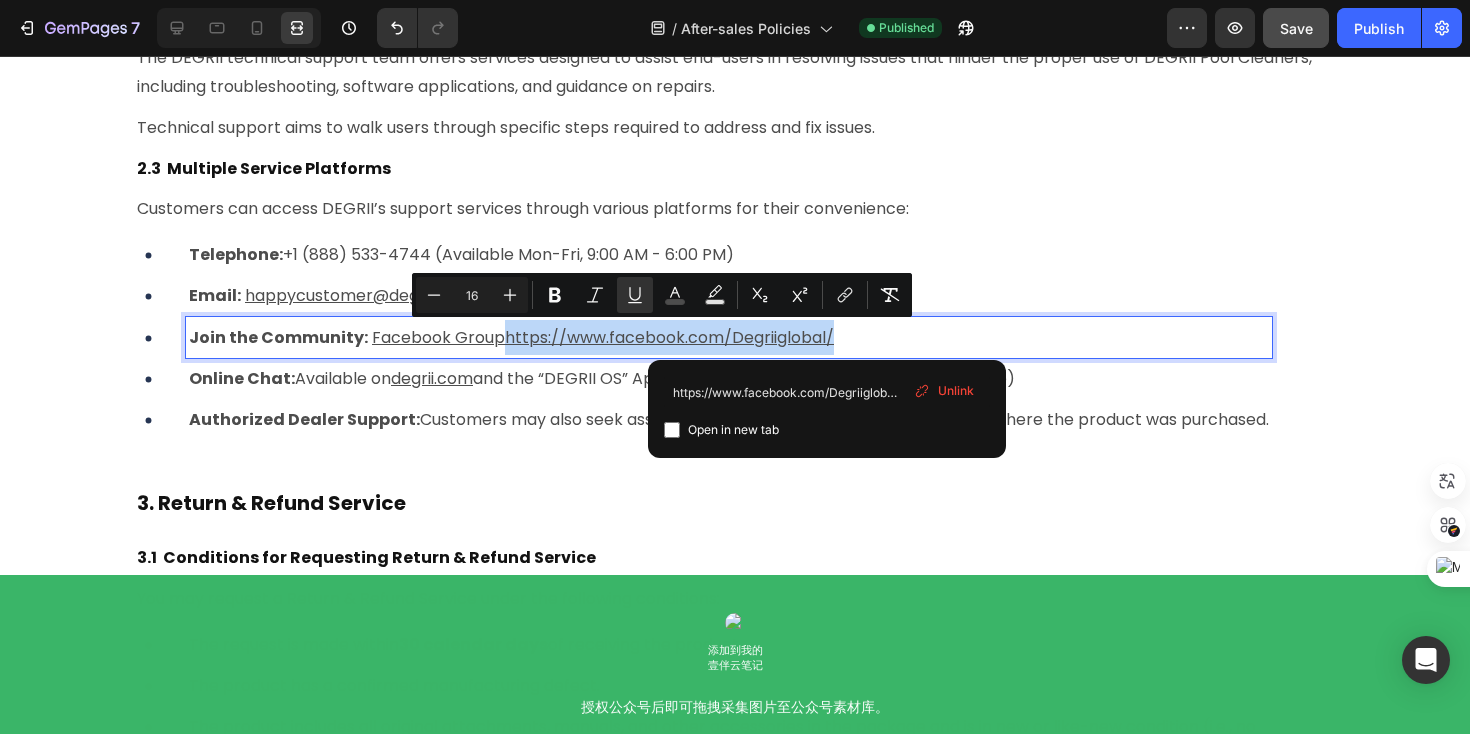 drag, startPoint x: 844, startPoint y: 336, endPoint x: 498, endPoint y: 340, distance: 346.02313 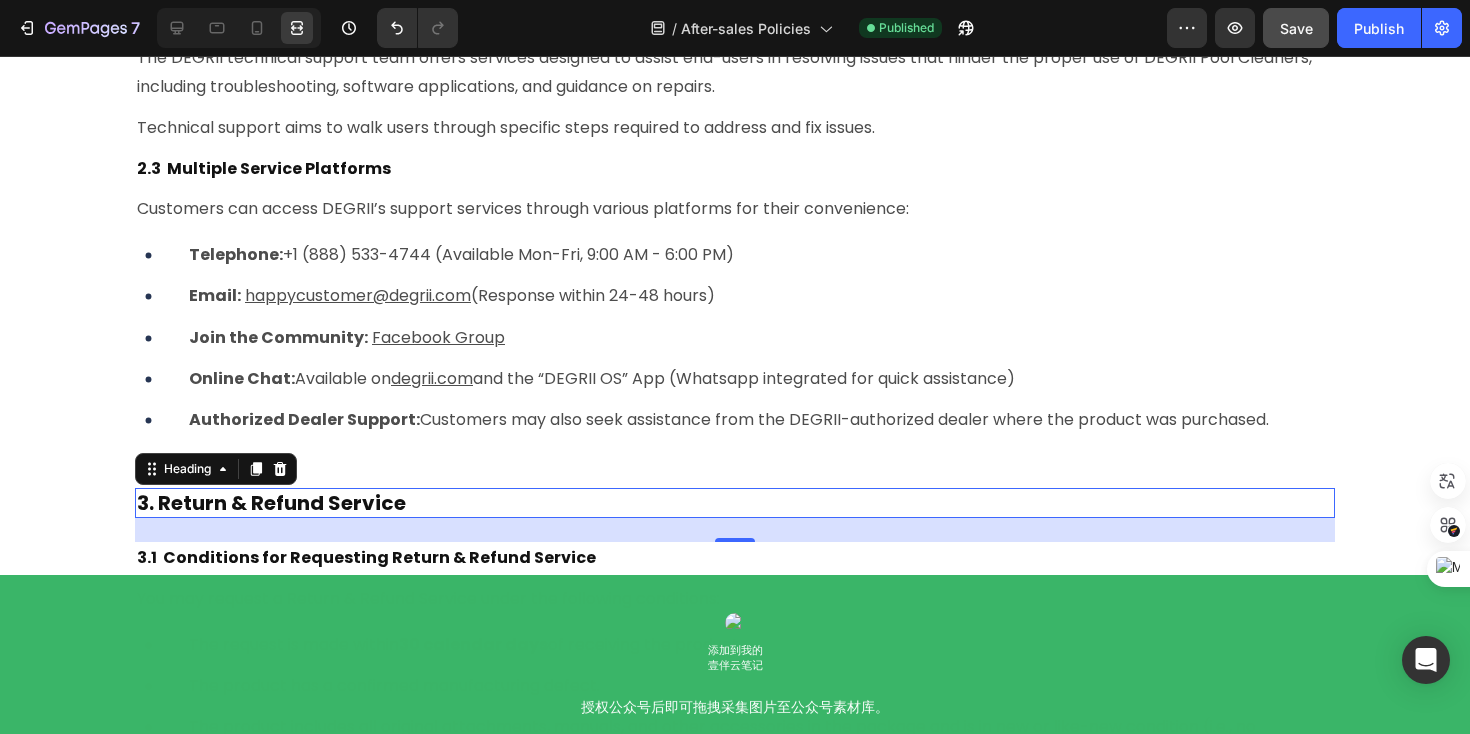 click on "3. Return & Refund Service" at bounding box center (271, 503) 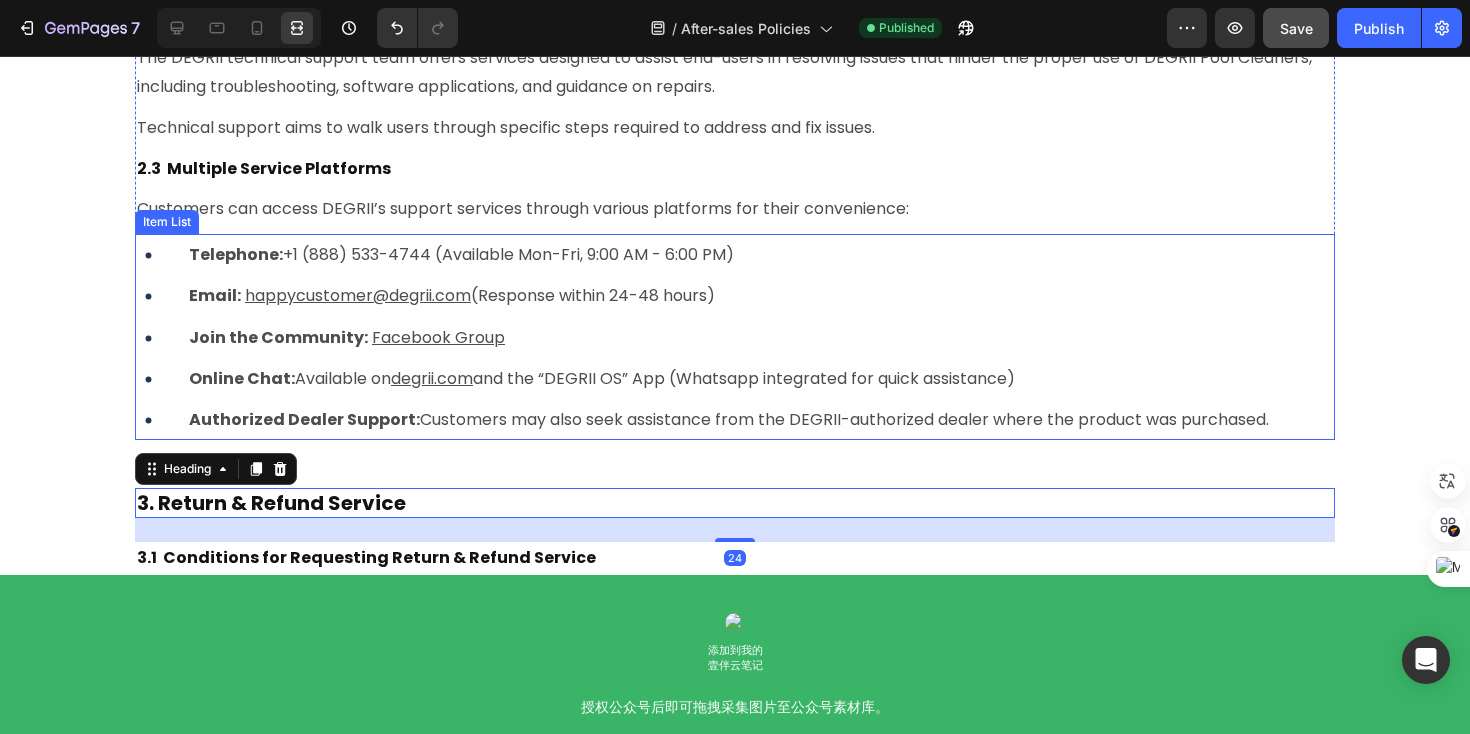 click on "Join the Community:   Facebook Group" at bounding box center [729, 337] 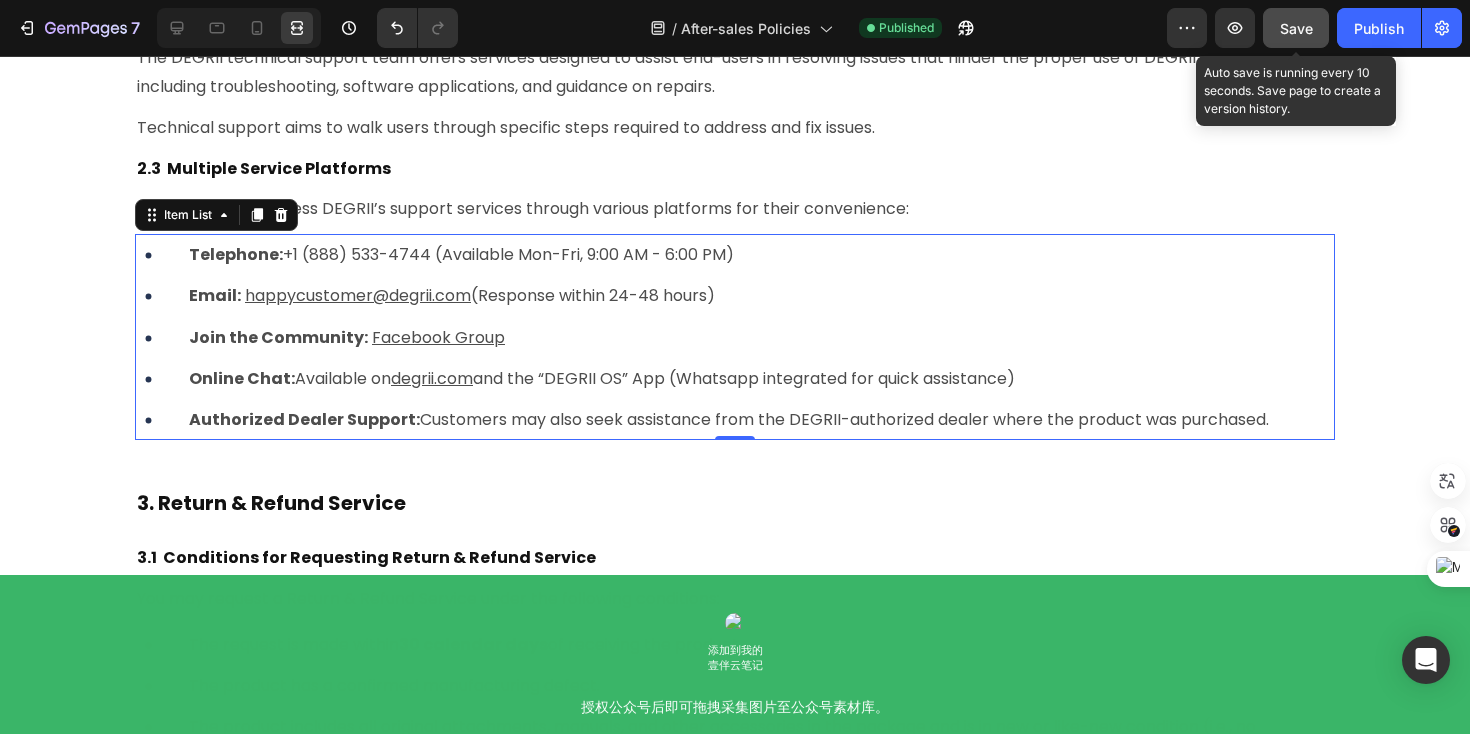 click on "Save" at bounding box center (1296, 28) 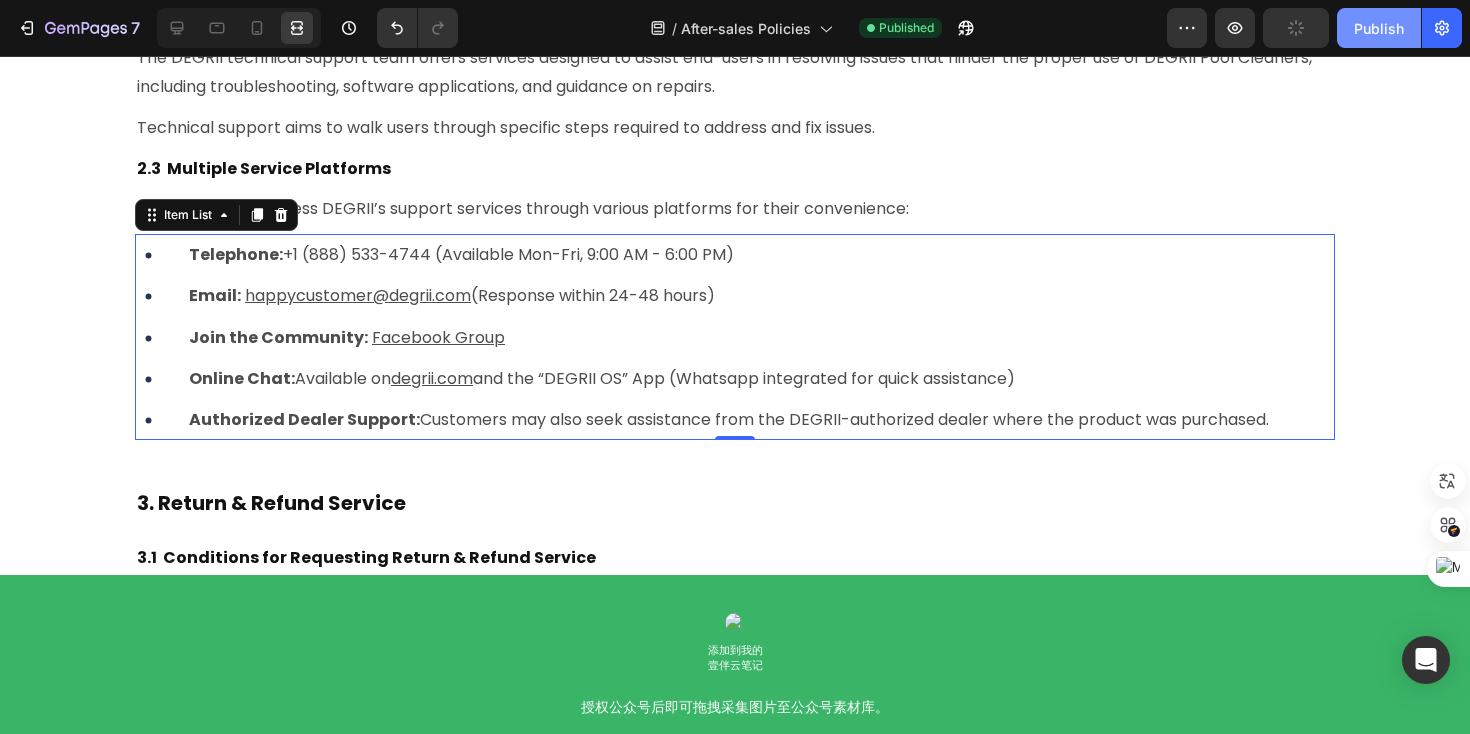 click on "Publish" at bounding box center (1379, 28) 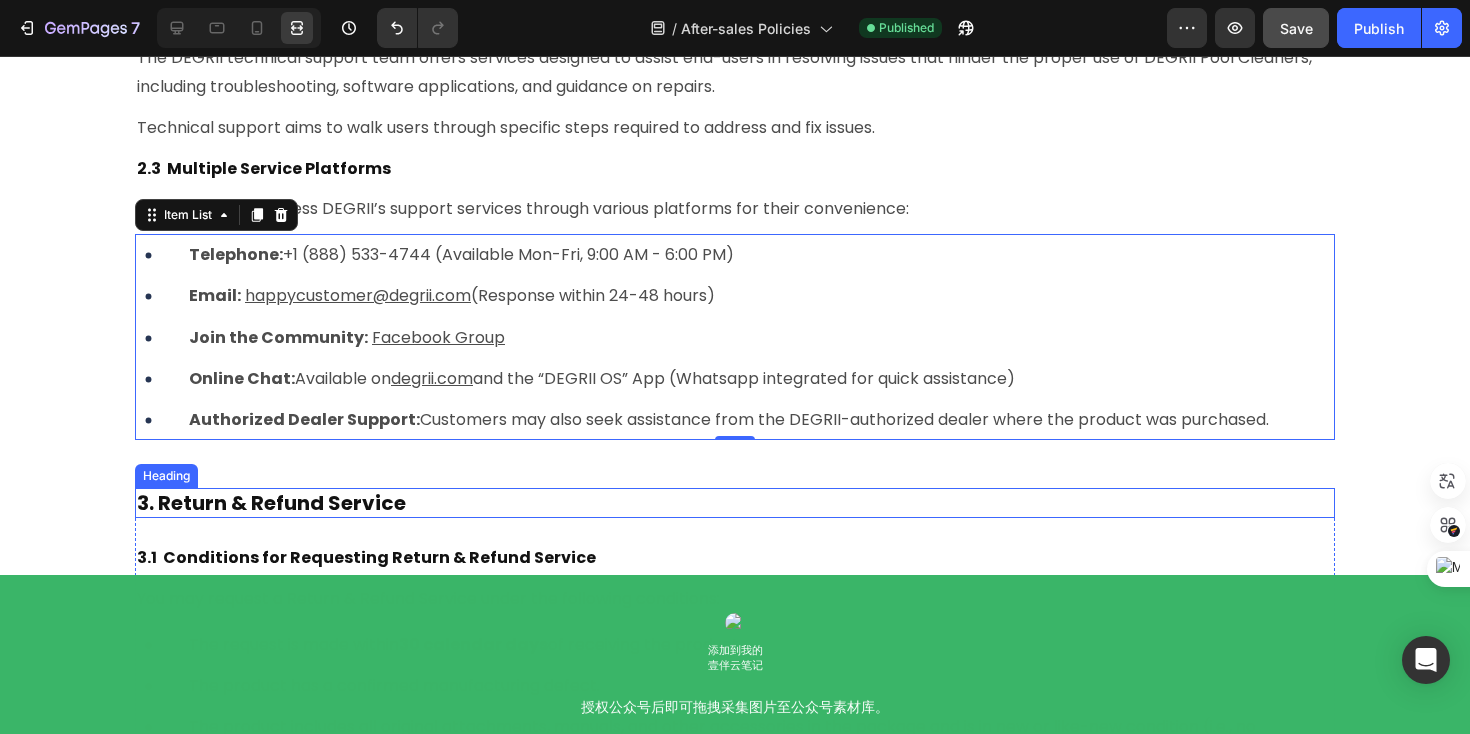 click on "3. Return & Refund Service" at bounding box center (735, 503) 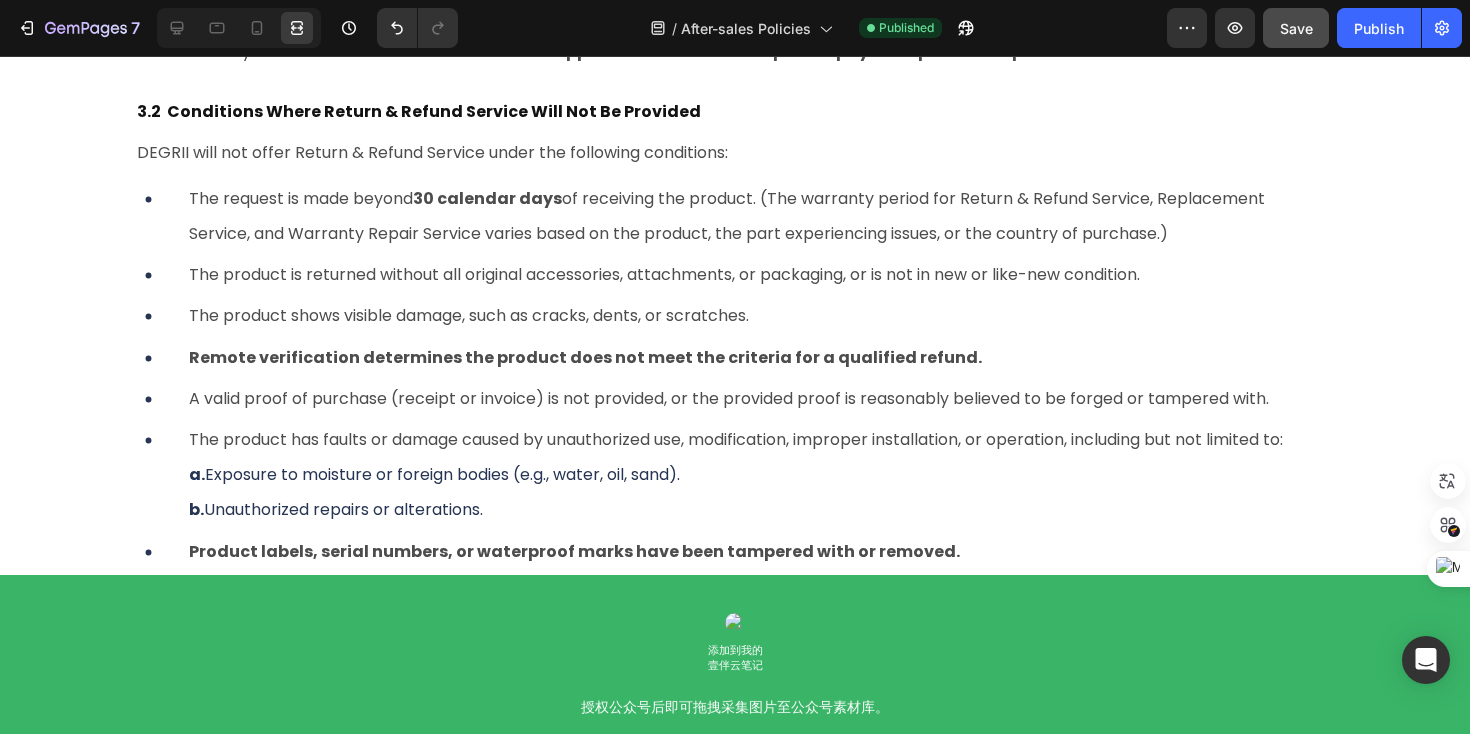 scroll, scrollTop: 2169, scrollLeft: 0, axis: vertical 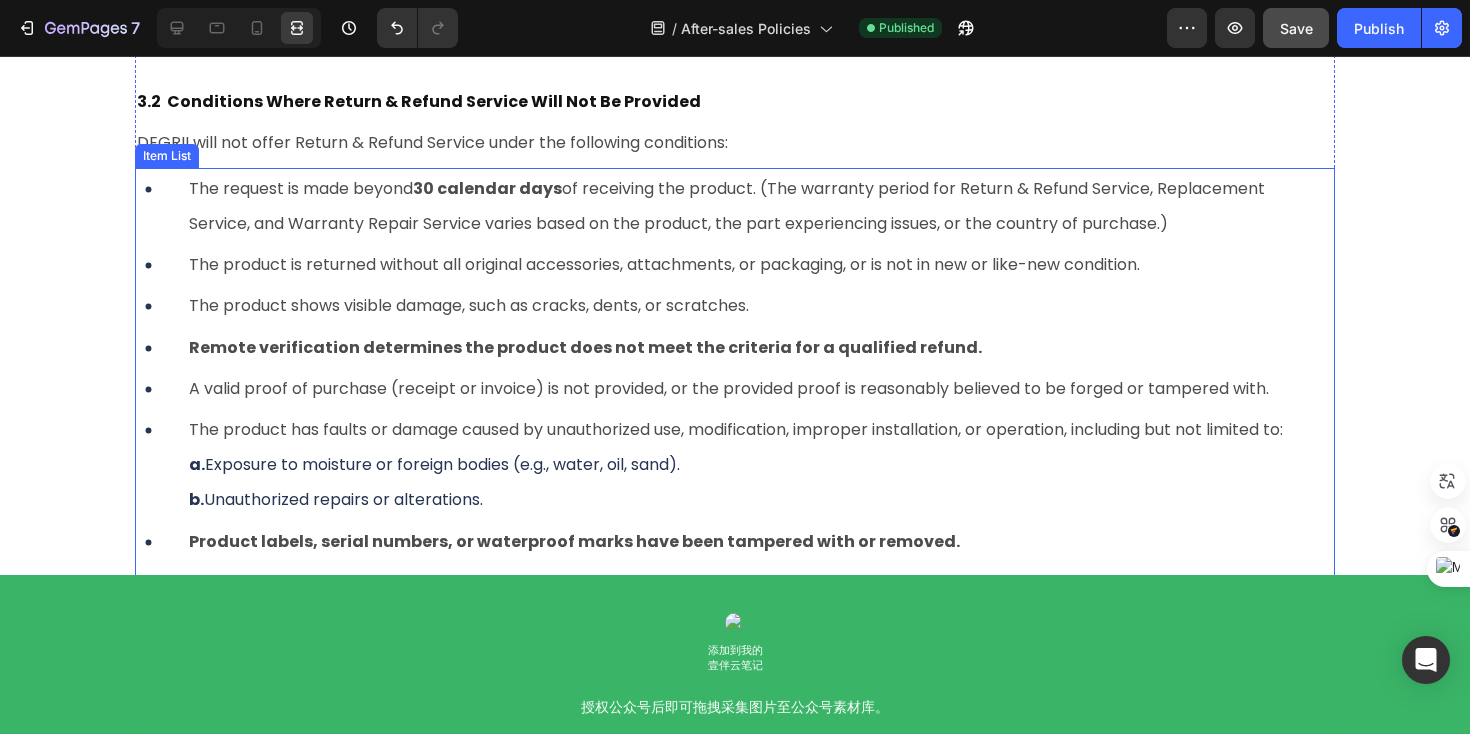 click on "The product has faults or damage caused by unauthorized use, modification, improper installation, or operation, including but not limited to:" at bounding box center (736, 429) 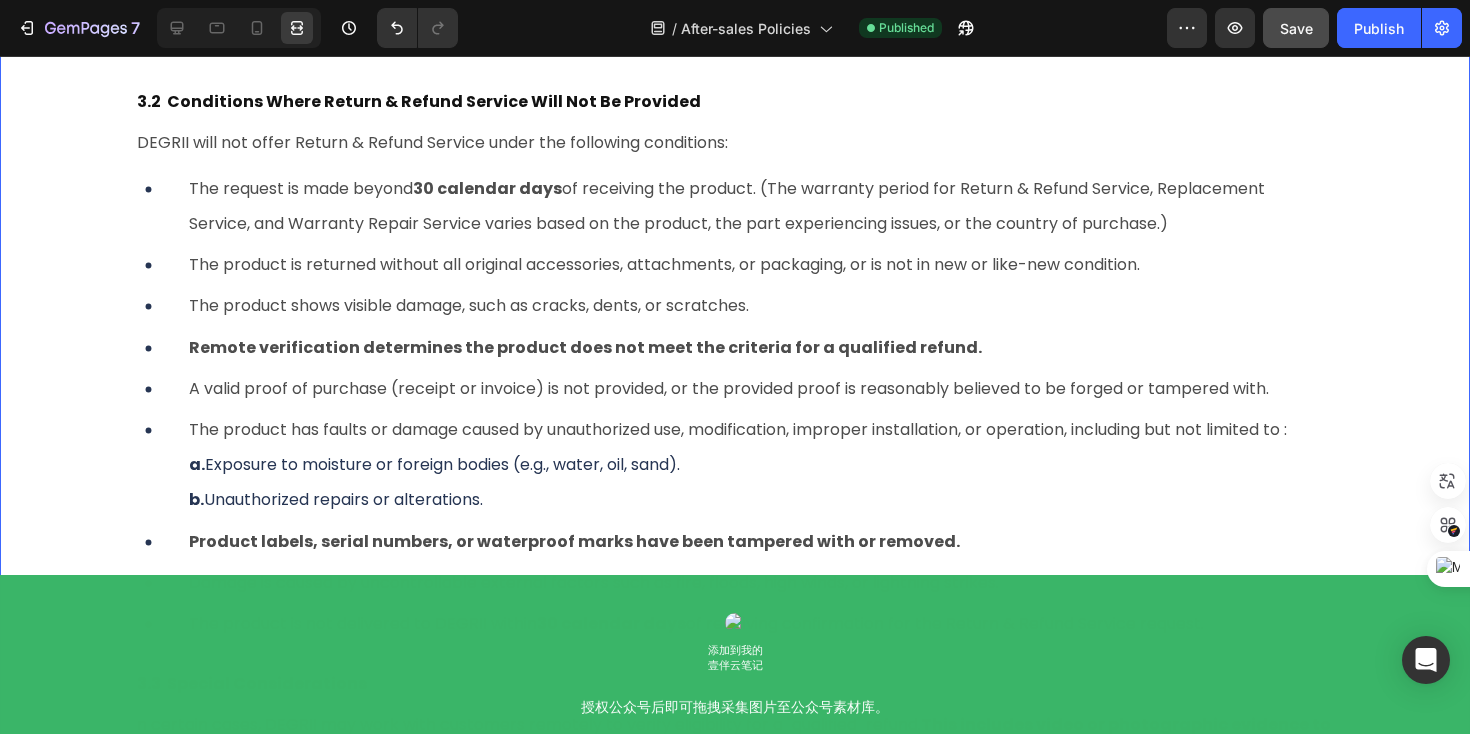 click on "After-sales Policies Heading PART I: General Service Provision Heading In addition to the product, DEGRII or an authorized DEGRII dealer may provide a comprehensive package of services tailored to meet customer needs and project plans. Customers can select services based on the specific circumstances and requirements in their region. Text Block To ensure swift and effective support, DEGRII will make every effort to diagnose and resolve issues through various communication channels, such as telephone, e-mail, or online chat. As part of the diagnostic process, DEGRII may guide you to download and install specific software updates designed to address the reported issue. Text Block If the issue cannot be resolved through remote troubleshooting or software updates, you may be required to deliver the product to DEGRII for further inspection.  Customers will receive clear instructions on how to package and ship their product to prevent additional damage during transit. Text Block Text Block Row Row 1. Service Flow" at bounding box center (735, 3605) 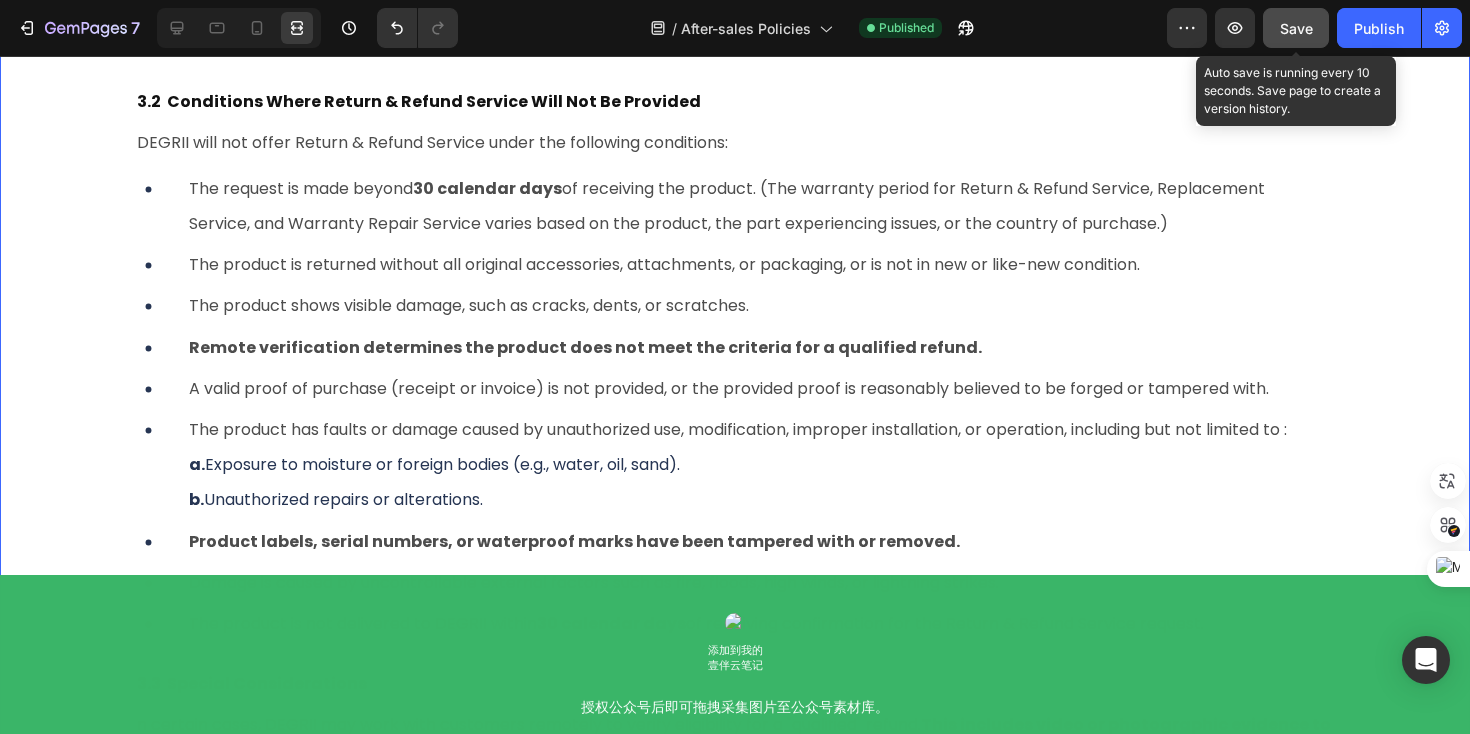 click on "Save" 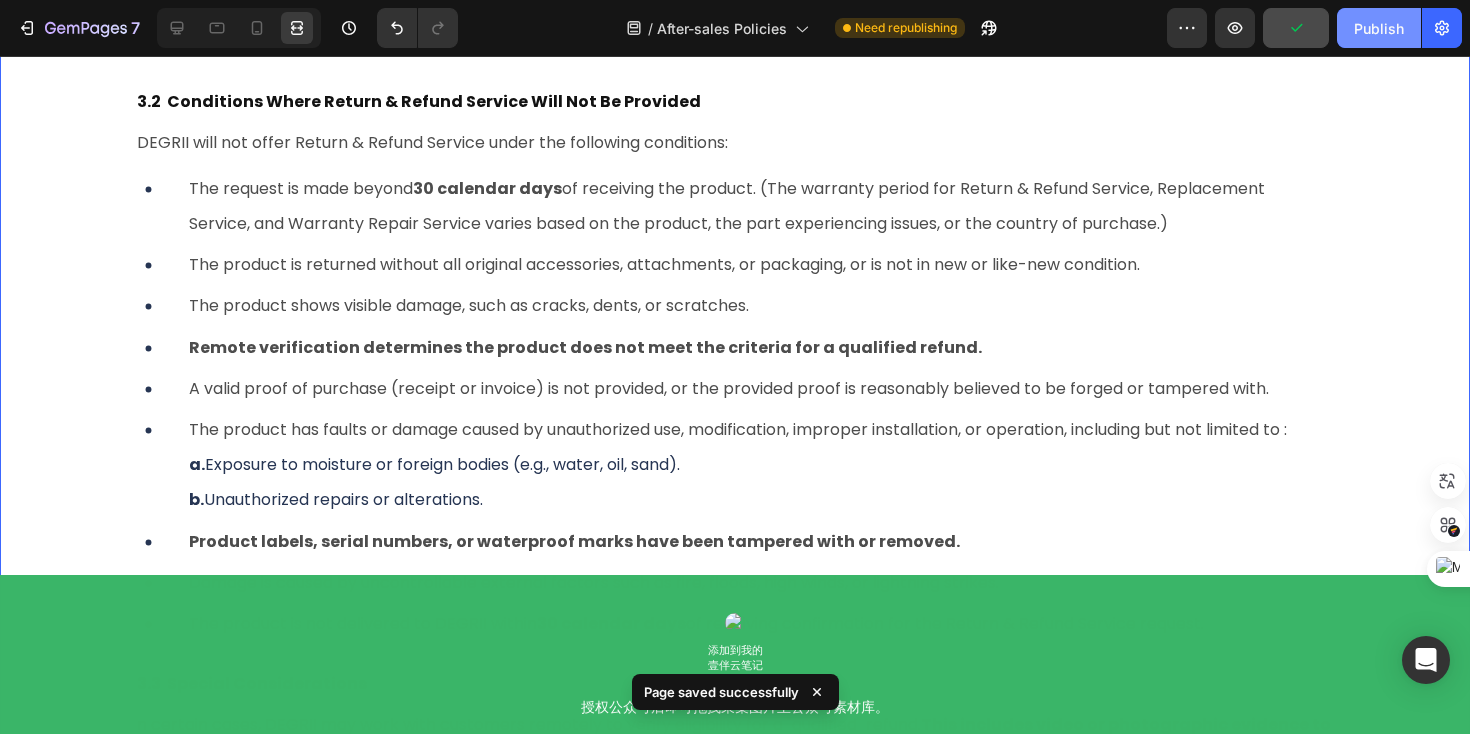 click on "Publish" 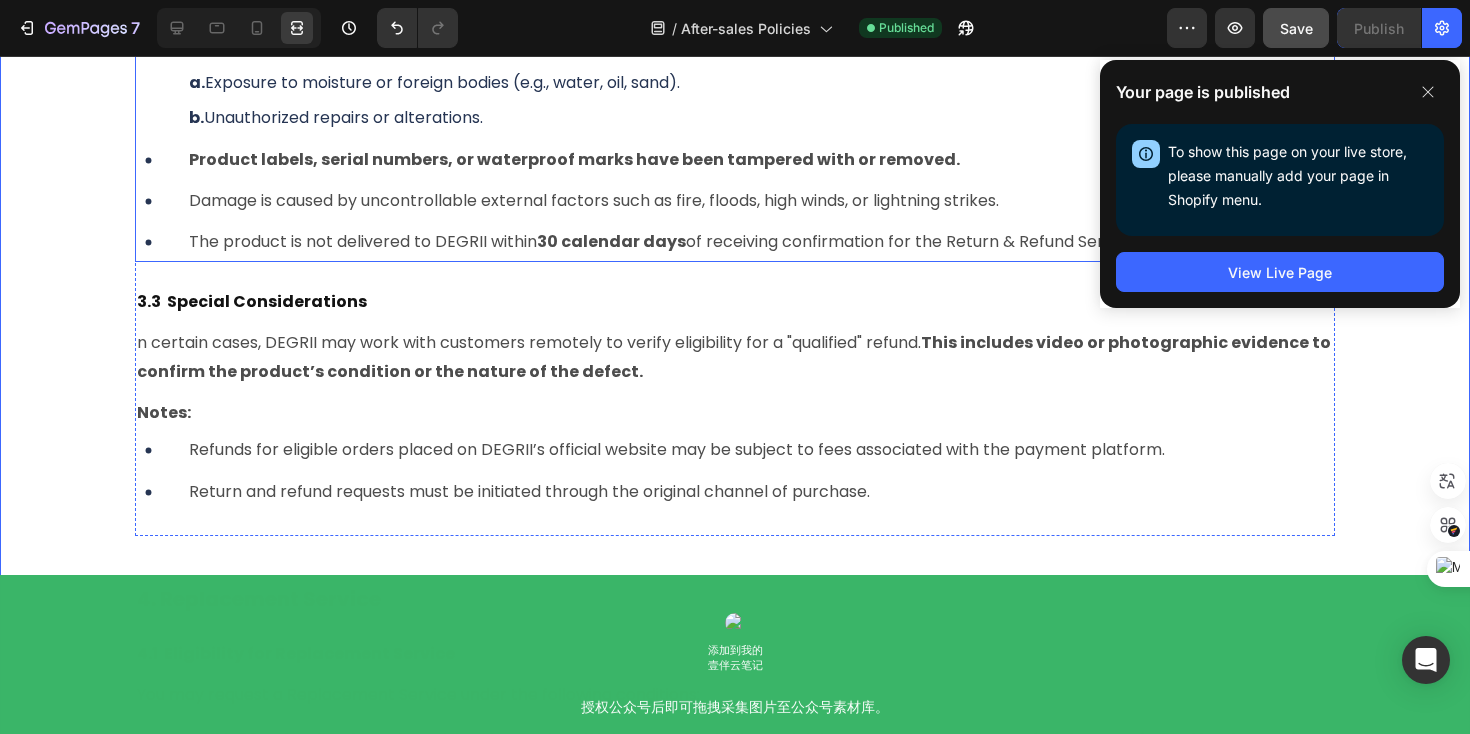 scroll, scrollTop: 2567, scrollLeft: 0, axis: vertical 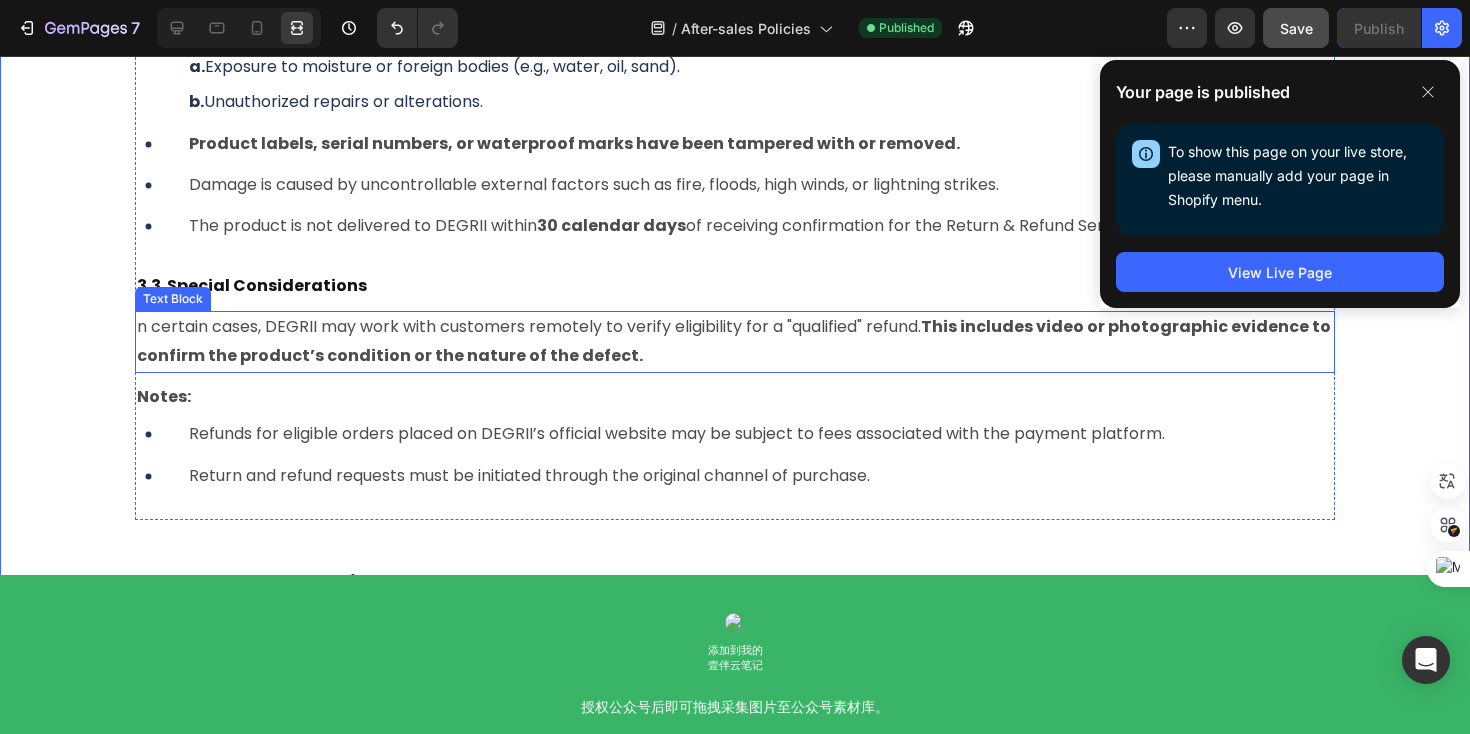 click on "n certain cases, DEGRII may work with customers remotely to verify eligibility for a "qualified" refund.  This includes video or photographic evidence to confirm the product’s condition or the nature of the defect." at bounding box center (734, 341) 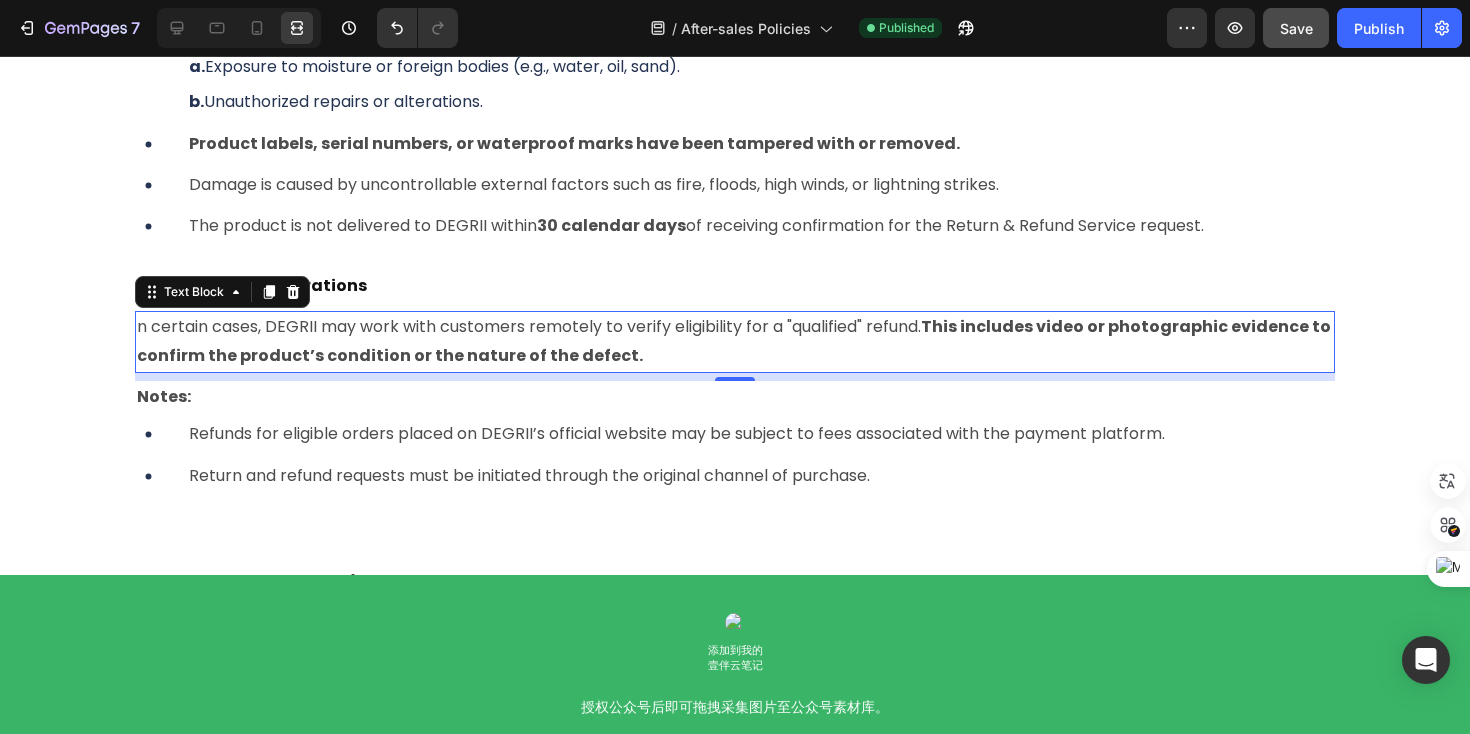click on "n certain cases, DEGRII may work with customers remotely to verify eligibility for a "qualified" refund.  This includes video or photographic evidence to confirm the product’s condition or the nature of the defect." at bounding box center (734, 341) 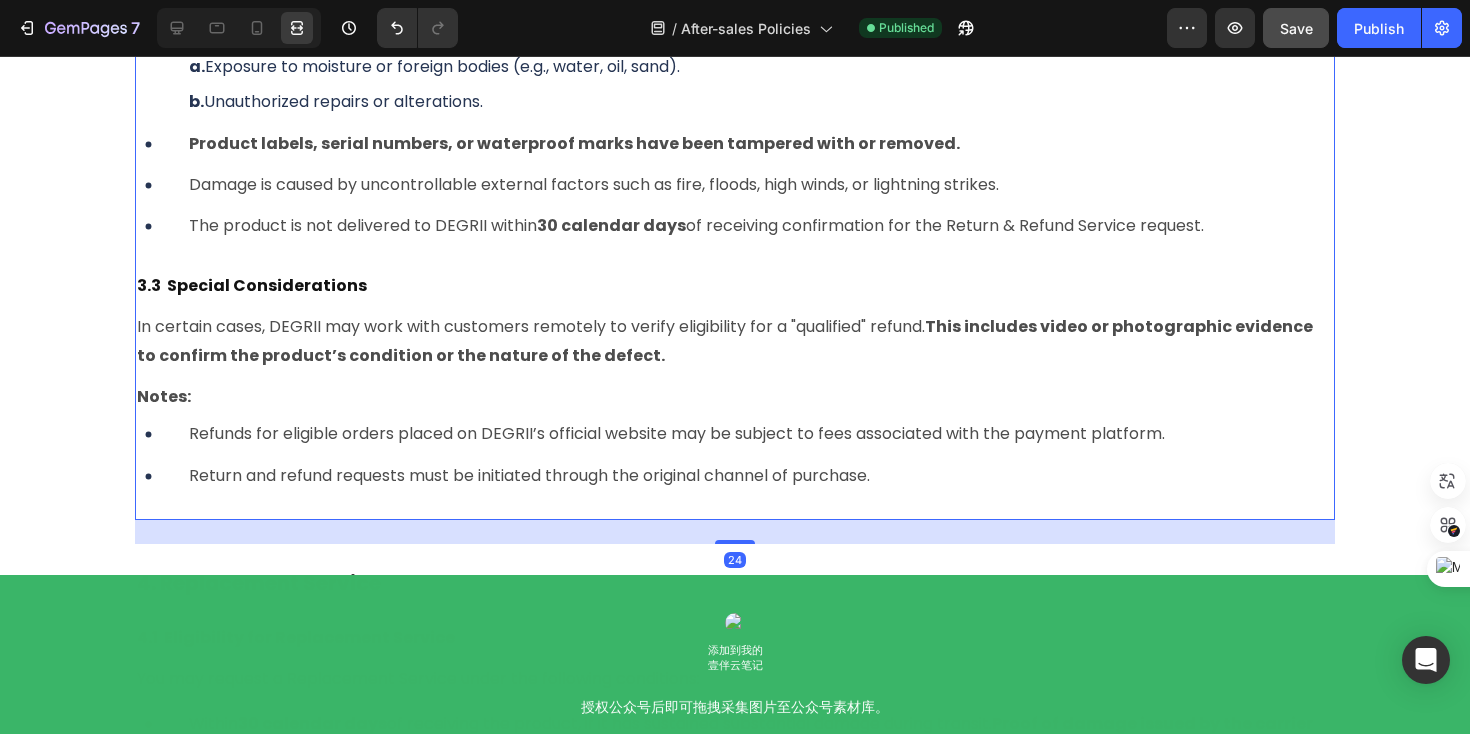 click on "3. Return & Refund Service Heading 3.1 Conditions for Requesting Return & Refund Service Text Block You may request a Return & Refund Service under the following conditions: Text Block
The request is made within  [DAYS] calendar days  of receiving the product.
The product has a confirmed manufacturing defect.
The product includes all original attachments, manuals, and other accessories in the package and is in new or like-new condition (i.e., no
cracks, dents, or scratches).
Refund applications must be submitted through the original purchase channel.
For orders placed on DEGRII's official website, a refund can be requested if the payment was successful but DEGRII has not yet arranged delivery.  Please note that DEGRII will deduct applicable refund fees as per the payment platform's policies. Item List 3.2 Conditions Where Return & Refund Service Will Not Be Provided Text Block Text Block" at bounding box center (735, -114) 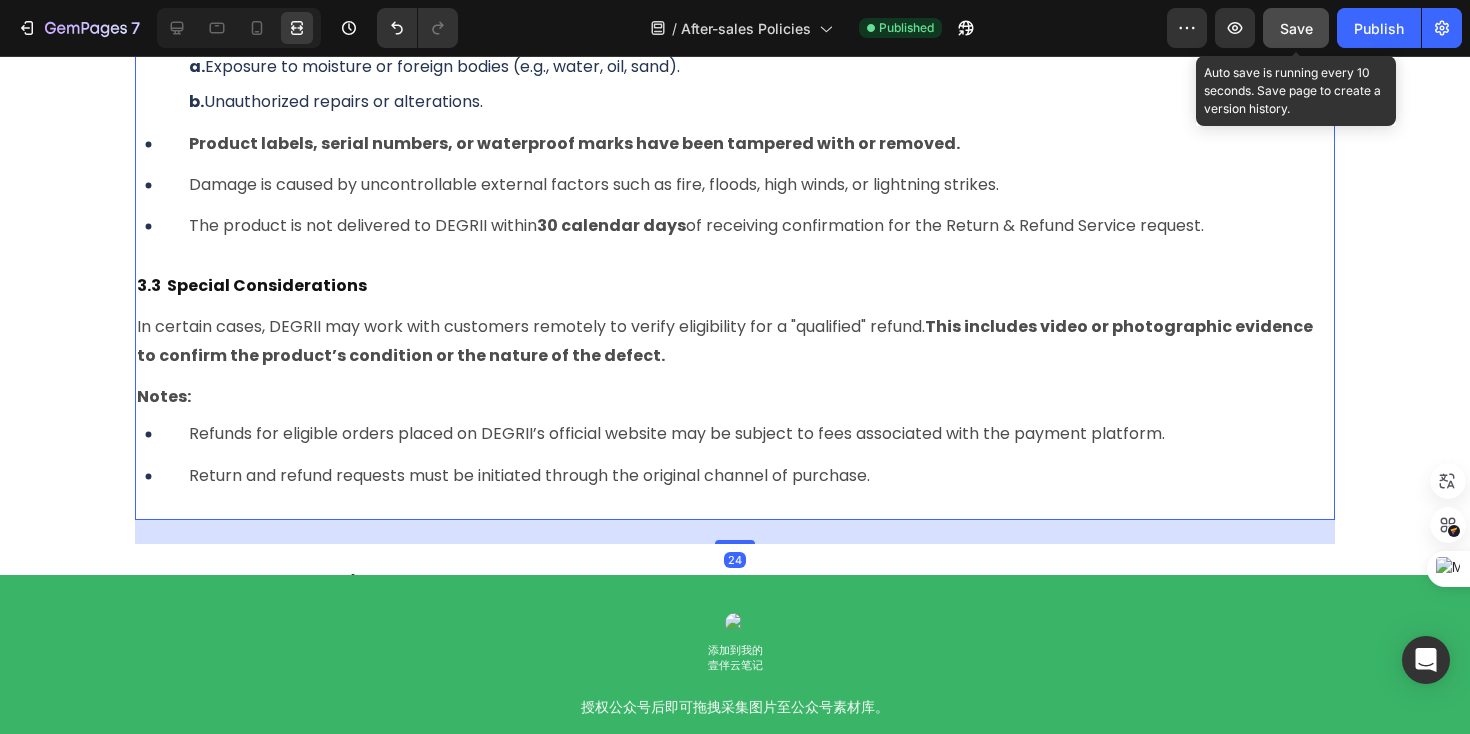 click on "Save" at bounding box center (1296, 28) 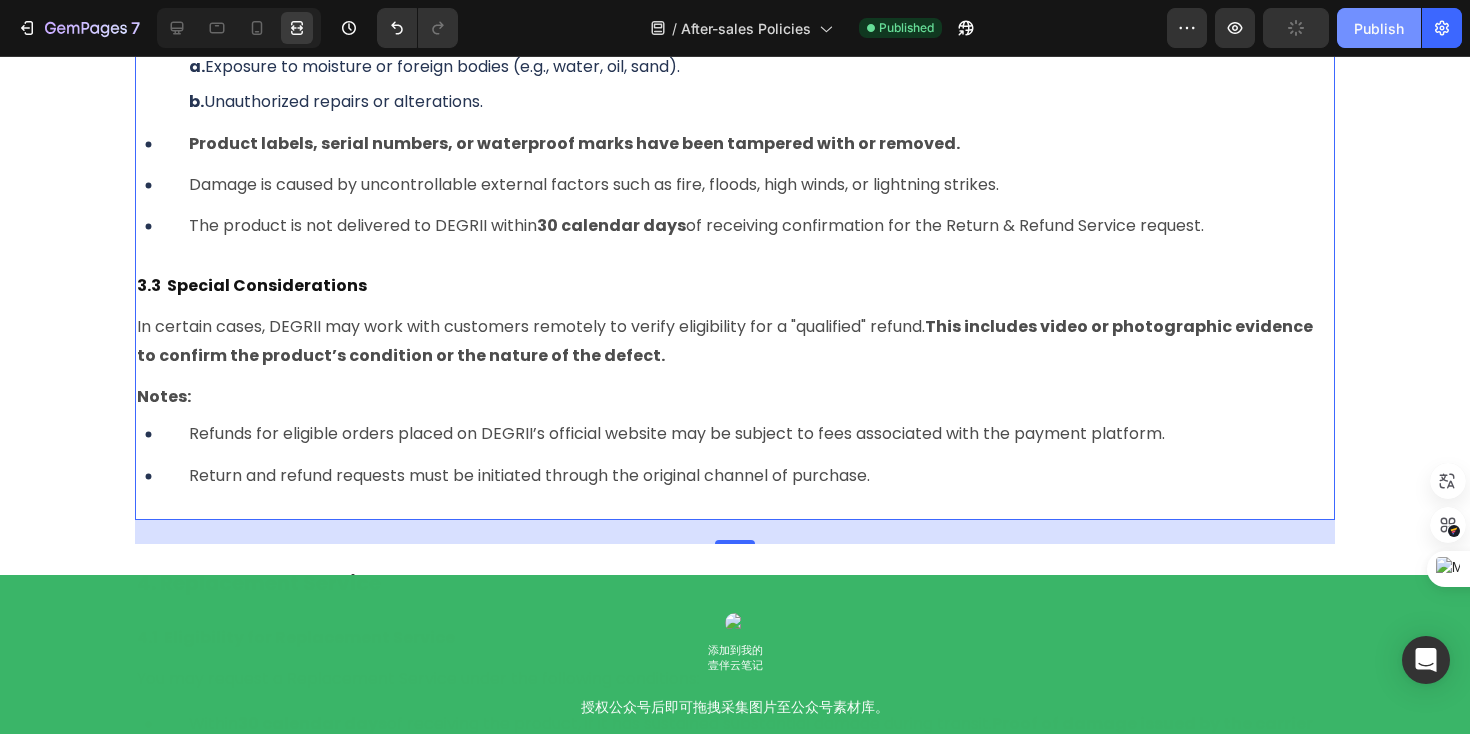 click on "Publish" 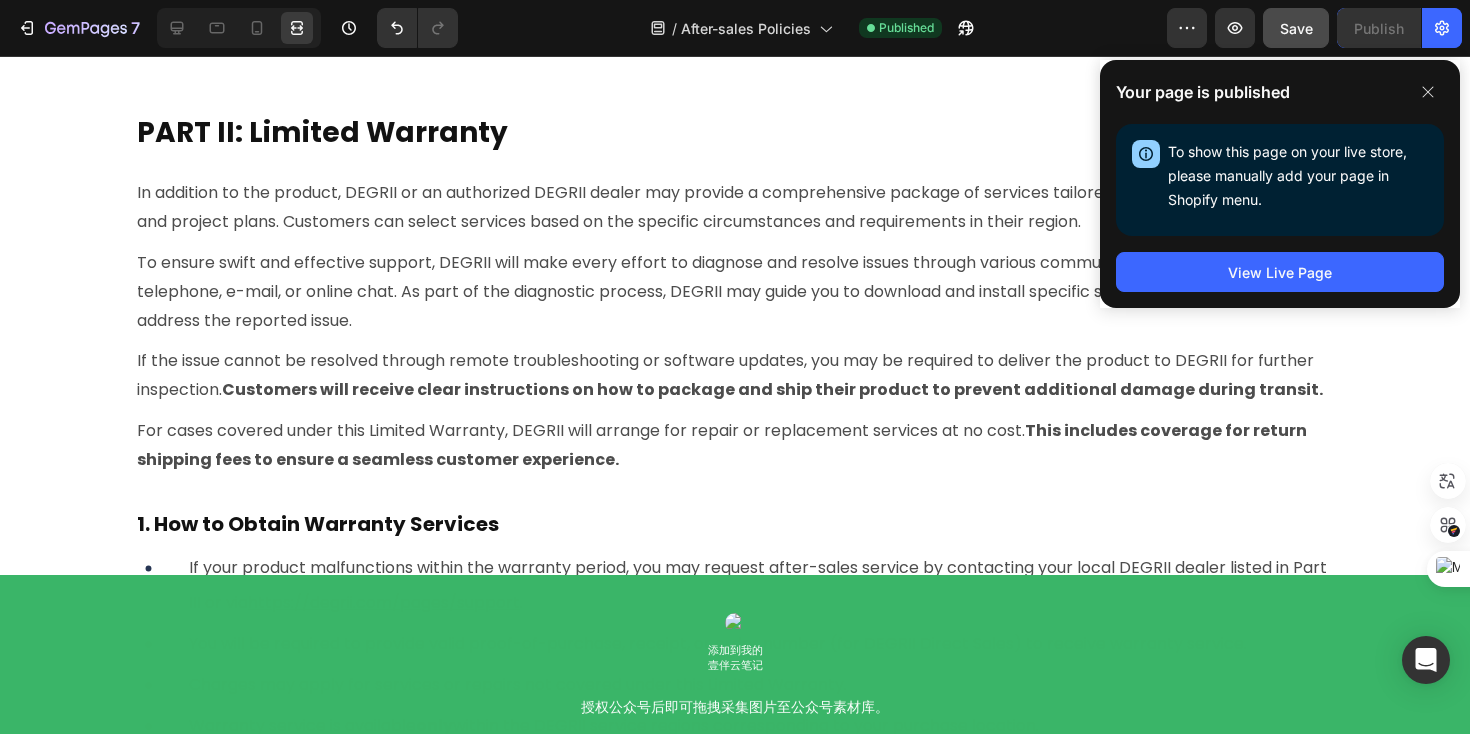 scroll, scrollTop: 7500, scrollLeft: 0, axis: vertical 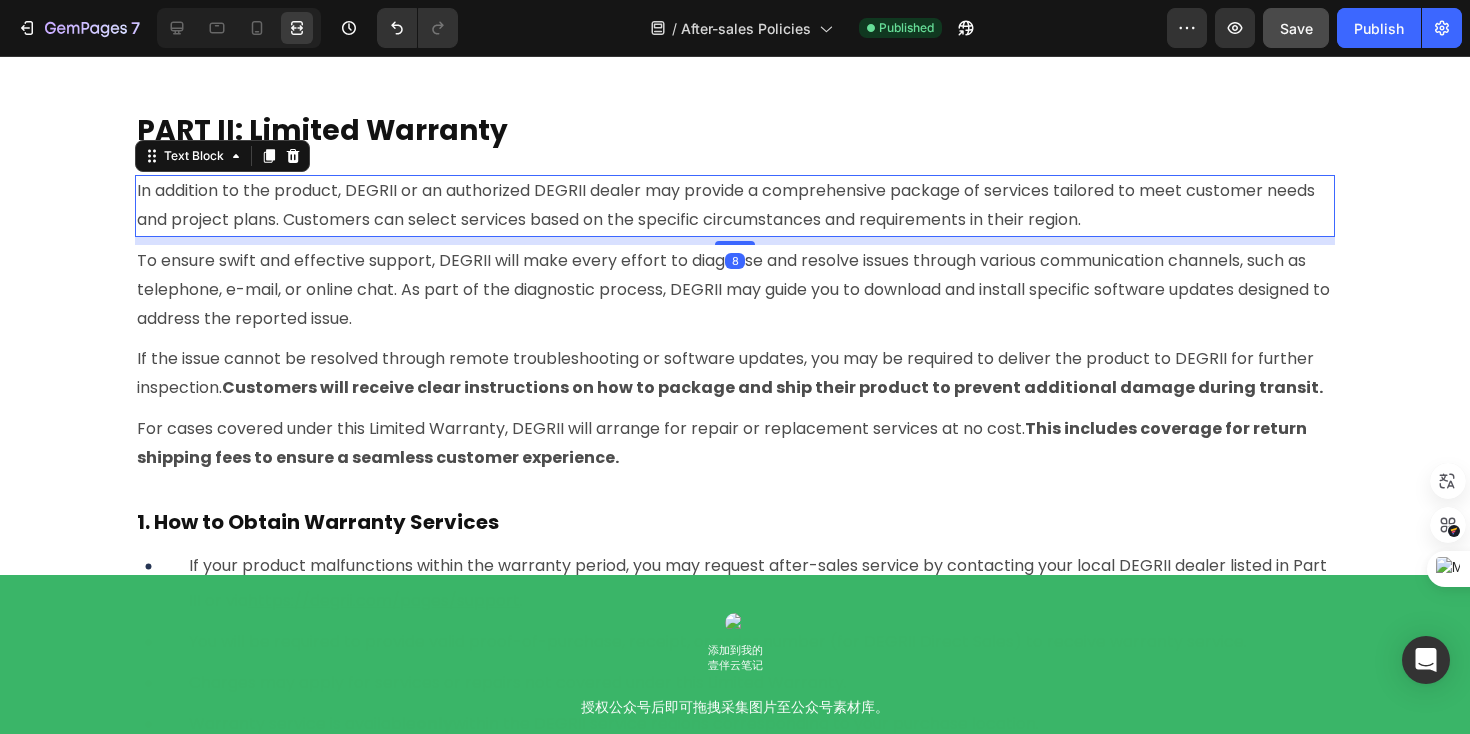 click on "In addition to the product, DEGRII or an authorized DEGRII dealer may provide a comprehensive package of services tailored to meet customer needs and project plans. Customers can select services based on the specific circumstances and requirements in their region." at bounding box center [735, 206] 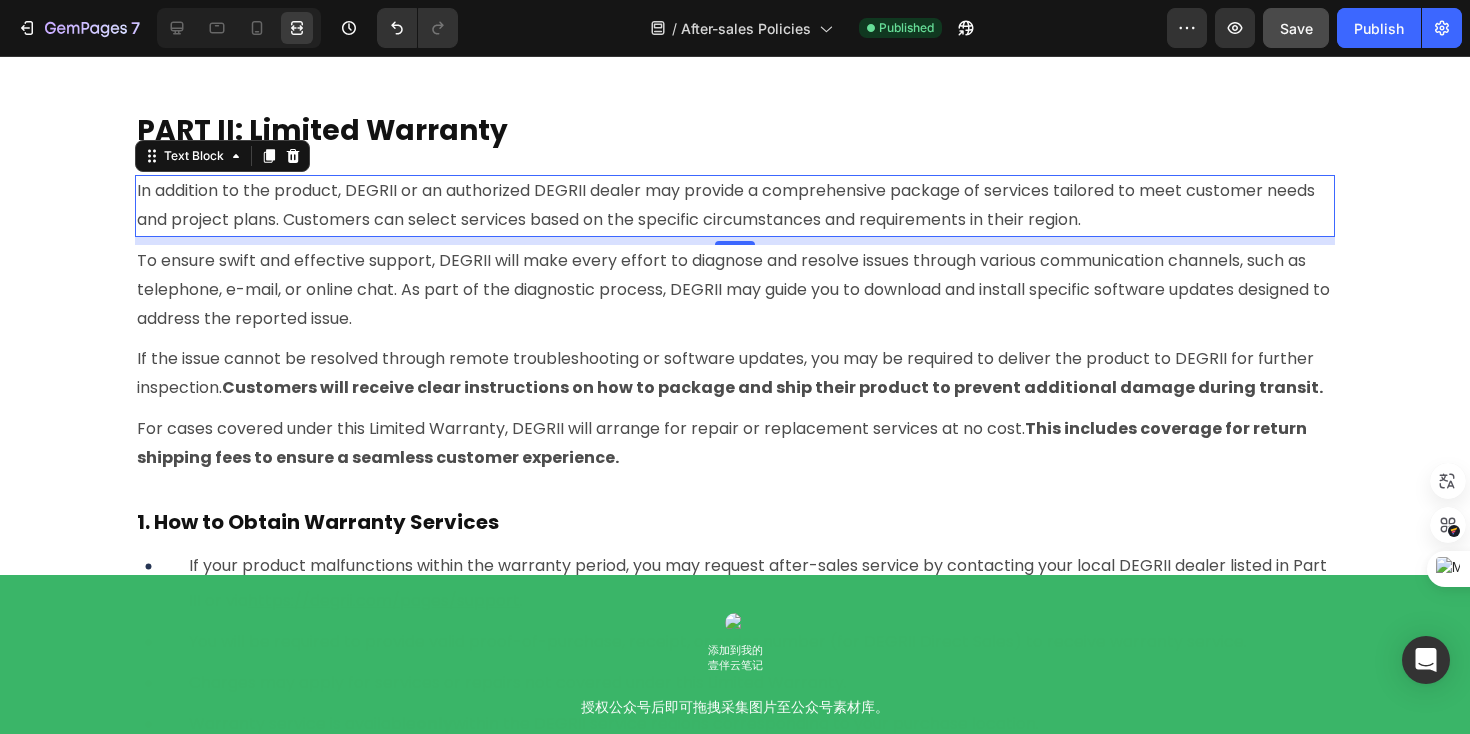 click on "In addition to the product, DEGRII or an authorized DEGRII dealer may provide a comprehensive package of services tailored to meet customer needs and project plans. Customers can select services based on the specific circumstances and requirements in their region." at bounding box center [735, 206] 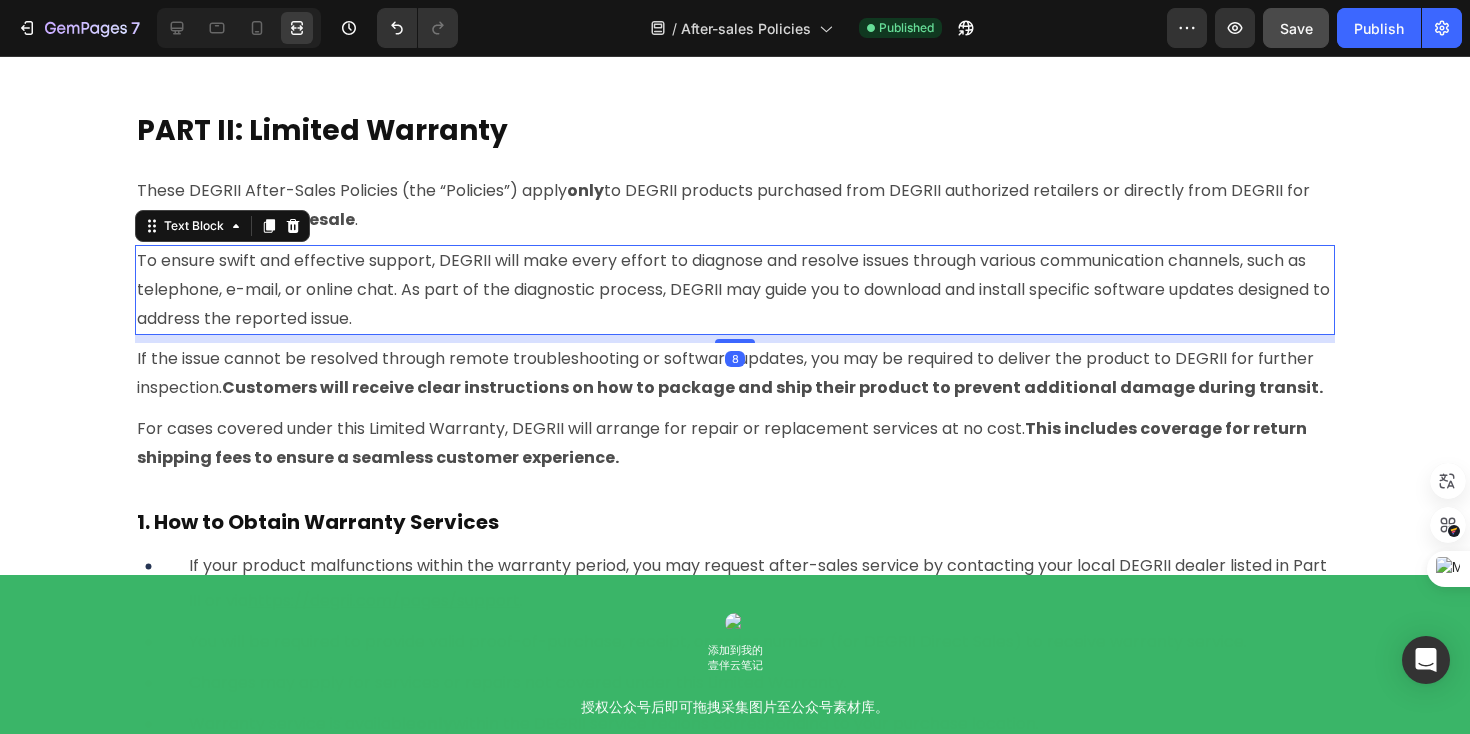 click on "To ensure swift and effective support, DEGRII will make every effort to diagnose and resolve issues through various communication channels, such as telephone, e-mail, or online chat. As part of the diagnostic process, DEGRII may guide you to download and install specific software updates designed to address the reported issue." at bounding box center [735, 290] 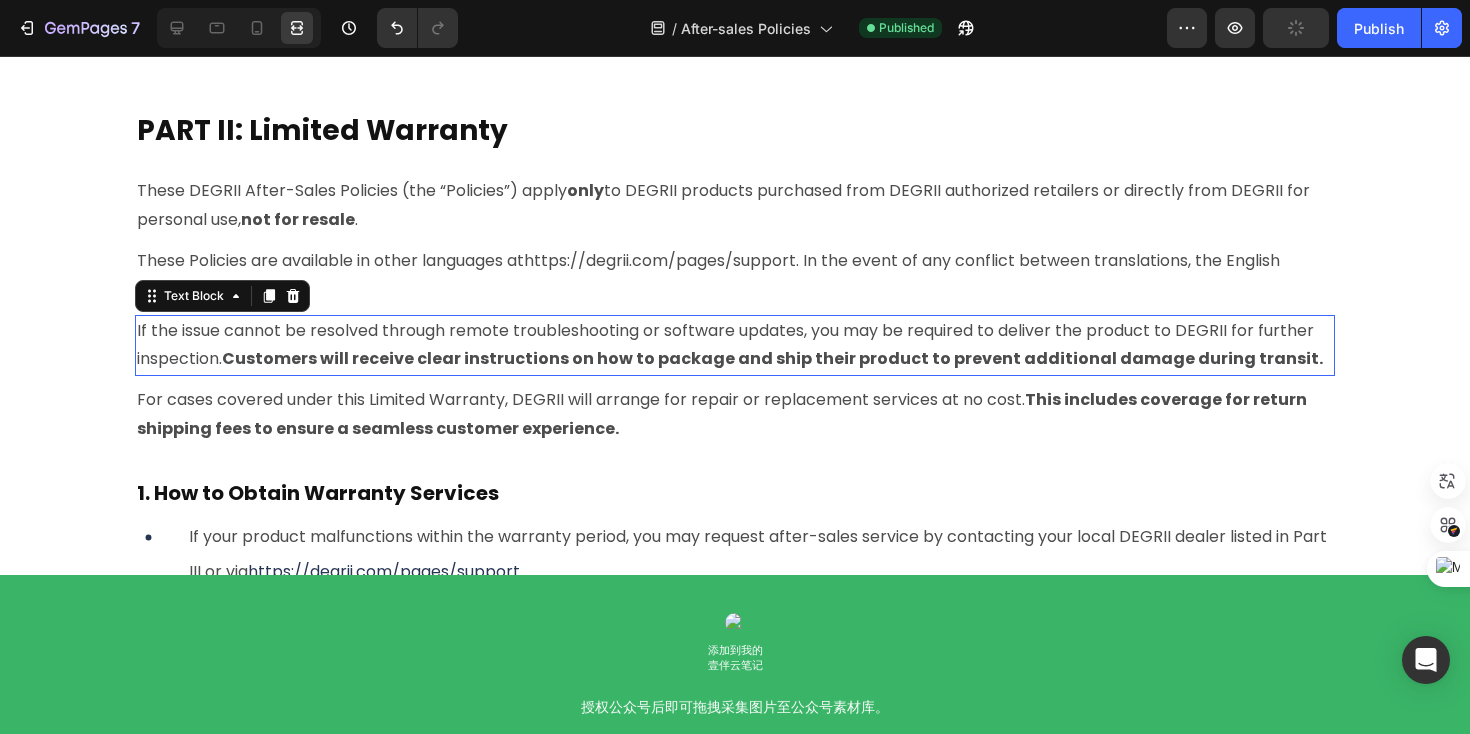 click on "If the issue cannot be resolved through remote troubleshooting or software updates, you may be required to deliver the product to DEGRII for further inspection.  Customers will receive clear instructions on how to package and ship their product to prevent additional damage during transit." at bounding box center [730, 345] 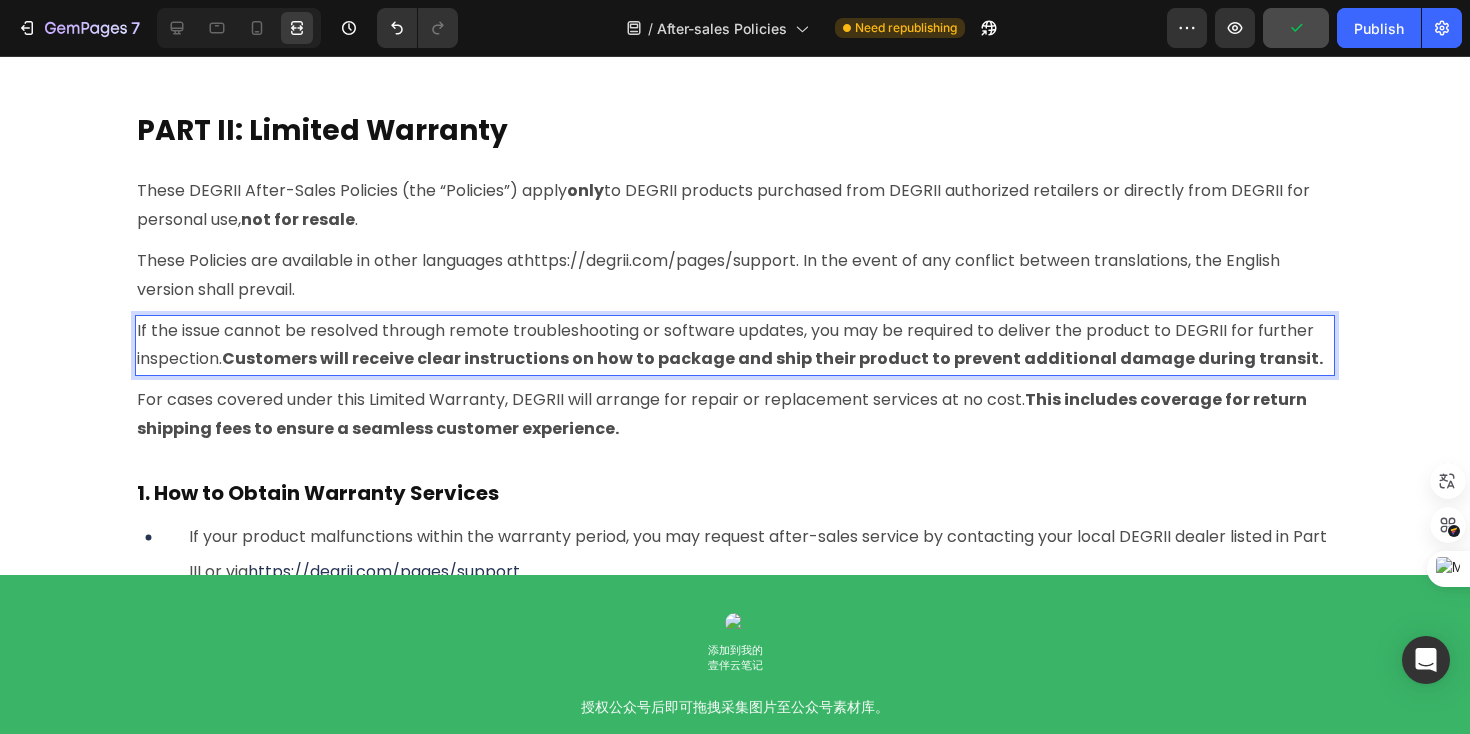 click on "If the issue cannot be resolved through remote troubleshooting or software updates, you may be required to deliver the product to DEGRII for further inspection.  Customers will receive clear instructions on how to package and ship their product to prevent additional damage during transit." at bounding box center (730, 345) 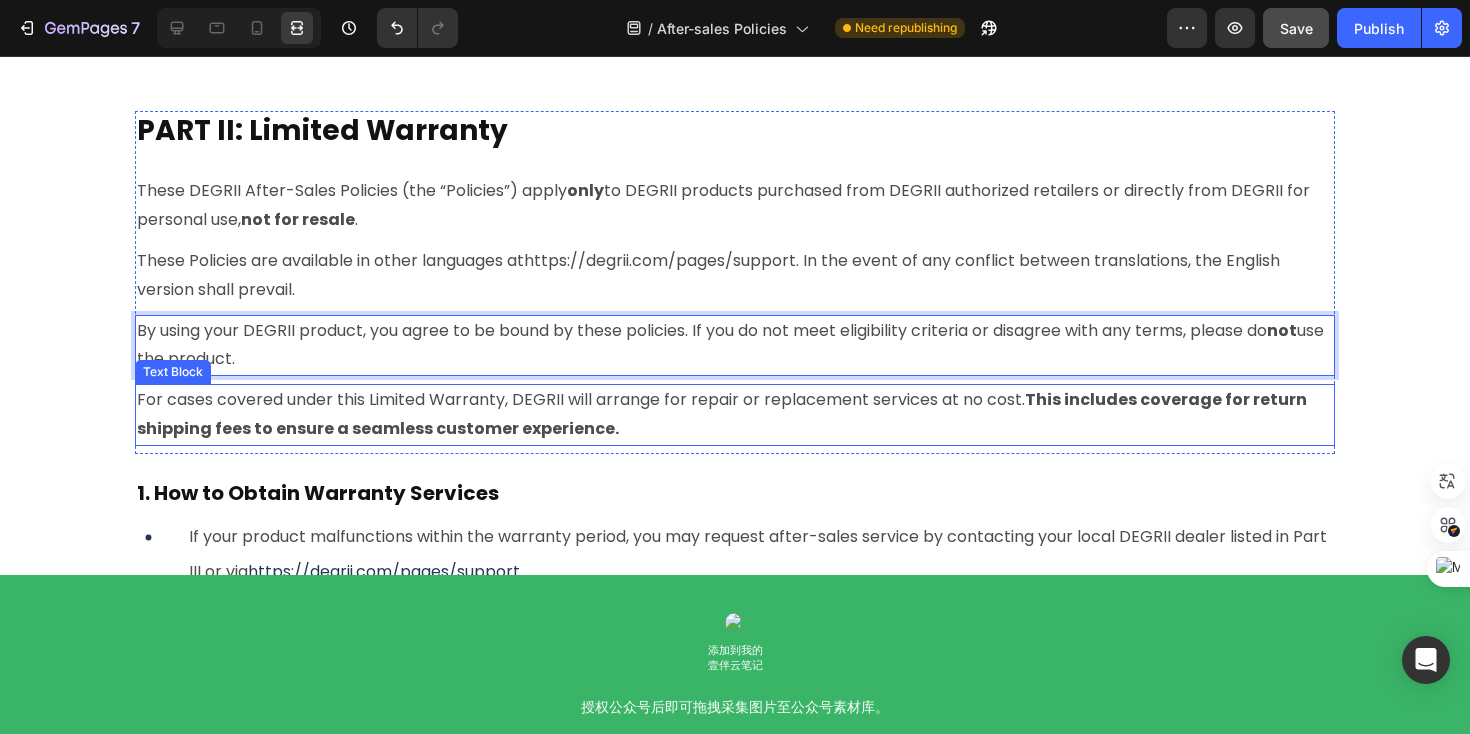 click on "For cases covered under this Limited Warranty, DEGRII will arrange for repair or replacement services at no cost.  This includes coverage for return shipping fees to ensure a seamless customer experience." at bounding box center [722, 414] 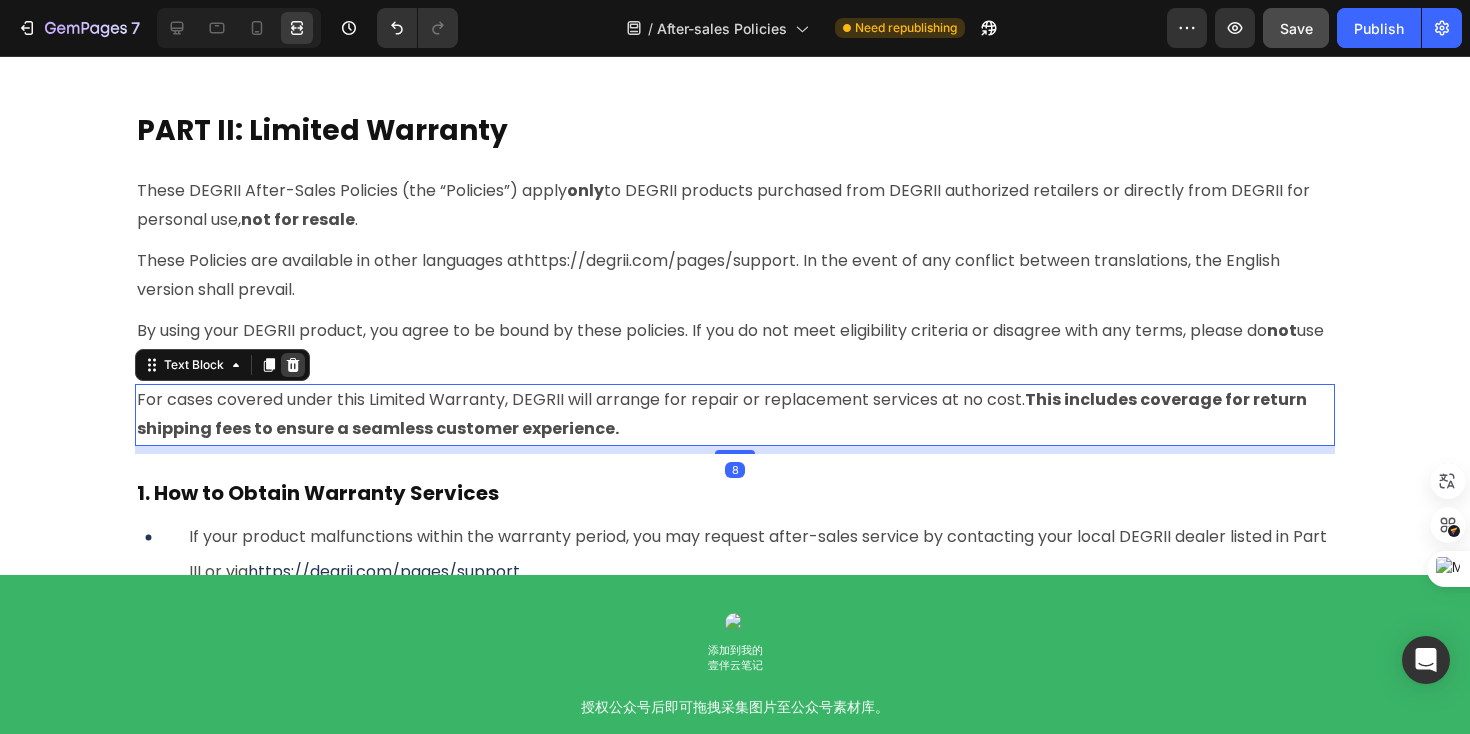 click 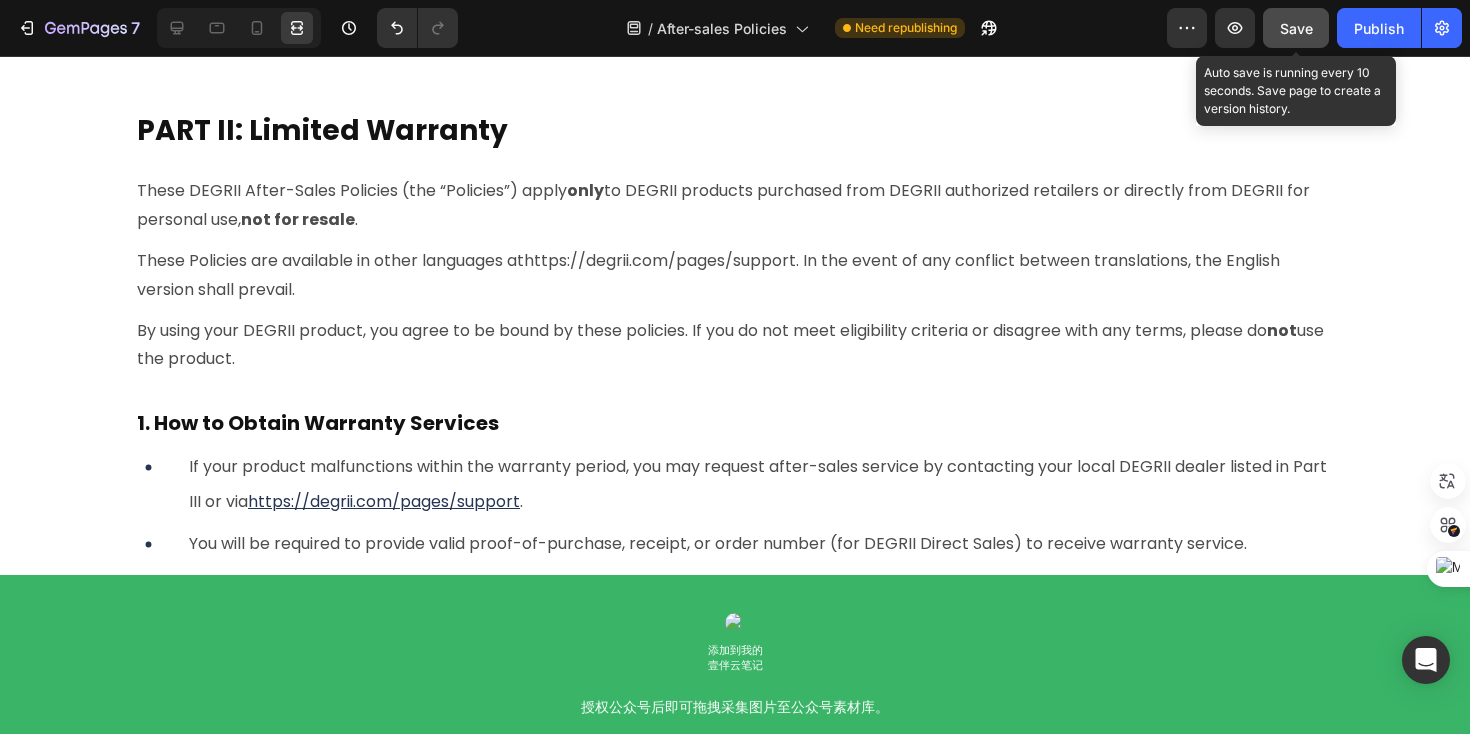 click on "Save" 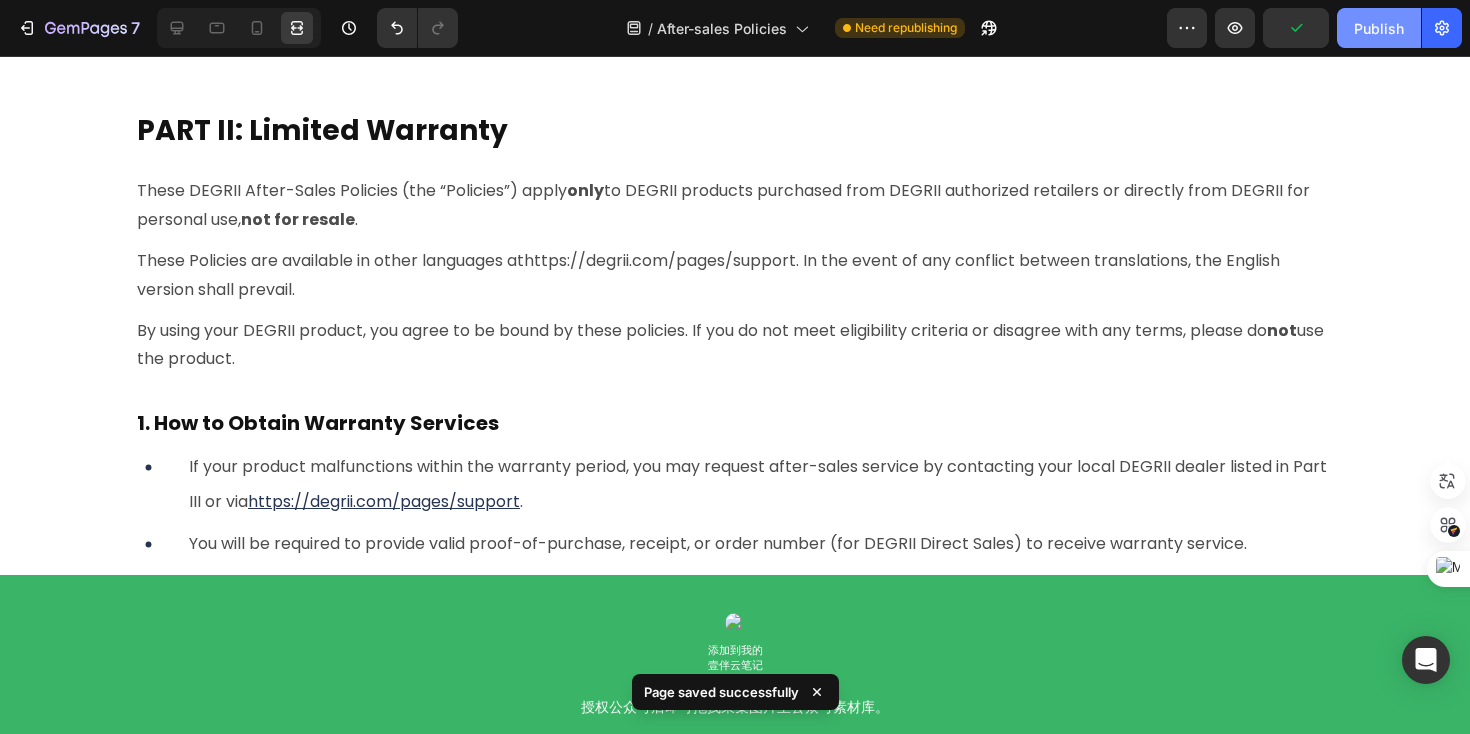 click on "Publish" at bounding box center [1379, 28] 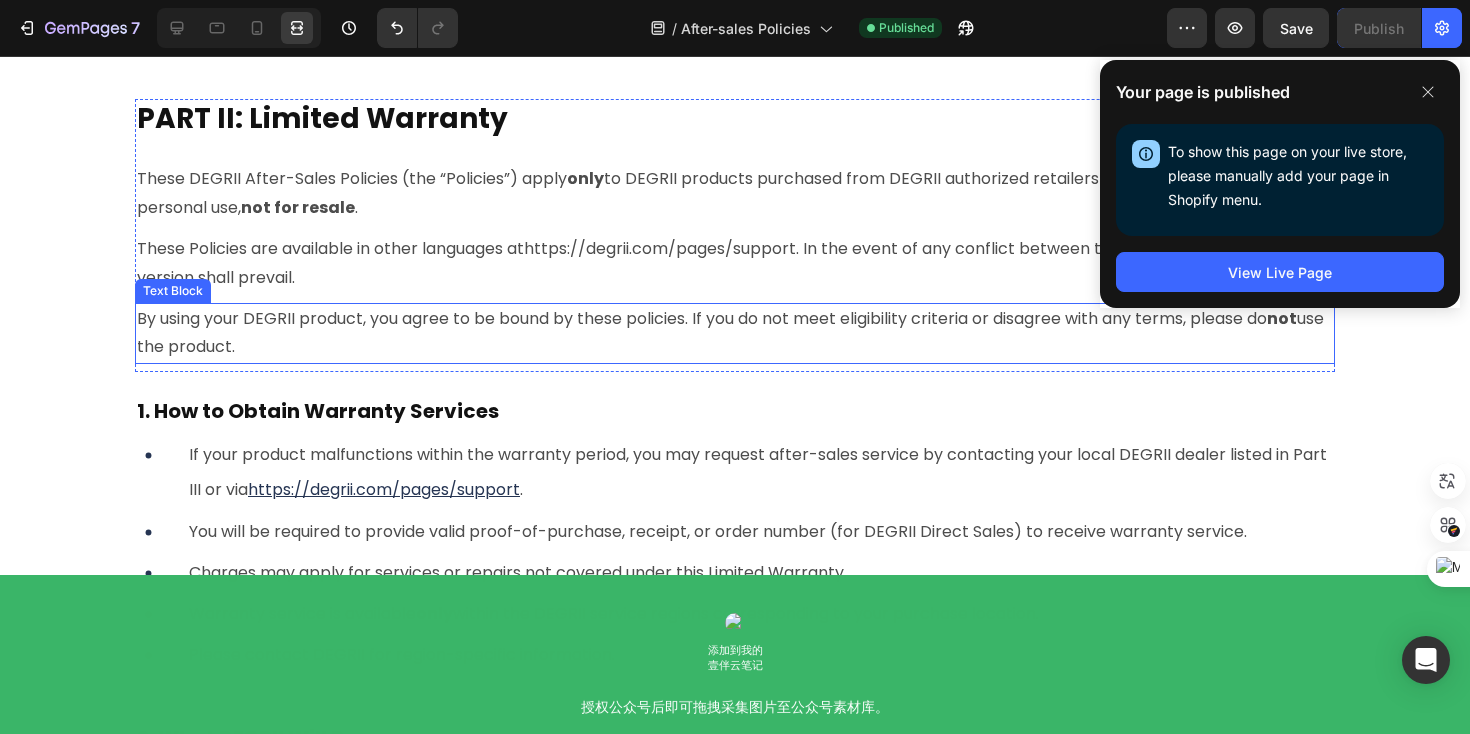 scroll, scrollTop: 7505, scrollLeft: 0, axis: vertical 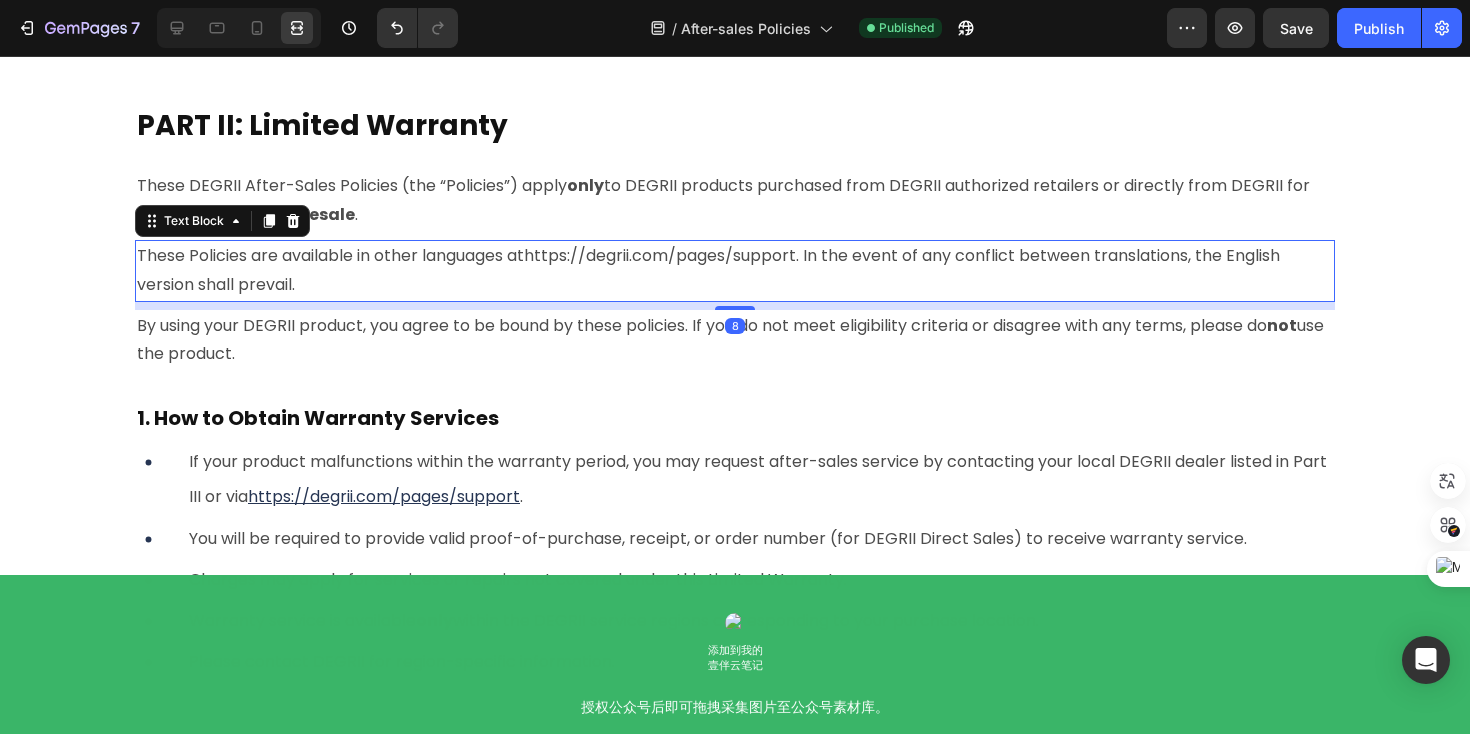 click on "https://degrii.com/pages/support" at bounding box center (660, 255) 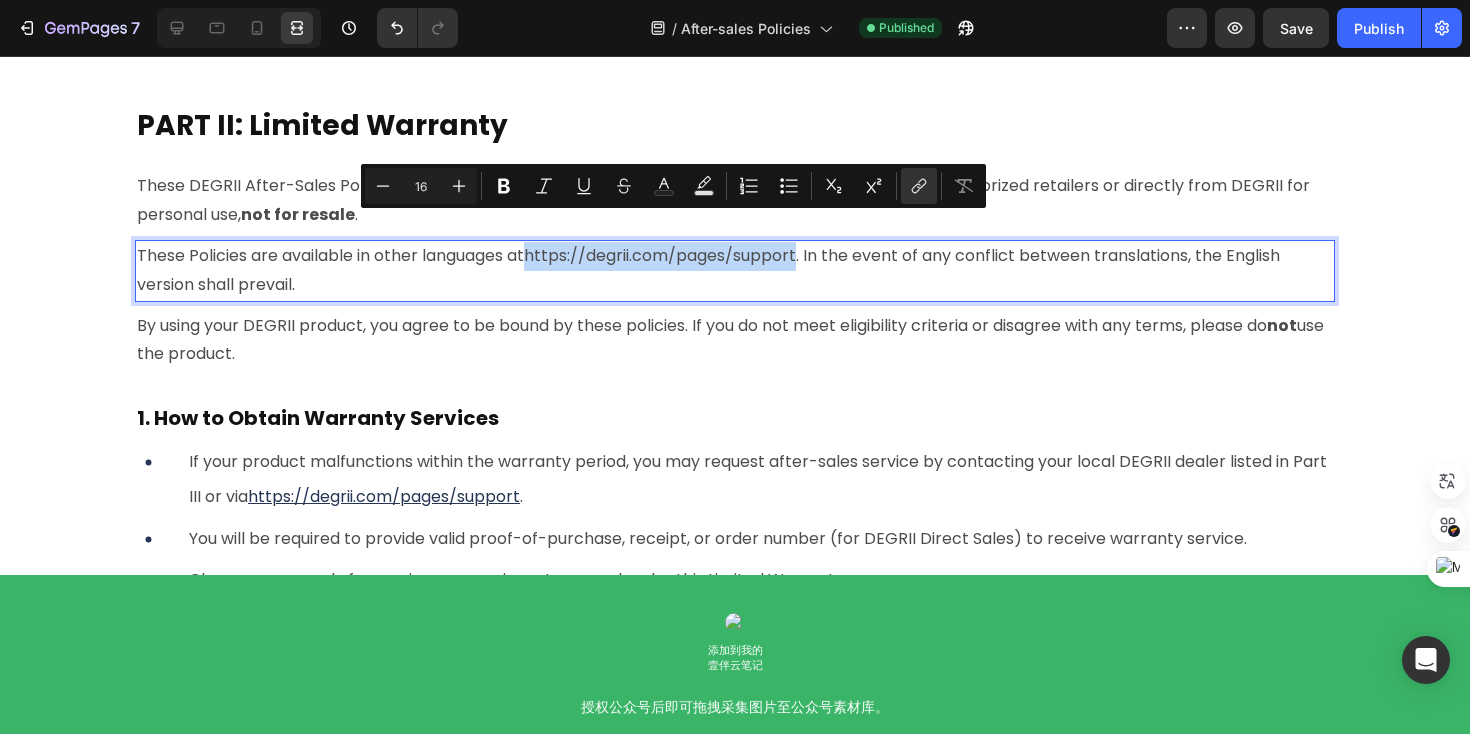 drag, startPoint x: 537, startPoint y: 228, endPoint x: 809, endPoint y: 239, distance: 272.22232 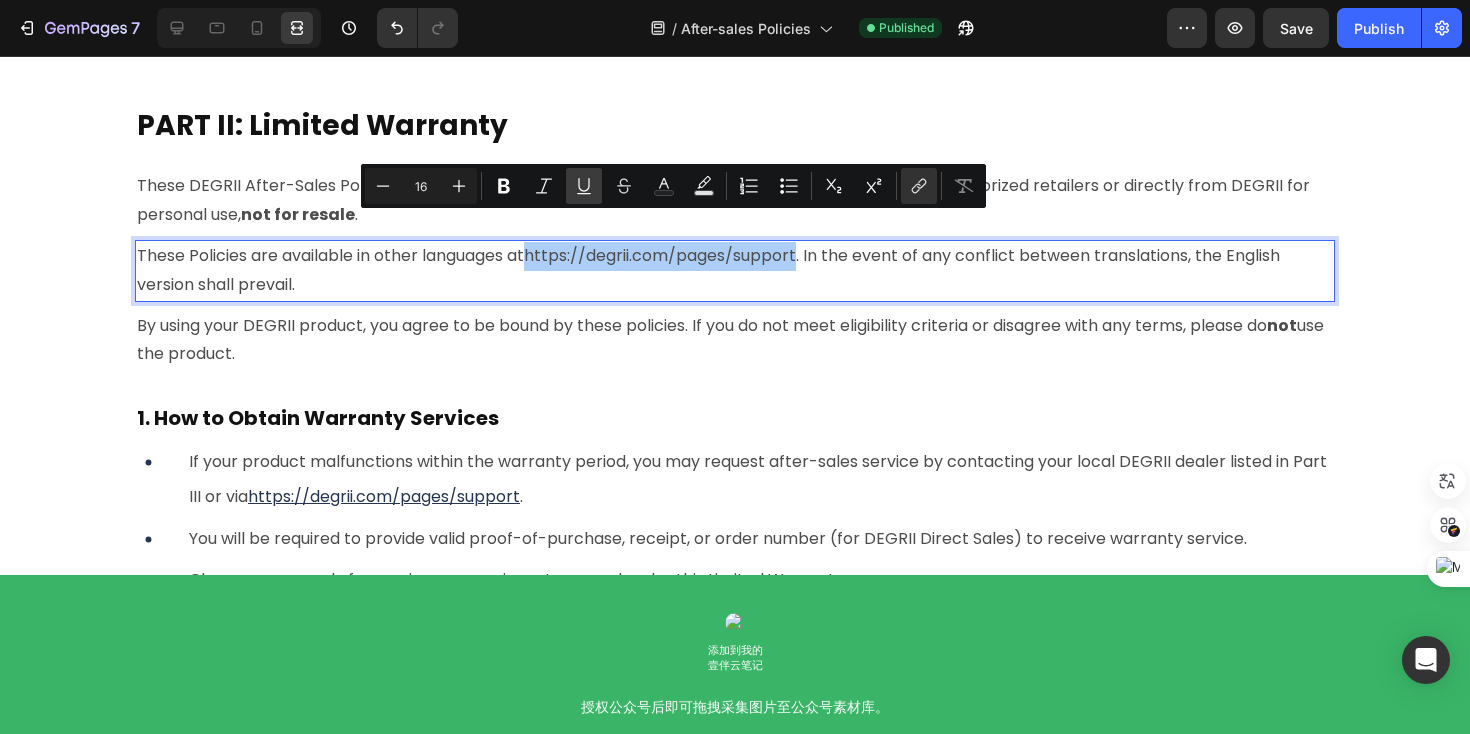 click 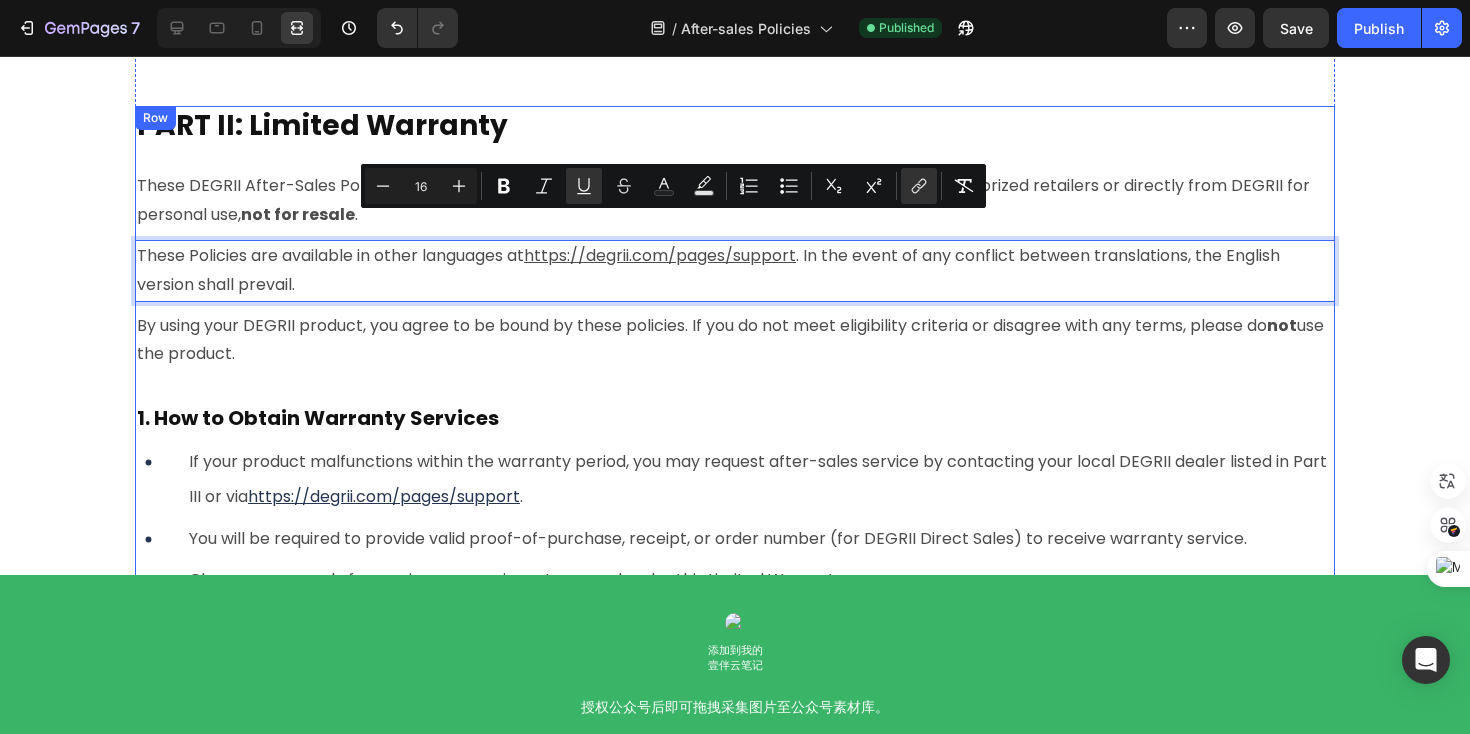 click on "PART II: Limited Warranty Heading These DEGRII After-Sales Policies (the “Policies”) apply  only  to DEGRII products purchased from DEGRII authorized retailers or directly from DEGRII for personal use,  not for resale . Text Block These Policies are available in other languages at  https://degrii.com/pages/support . In the event of any conflict between translations, the English version shall prevail. Text Block   8 By using your DEGRII product, you agree to be bound by these policies. If you do not meet eligibility criteria or disagree with any terms, please do  not  use the product. Text Block Row 1. How to Obtain Warranty Services Heading
If your product malfunctions within the warranty period, you may request after-sales service by contacting your local DEGRII dealer listed in Part III or via  https://degrii.com/pages/support .
You will be required to provide valid proof-of-purchase, receipt, or order number (for DEGRII Direct Sales) to receive warranty service. only Row" at bounding box center (735, 1949) 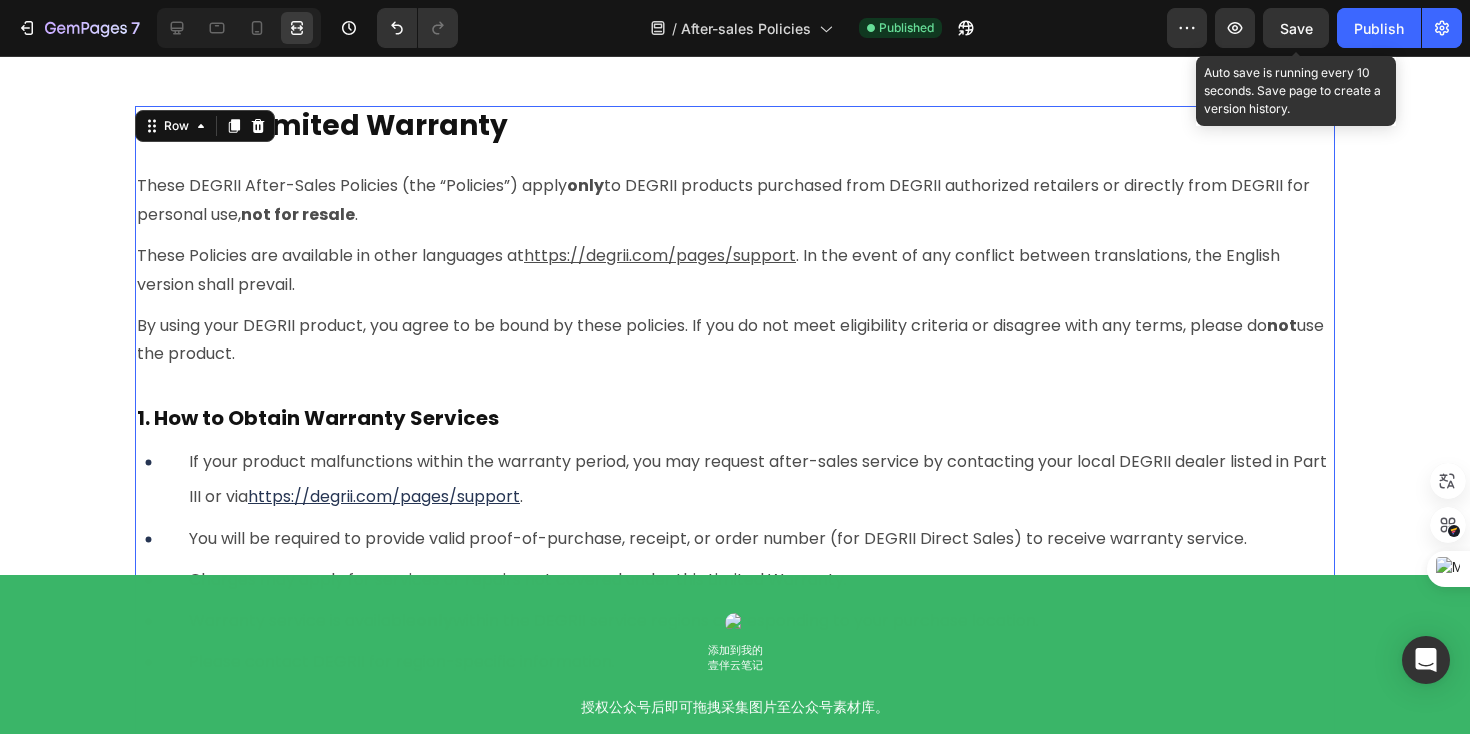 click on "Save" 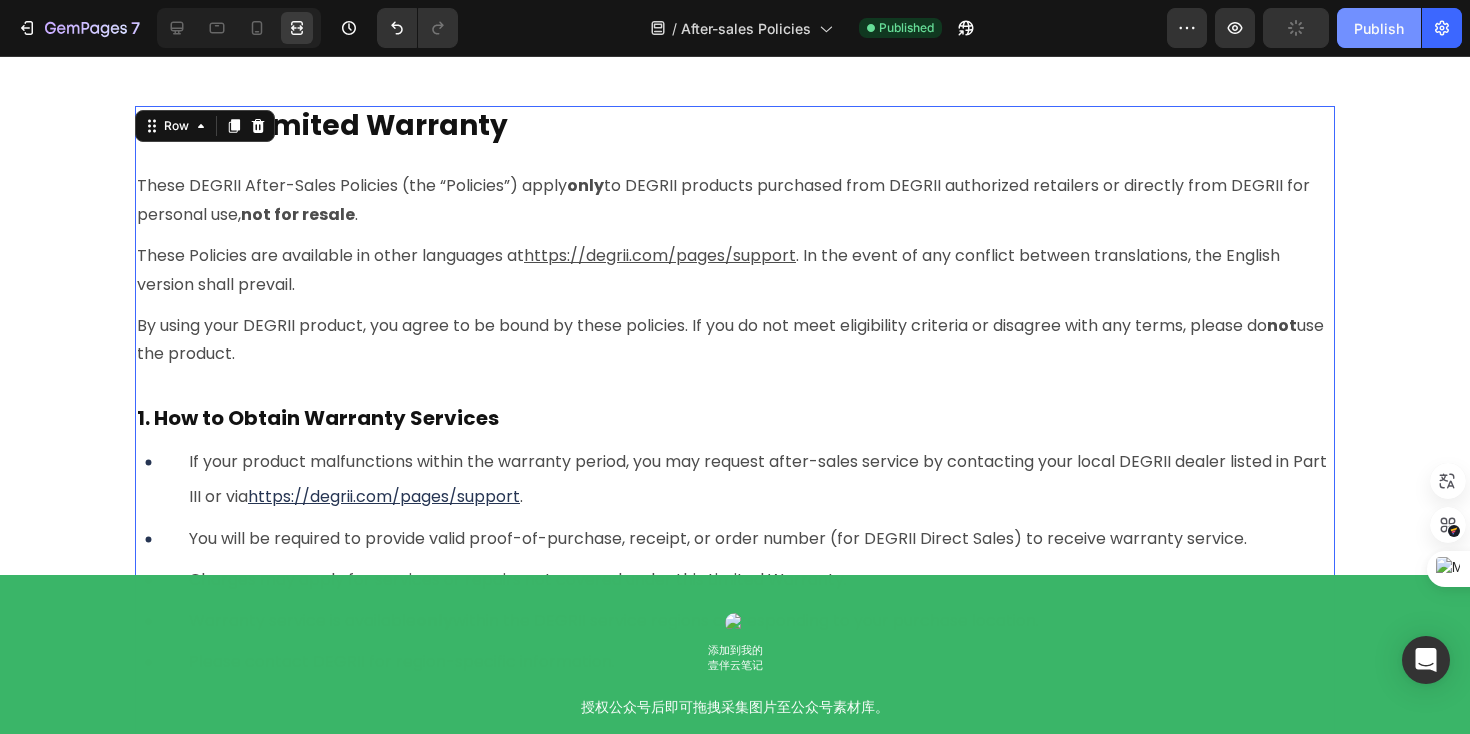 click on "Publish" at bounding box center (1379, 28) 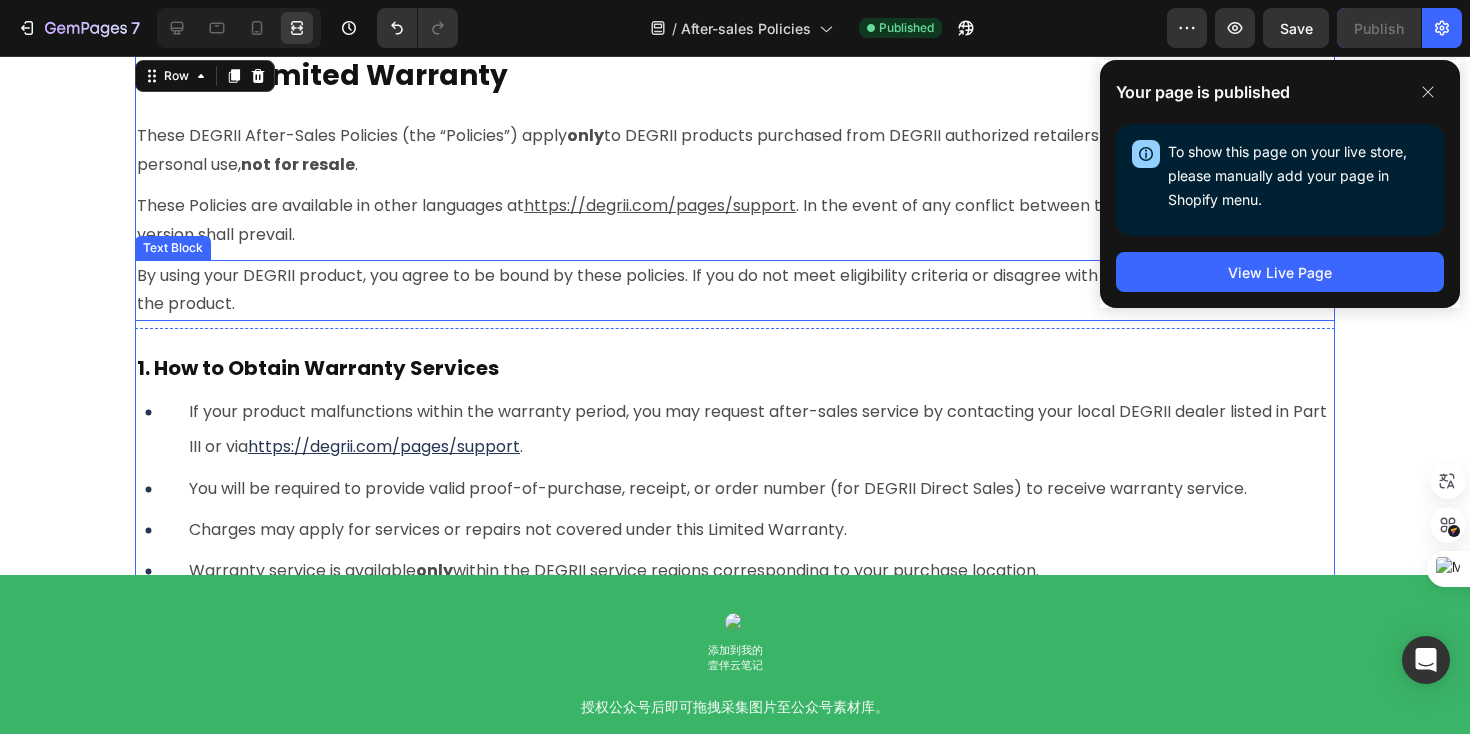 scroll, scrollTop: 7574, scrollLeft: 0, axis: vertical 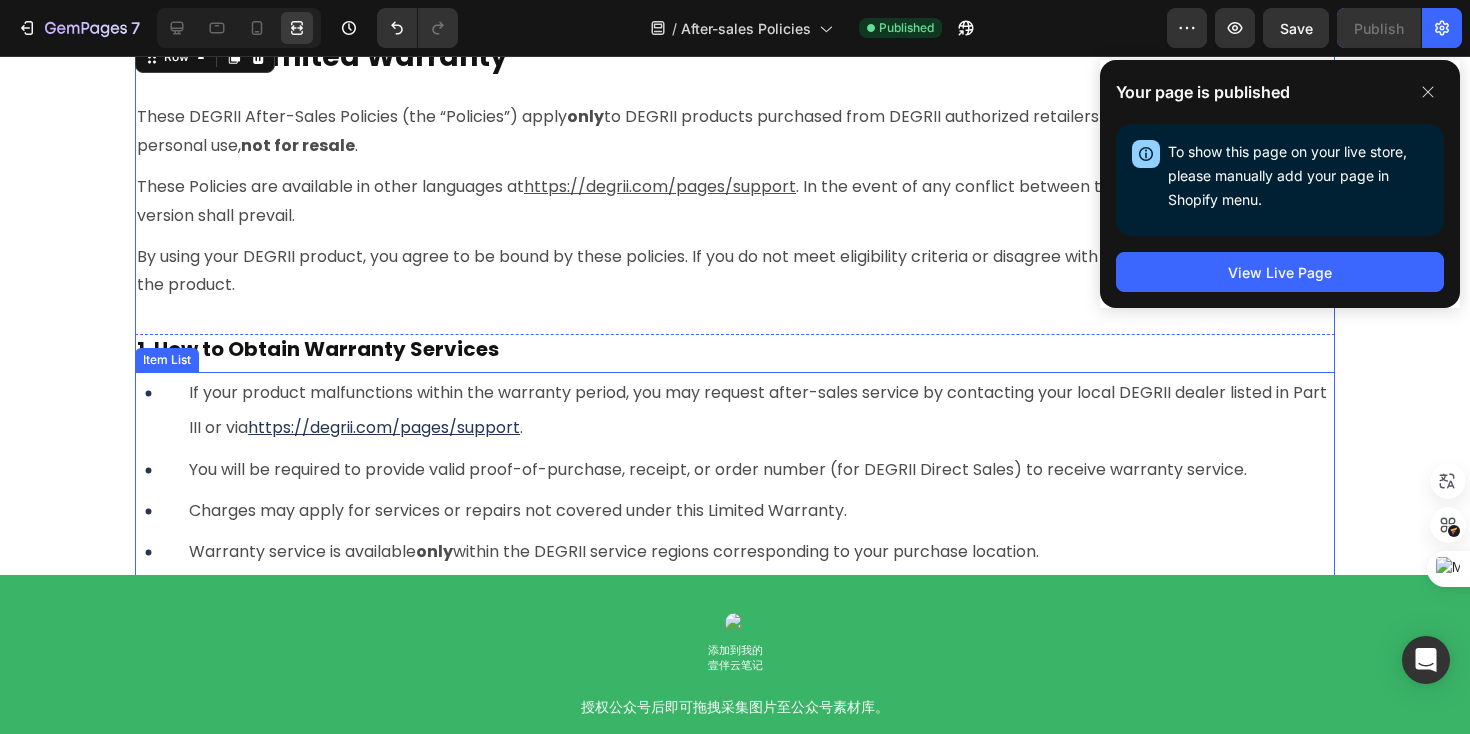 click on "If your product malfunctions within the warranty period, you may request after-sales service by contacting your local DEGRII dealer listed in Part III or via  https://example.com/pages/support ." at bounding box center (760, 410) 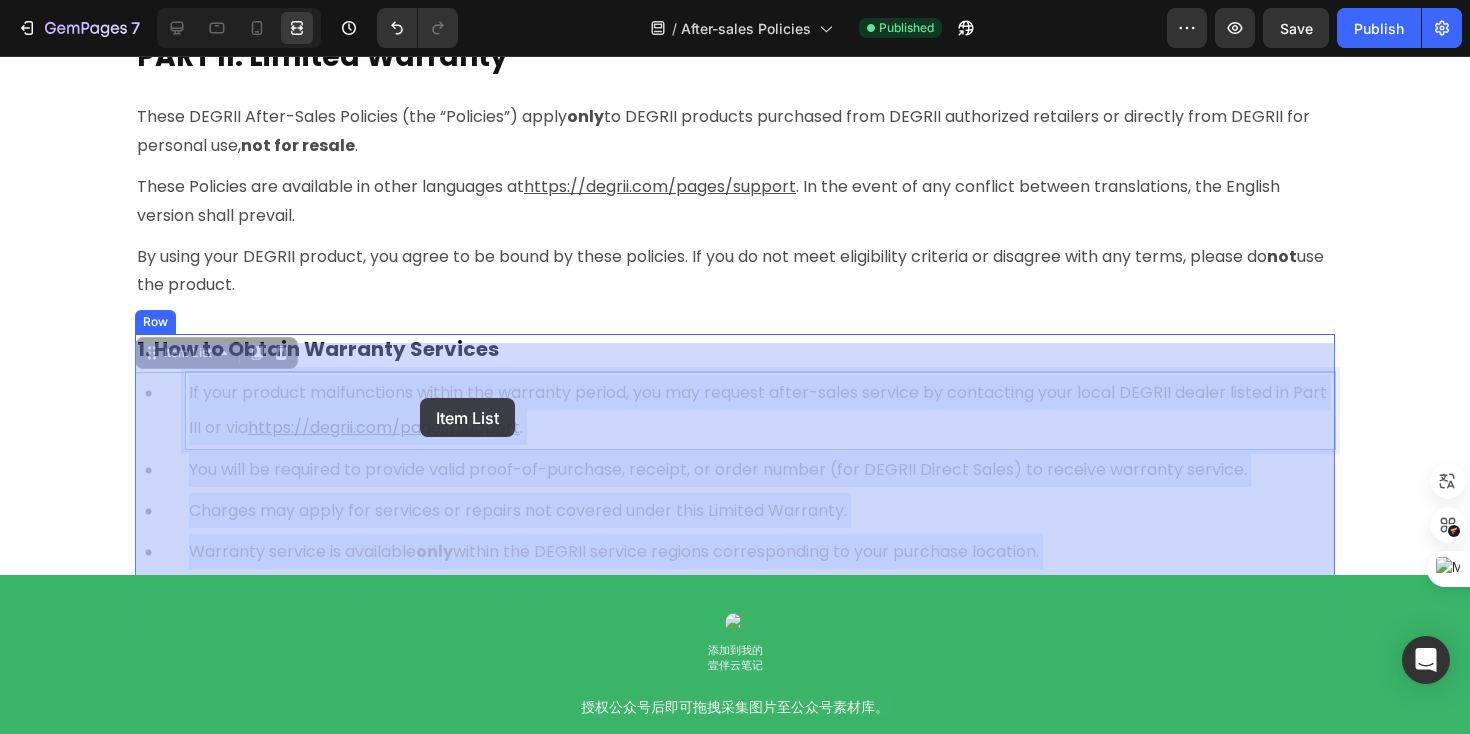 drag, startPoint x: 577, startPoint y: 400, endPoint x: 419, endPoint y: 397, distance: 158.02847 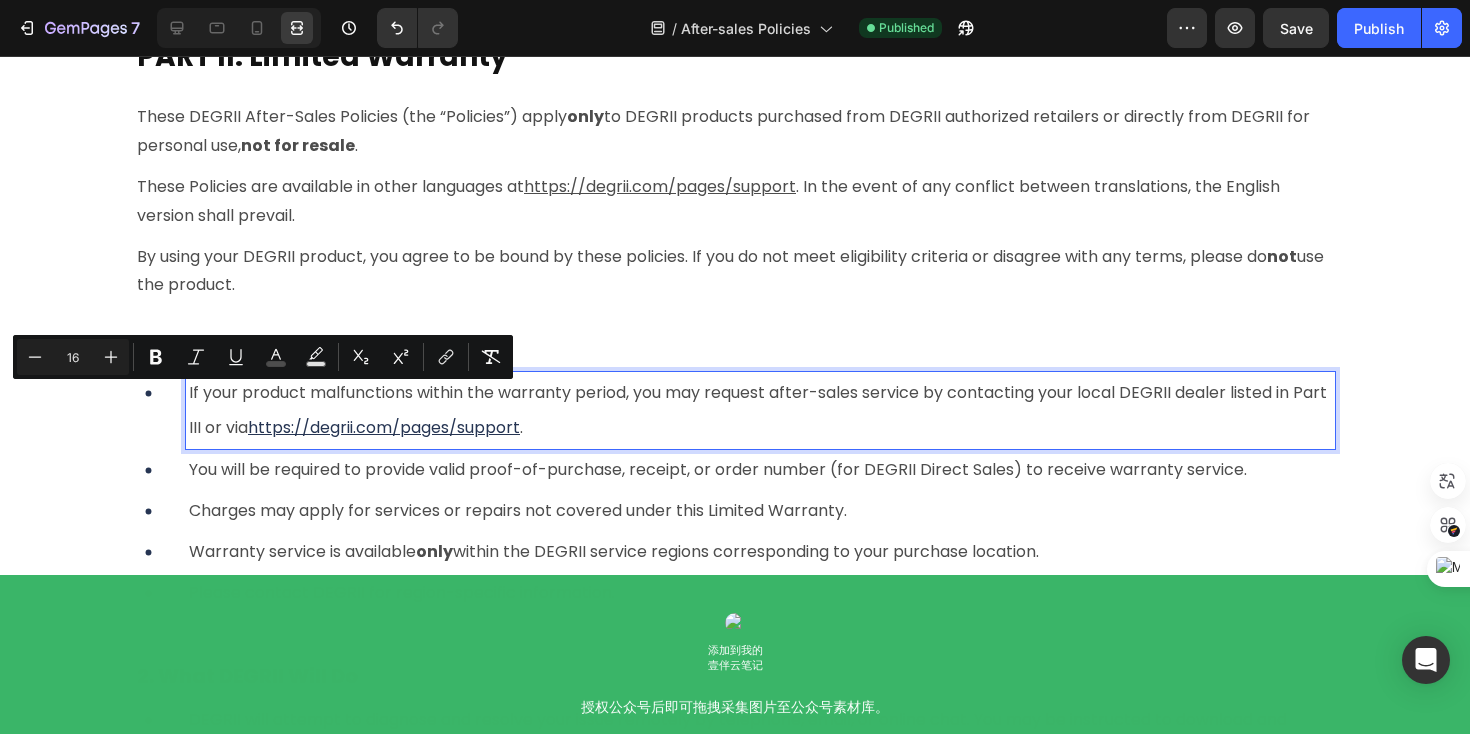 drag, startPoint x: 288, startPoint y: 399, endPoint x: 237, endPoint y: 402, distance: 51.088158 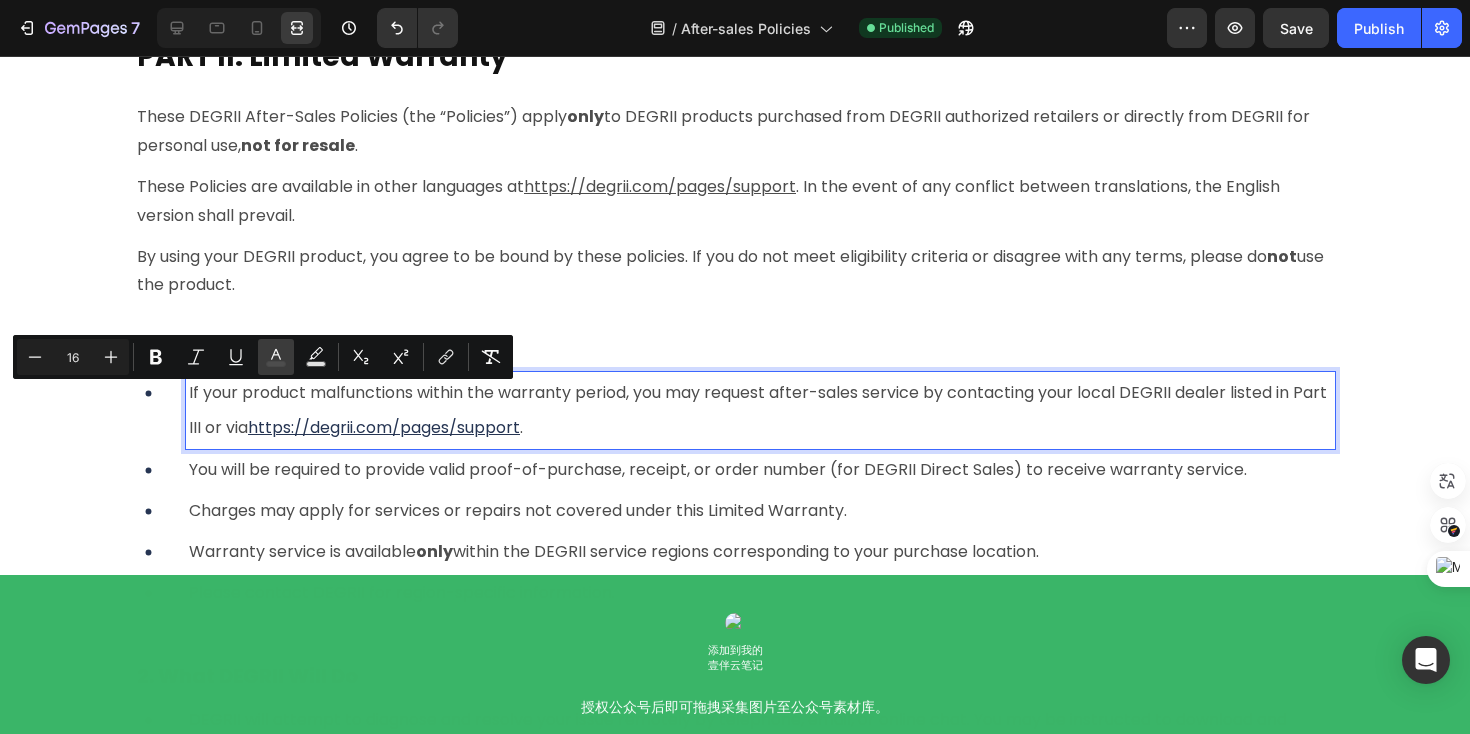 click 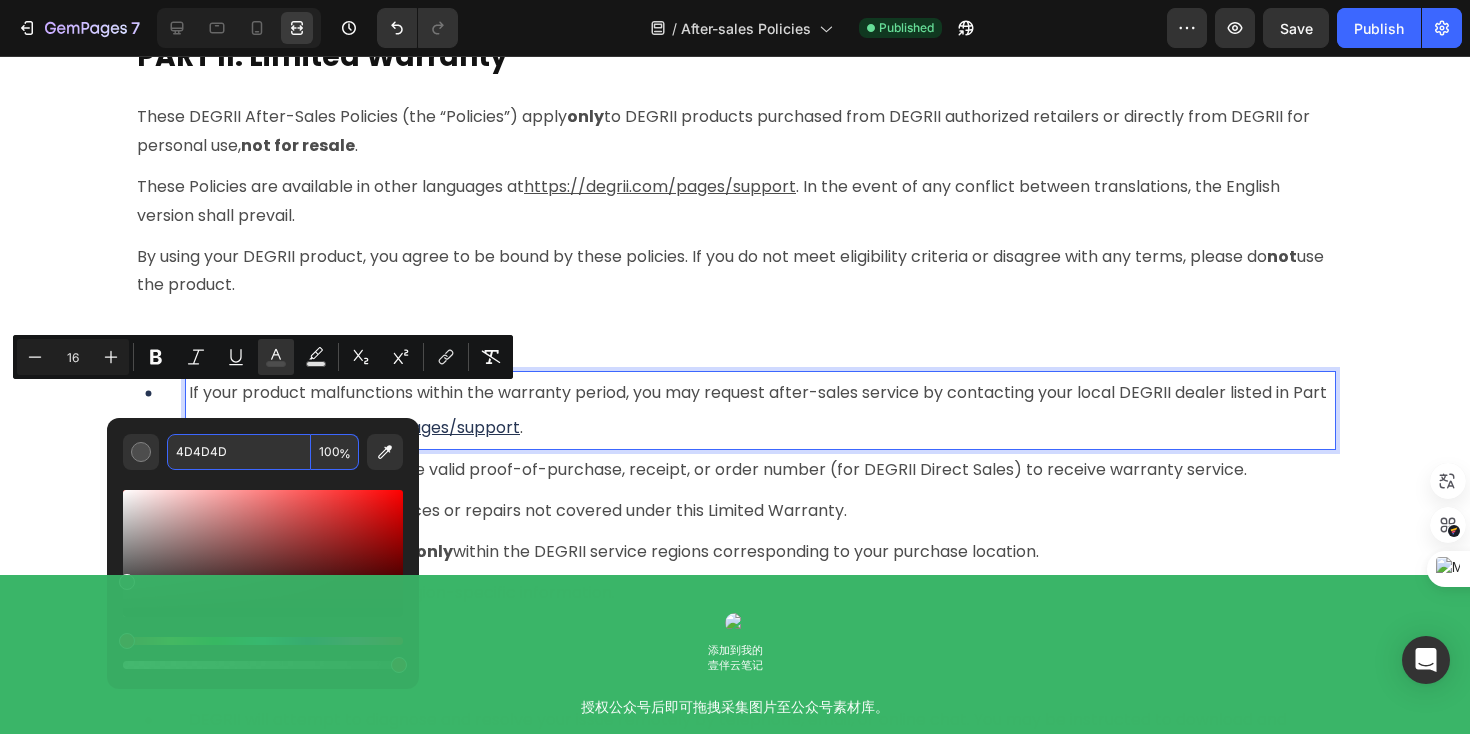 click on "4D4D4D" at bounding box center [239, 452] 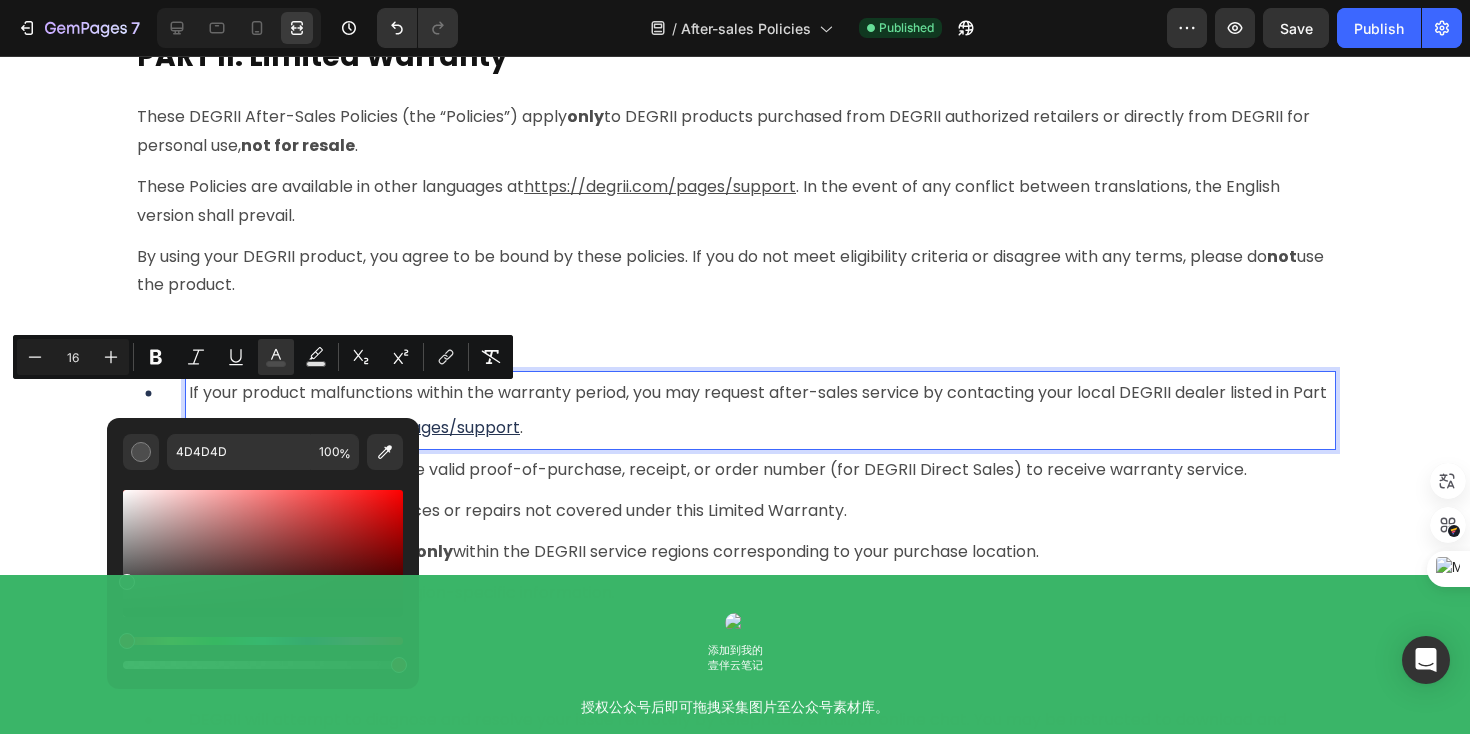 click on "You will be required to provide valid proof-of-purchase, receipt, or order number (for DEGRII Direct Sales) to receive warranty service." at bounding box center (760, 469) 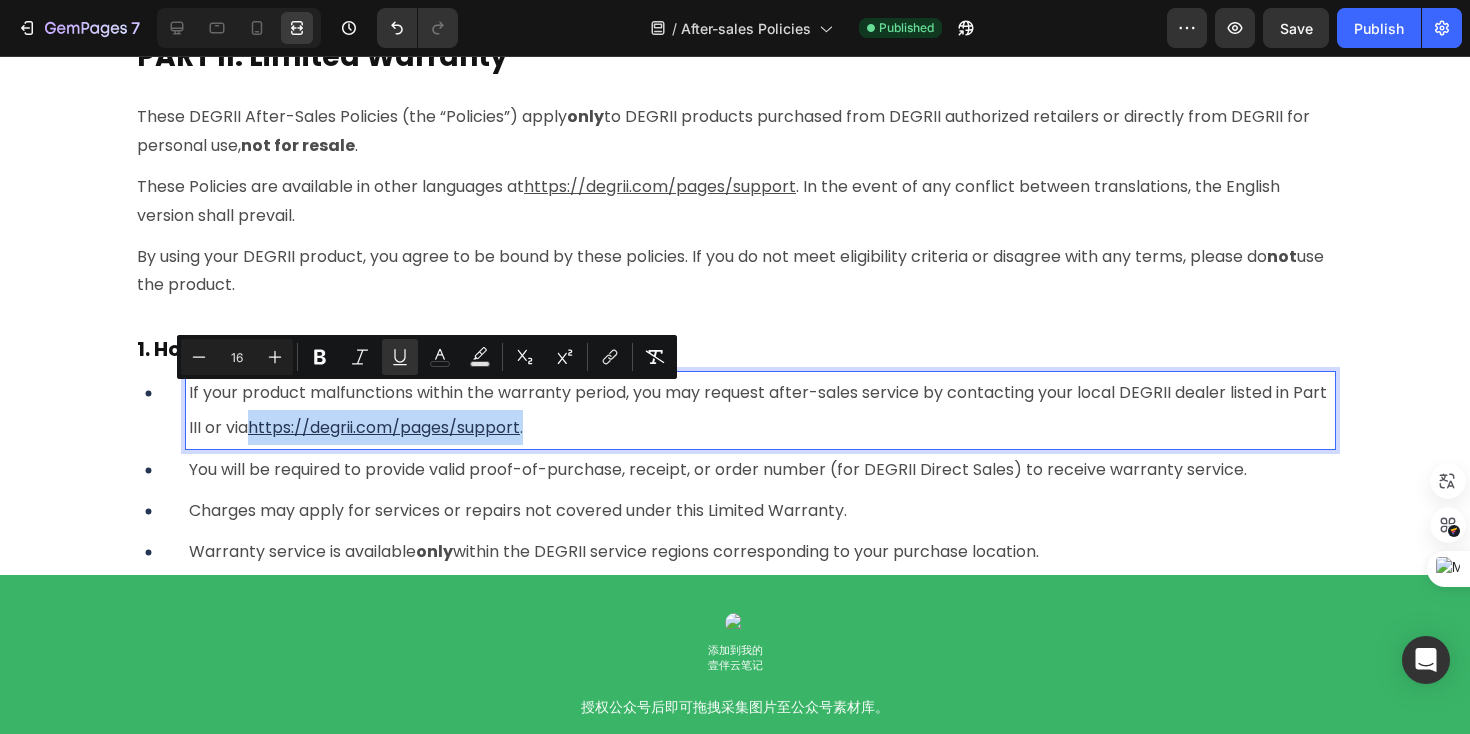 drag, startPoint x: 569, startPoint y: 401, endPoint x: 293, endPoint y: 401, distance: 276 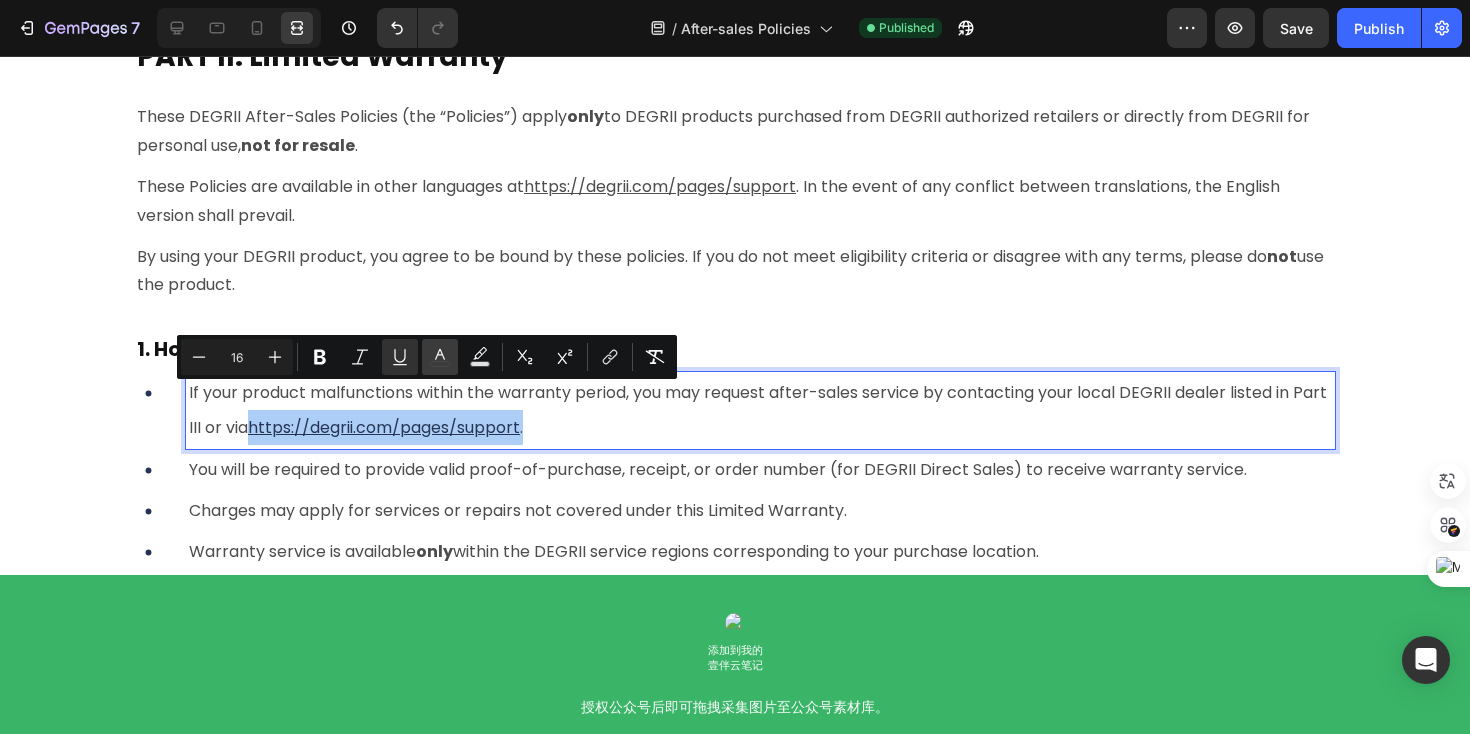 click 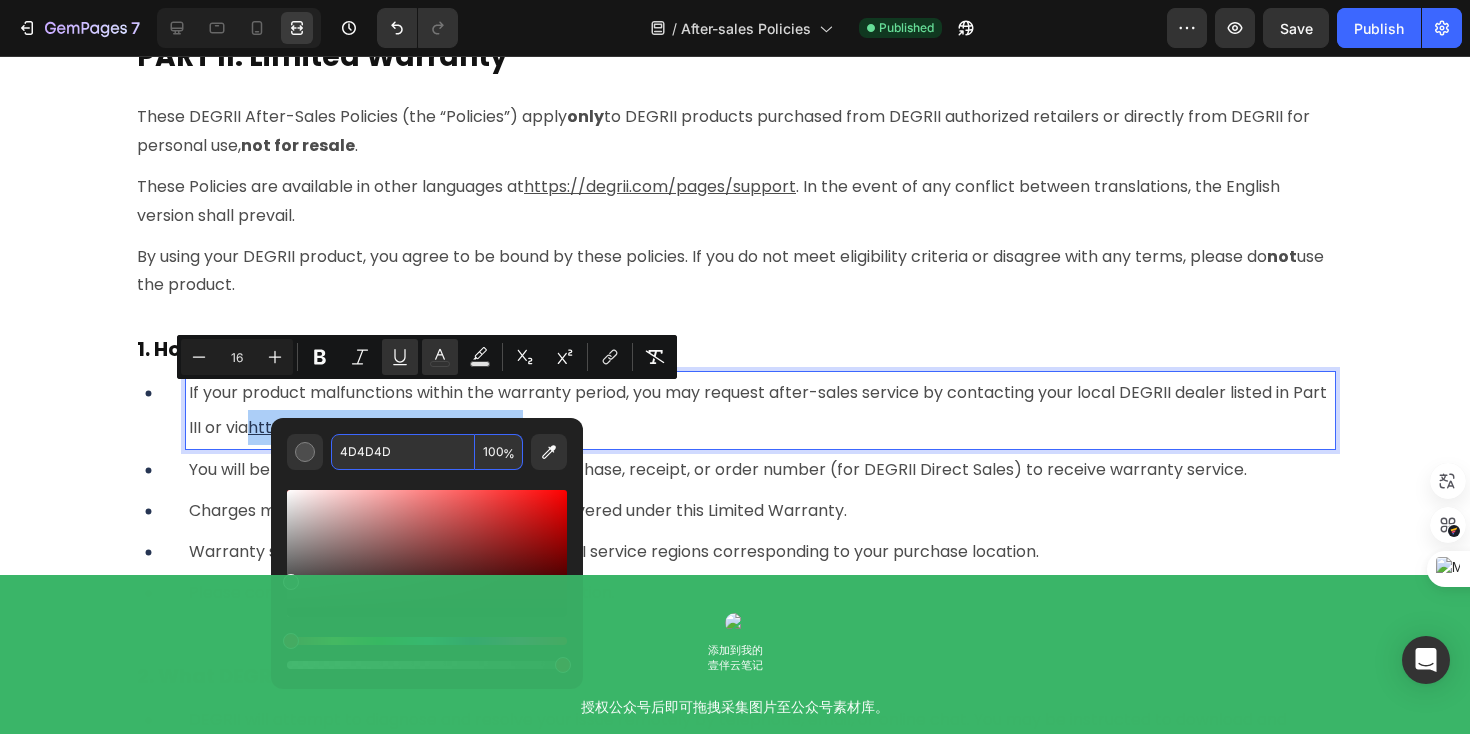 click on "4D4D4D" at bounding box center [403, 452] 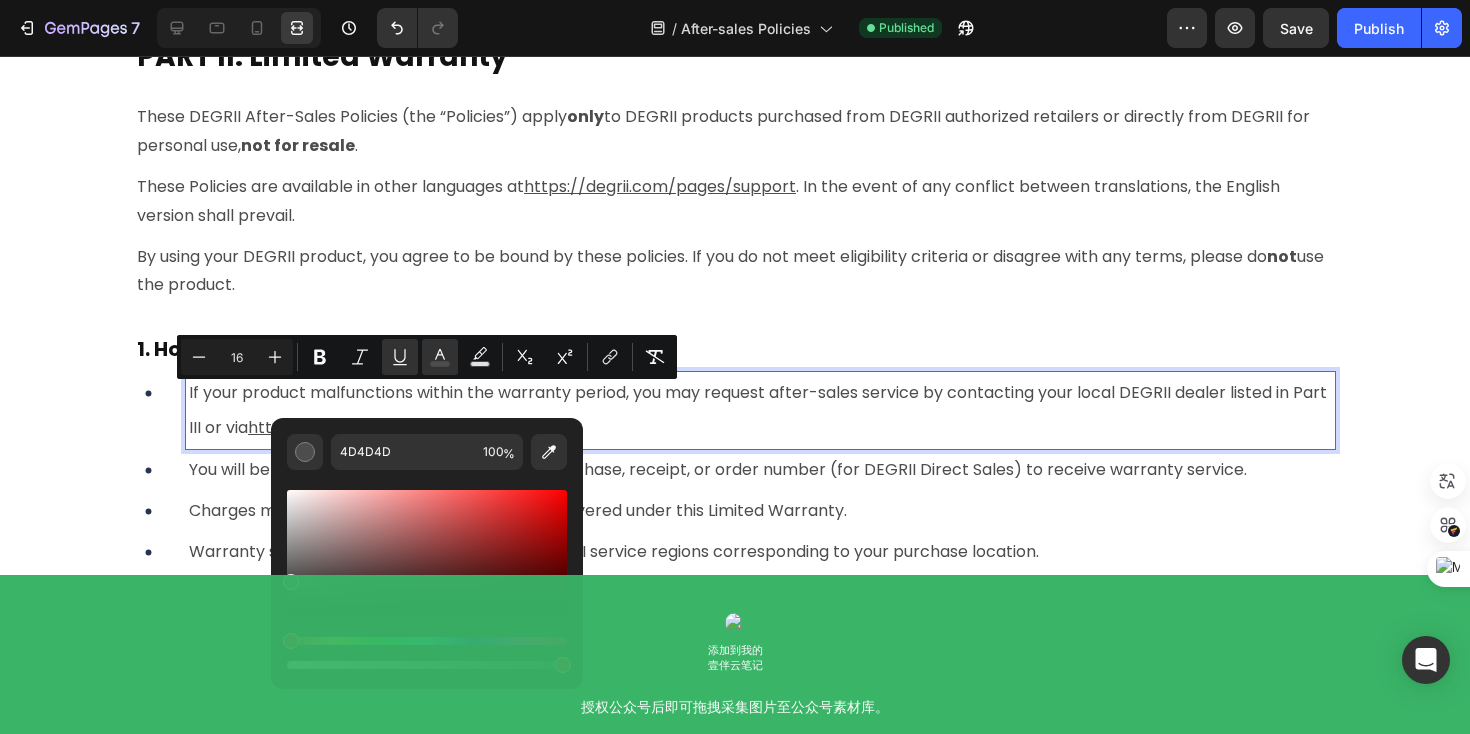 click on "Warranty service is available  only  within the DEGRII service regions corresponding to your purchase location." at bounding box center (760, 551) 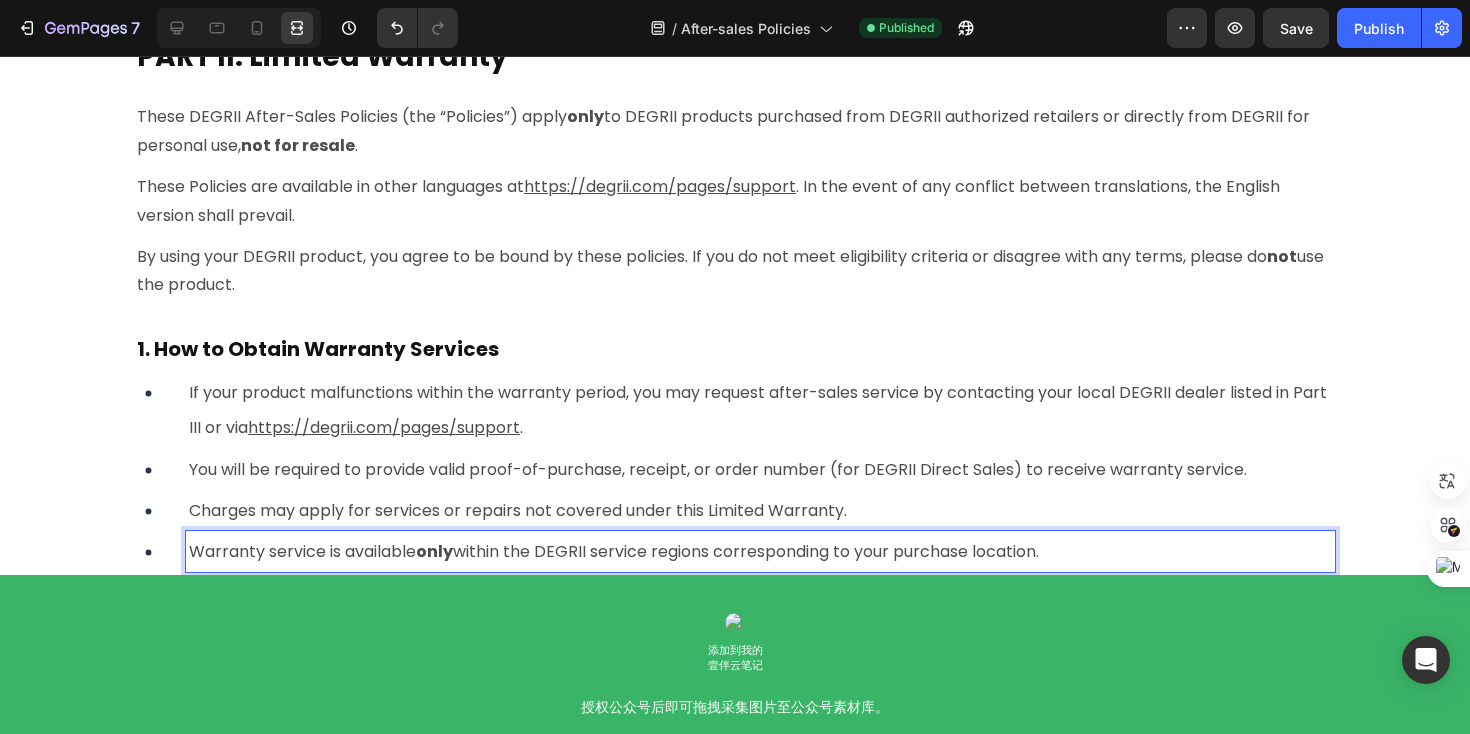 click on "If your product malfunctions within the warranty period, you may request after-sales service by contacting your local DEGRII dealer listed in Part III or via  https://example.com/pages/support ." at bounding box center [760, 410] 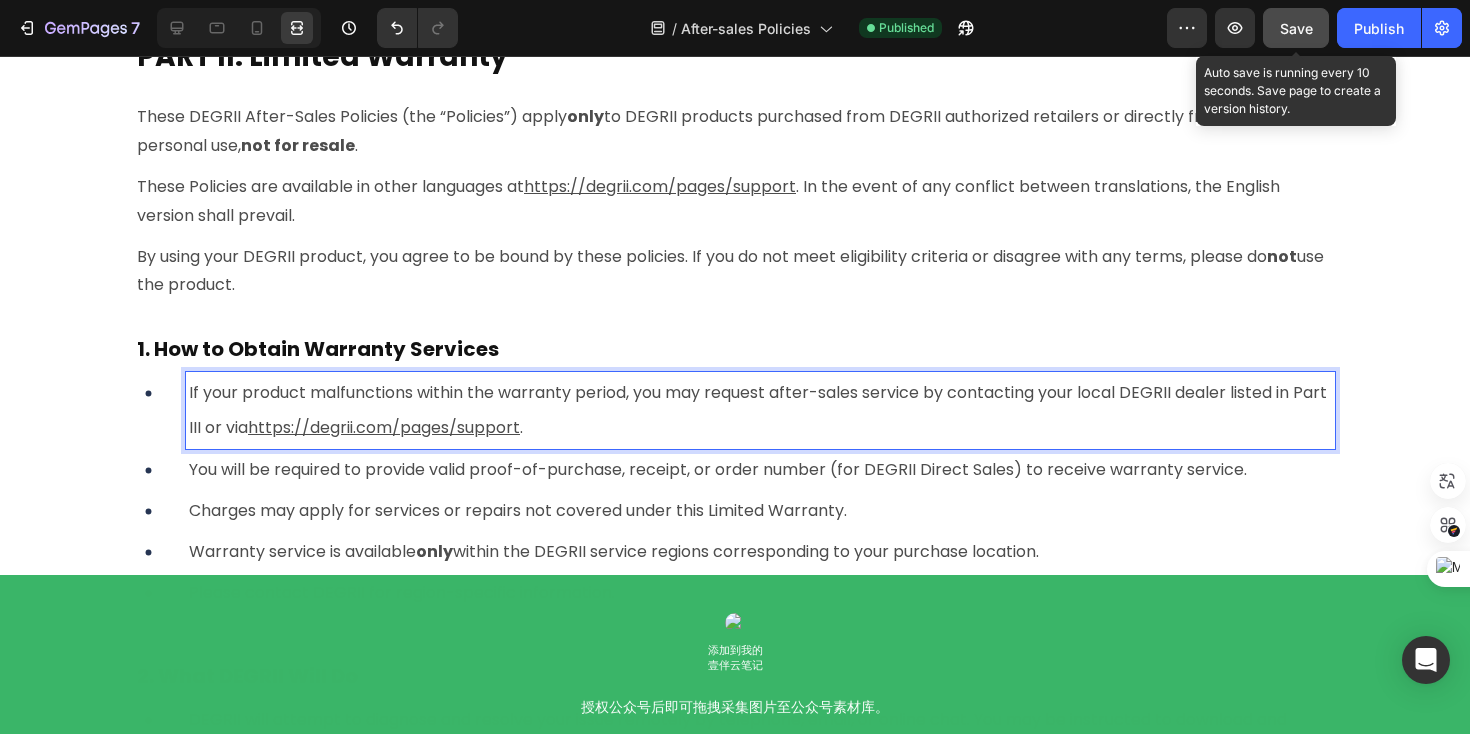 click on "Save" 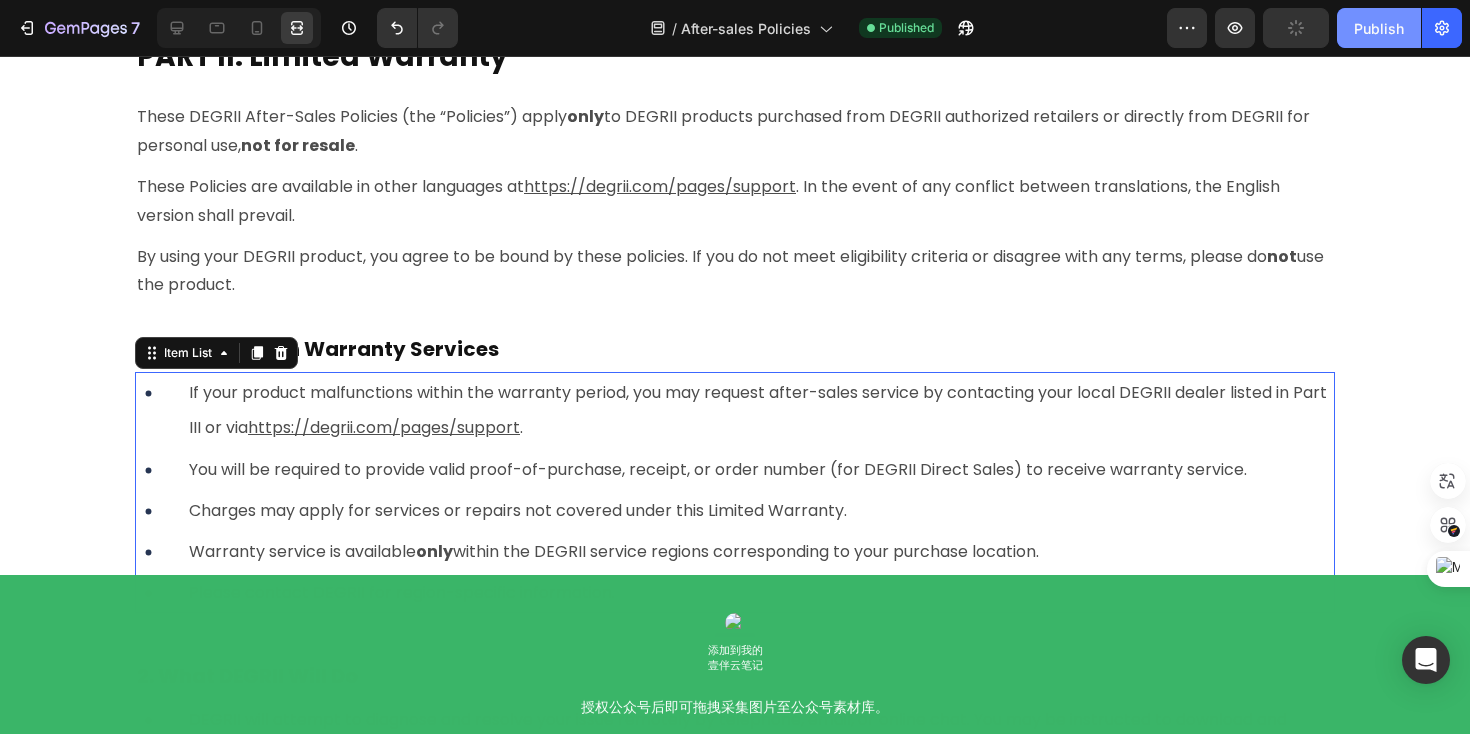 click on "Publish" at bounding box center [1379, 28] 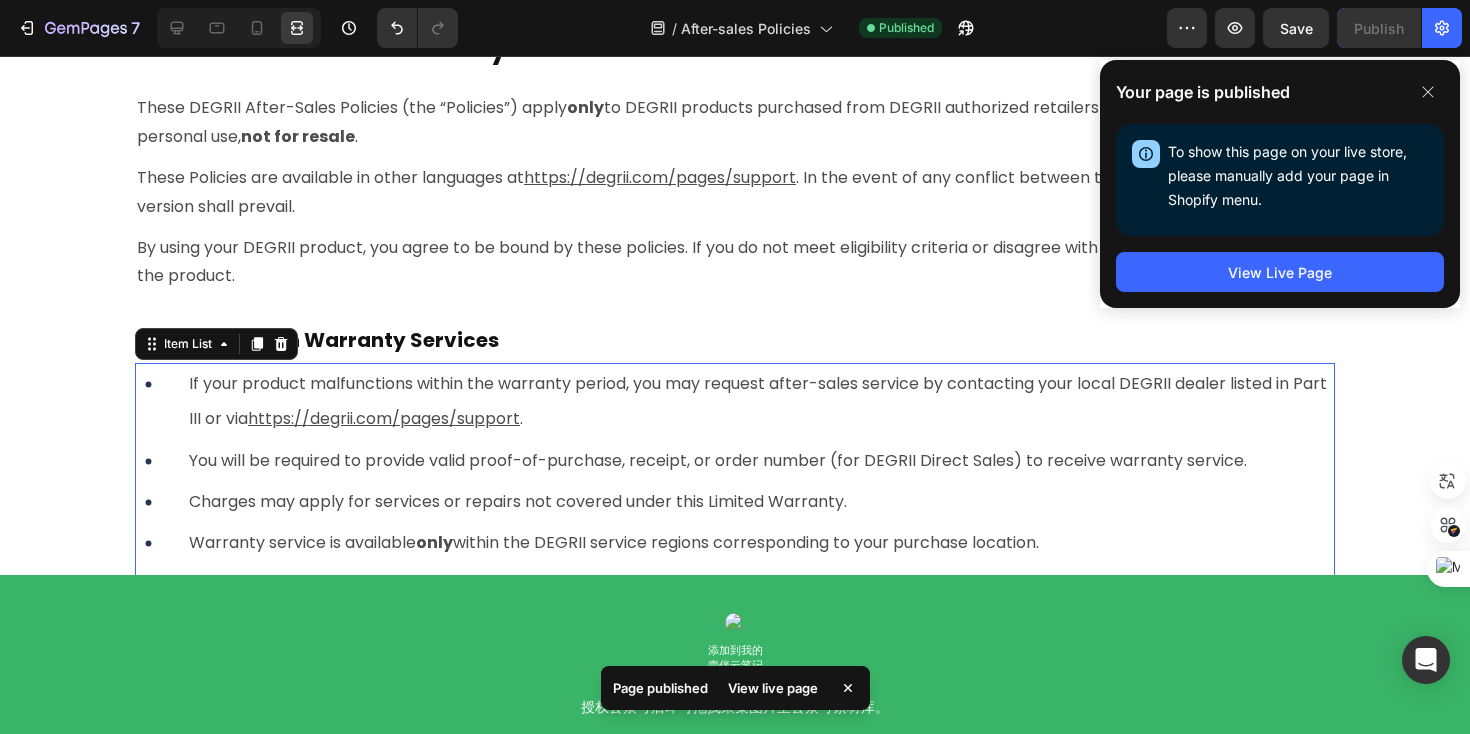 scroll, scrollTop: 7571, scrollLeft: 0, axis: vertical 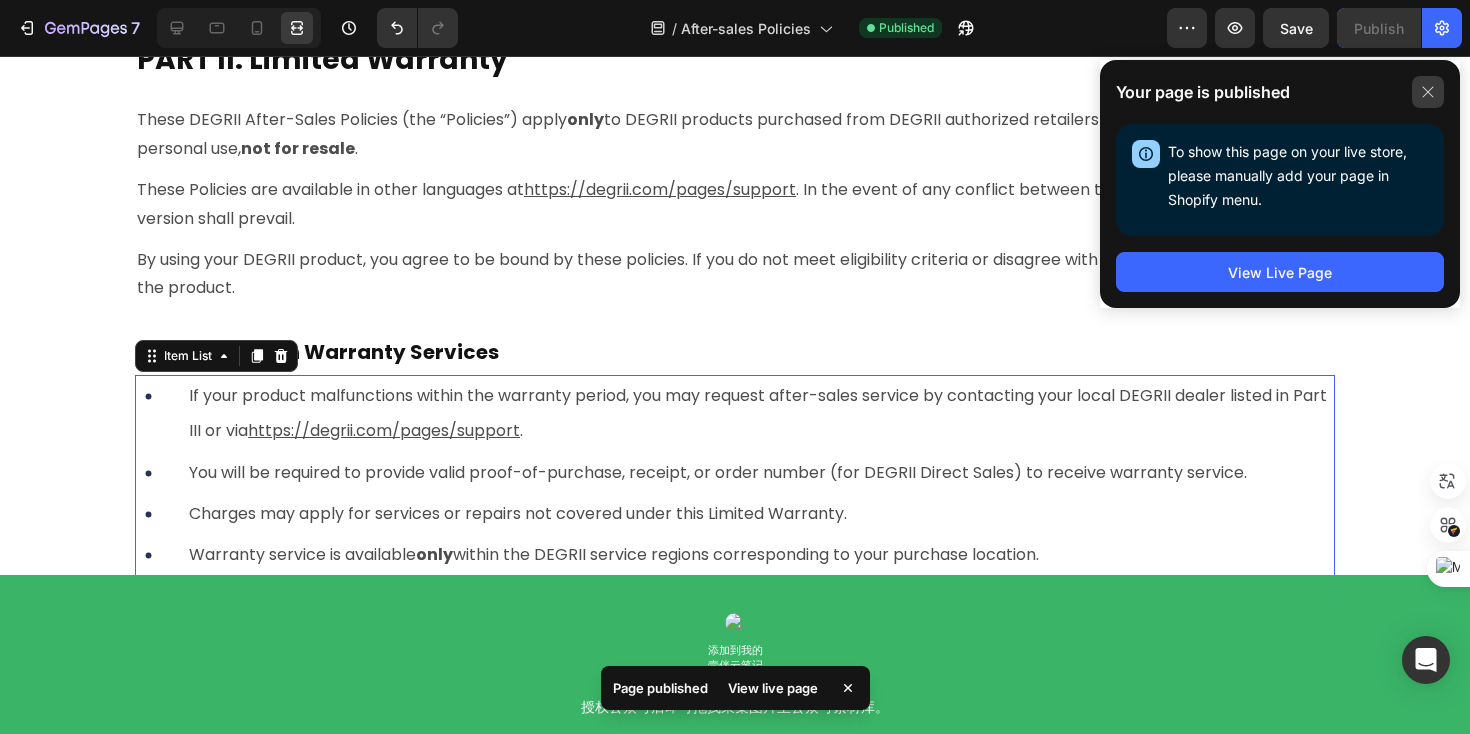 click 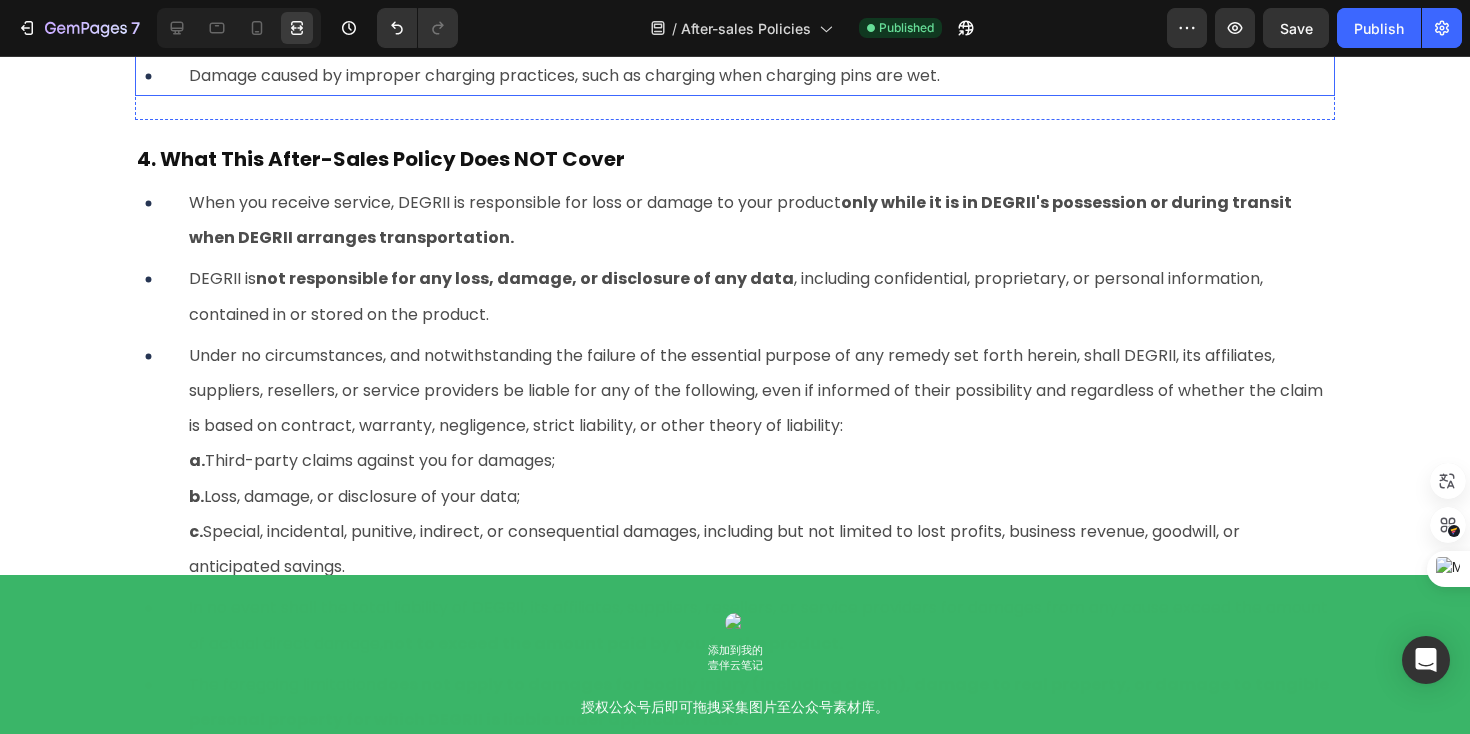 scroll, scrollTop: 9431, scrollLeft: 0, axis: vertical 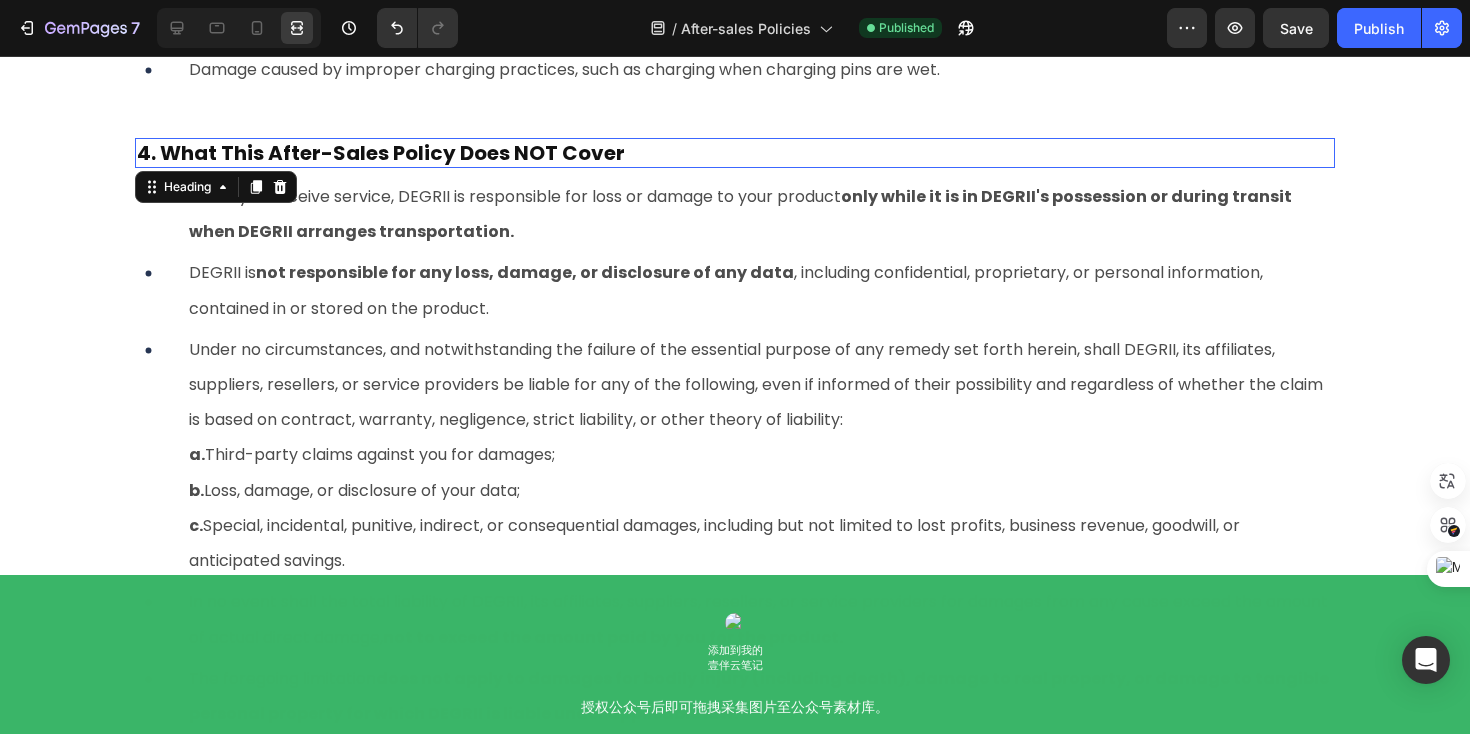 click on "4. What This After-Sales Policy Does NOT Cover" at bounding box center (381, 153) 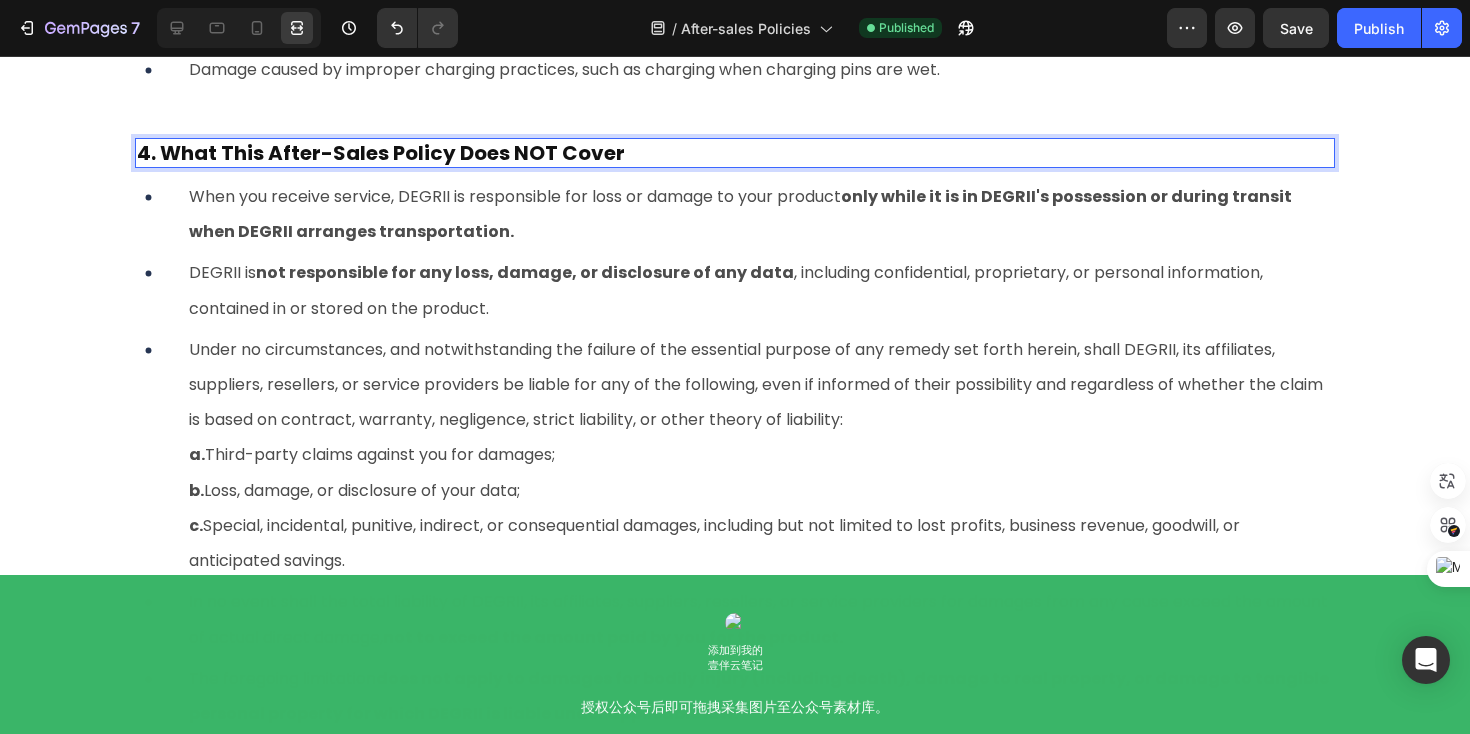 click on "4. What This After-Sales Policy Does NOT Cover" at bounding box center [381, 153] 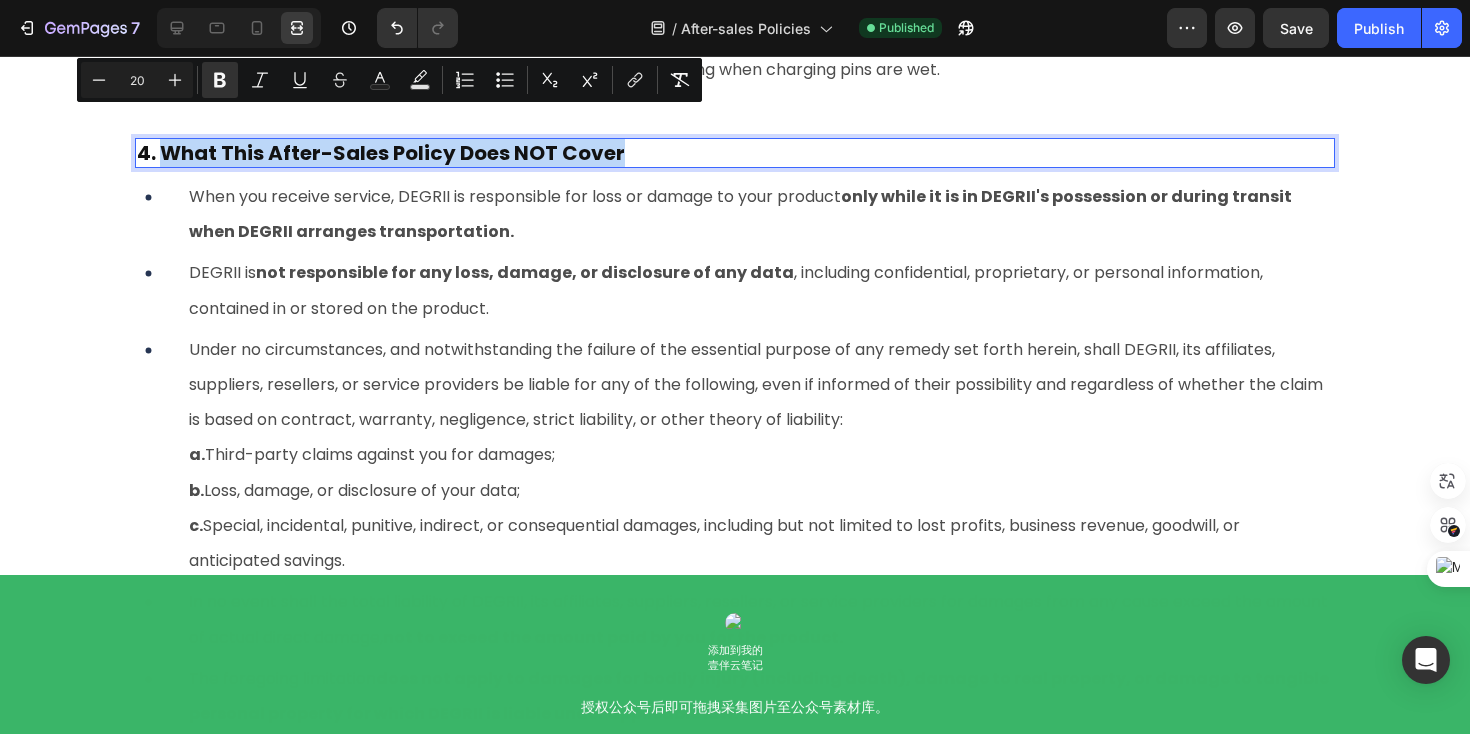 drag, startPoint x: 165, startPoint y: 120, endPoint x: 624, endPoint y: 129, distance: 459.08823 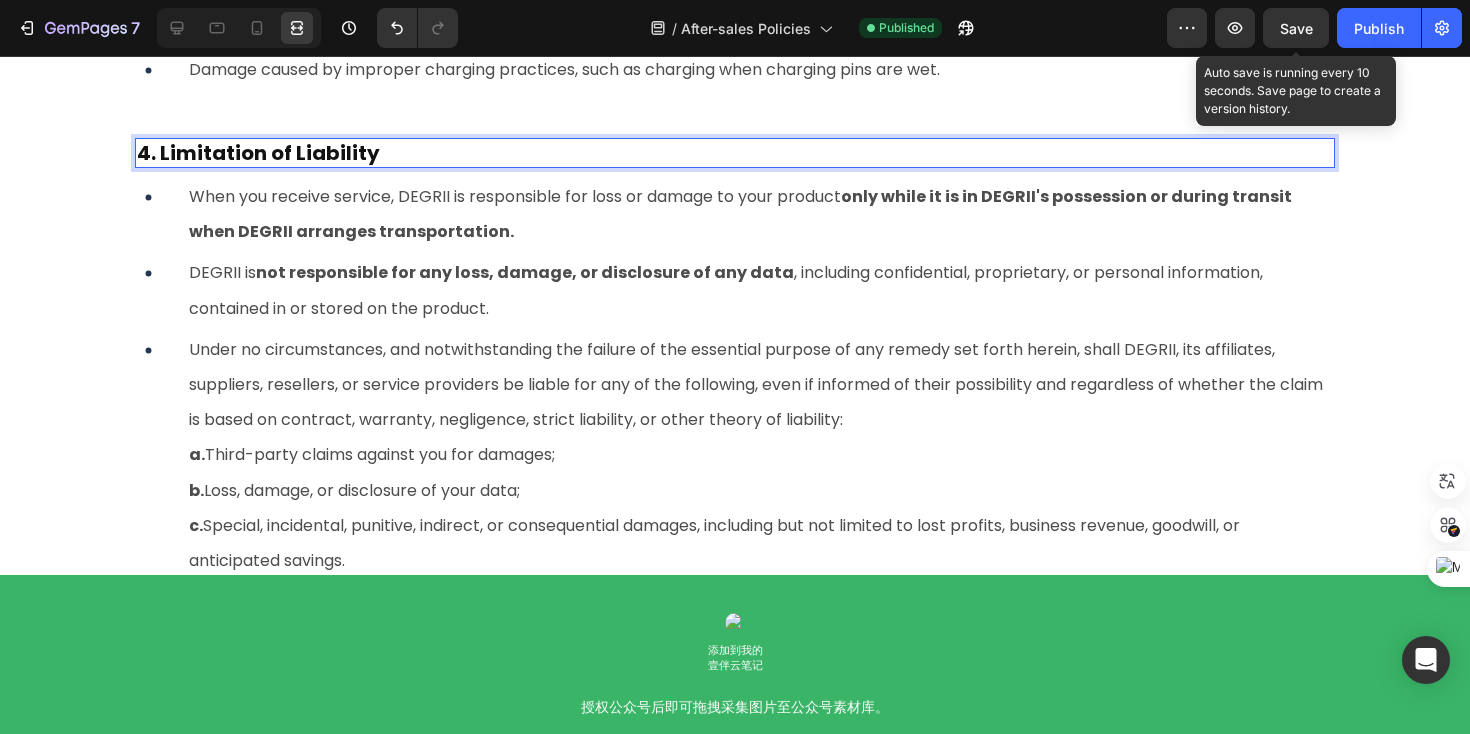 click on "Save" at bounding box center (1296, 28) 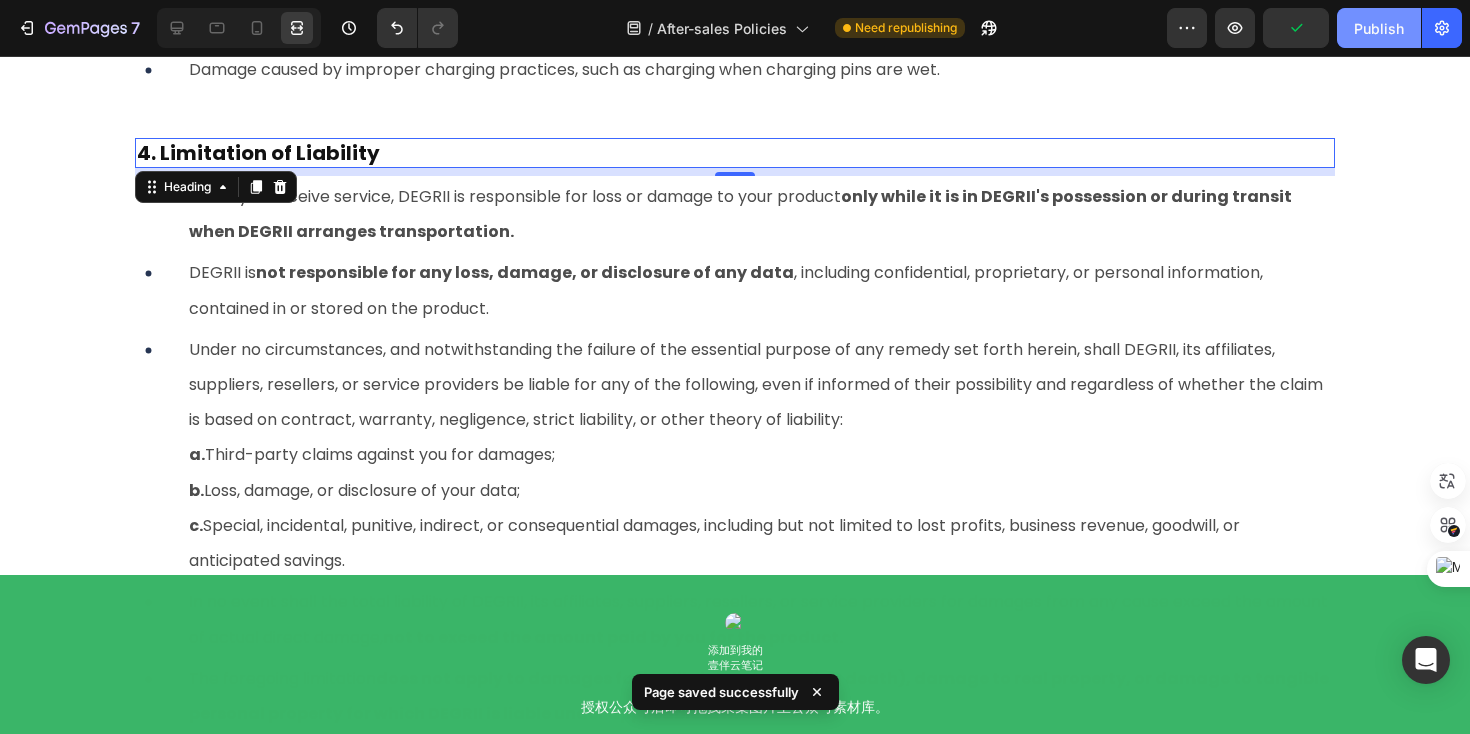 click on "Publish" at bounding box center [1379, 28] 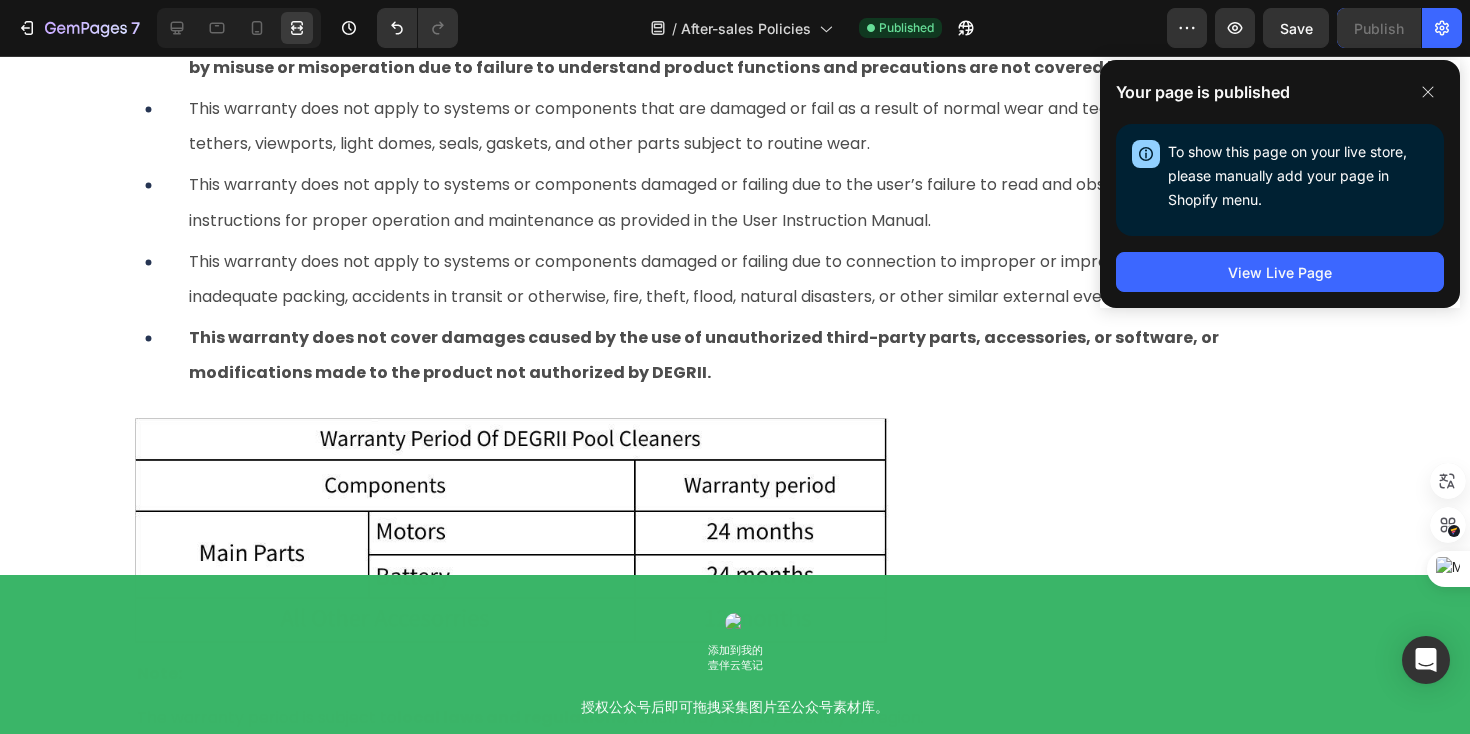 scroll, scrollTop: 10326, scrollLeft: 0, axis: vertical 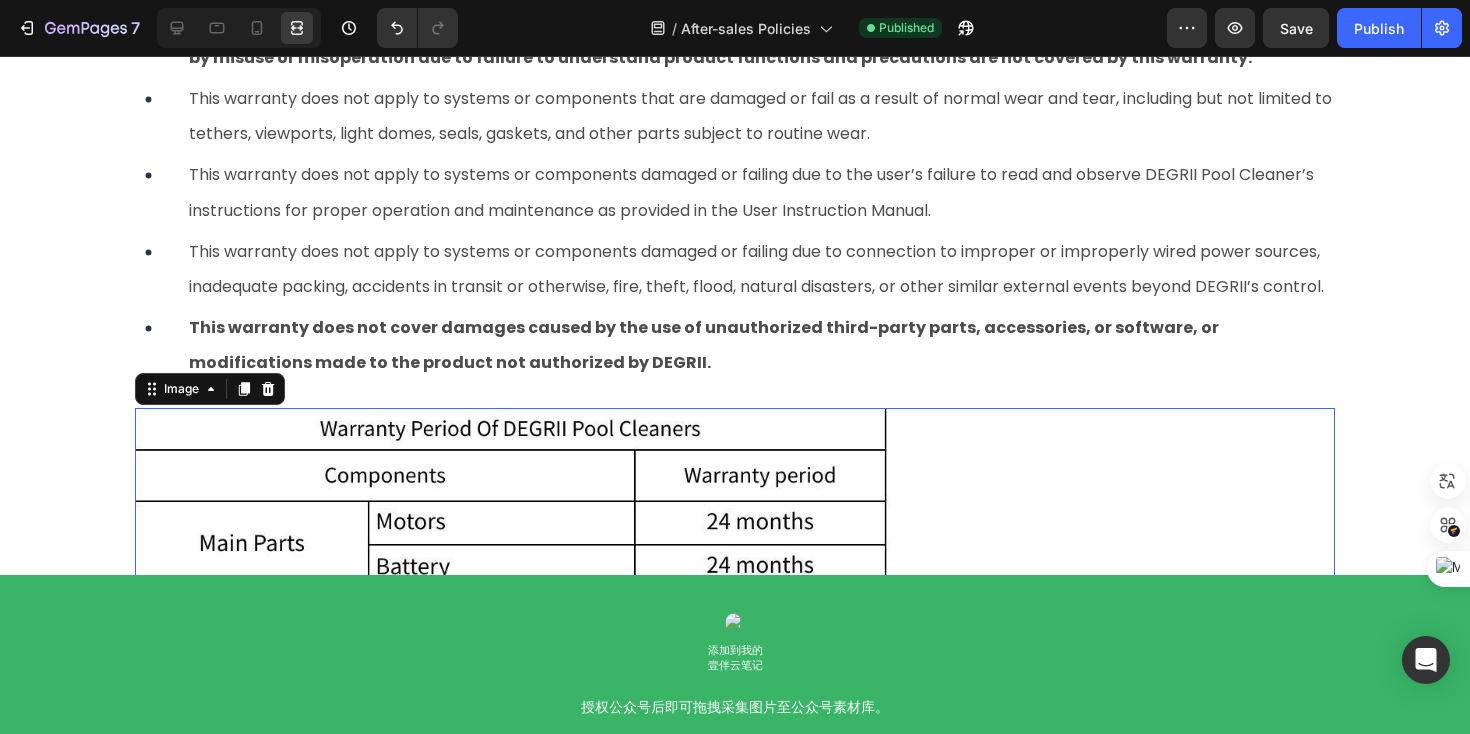 click at bounding box center [735, 523] 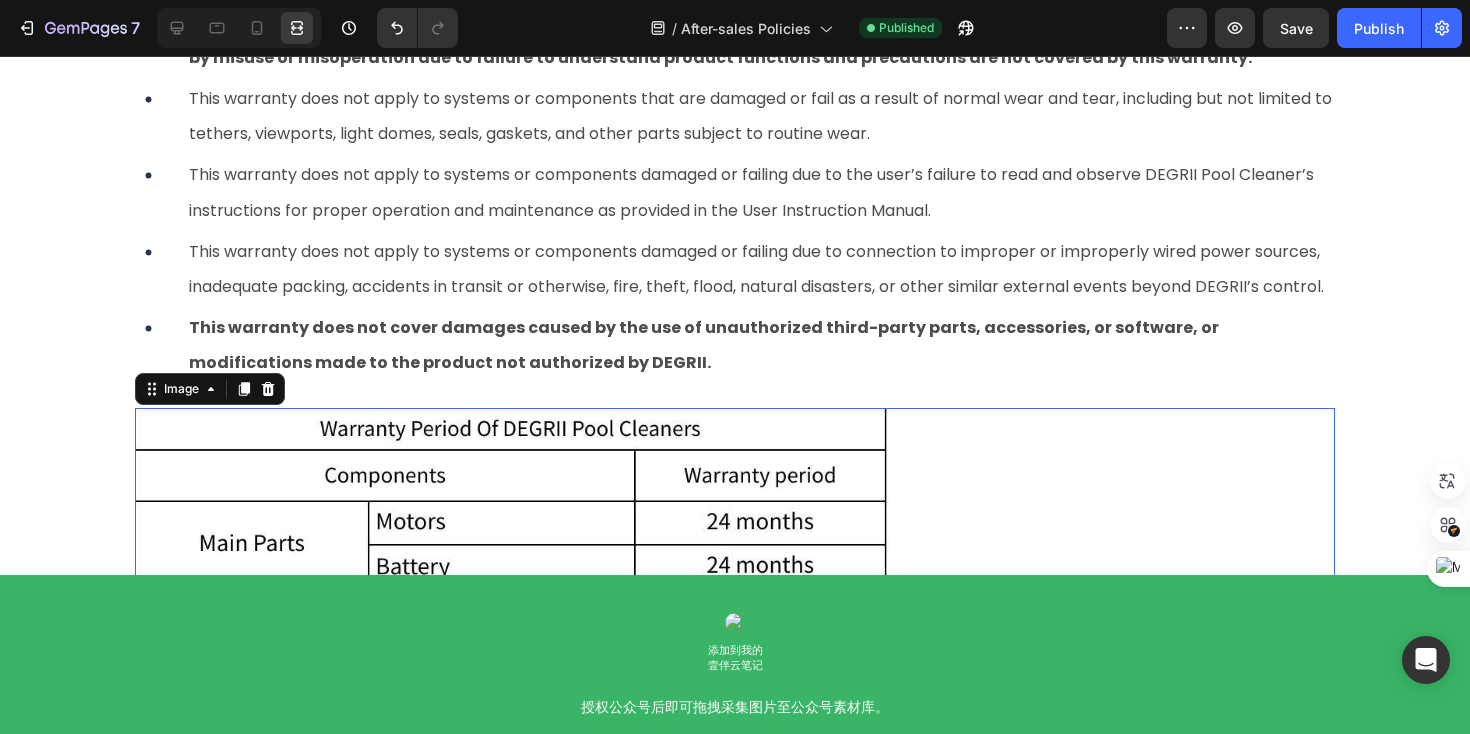 click at bounding box center [735, 523] 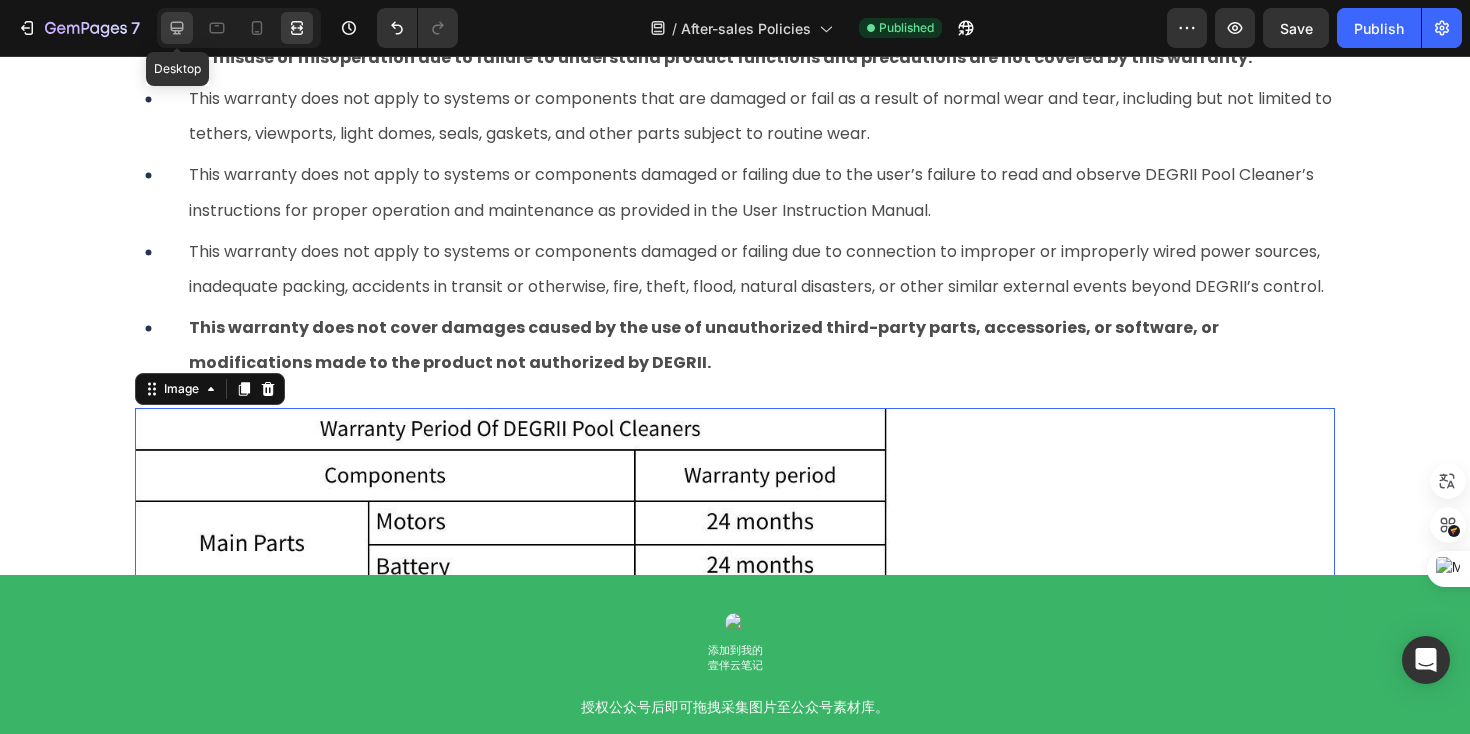 click 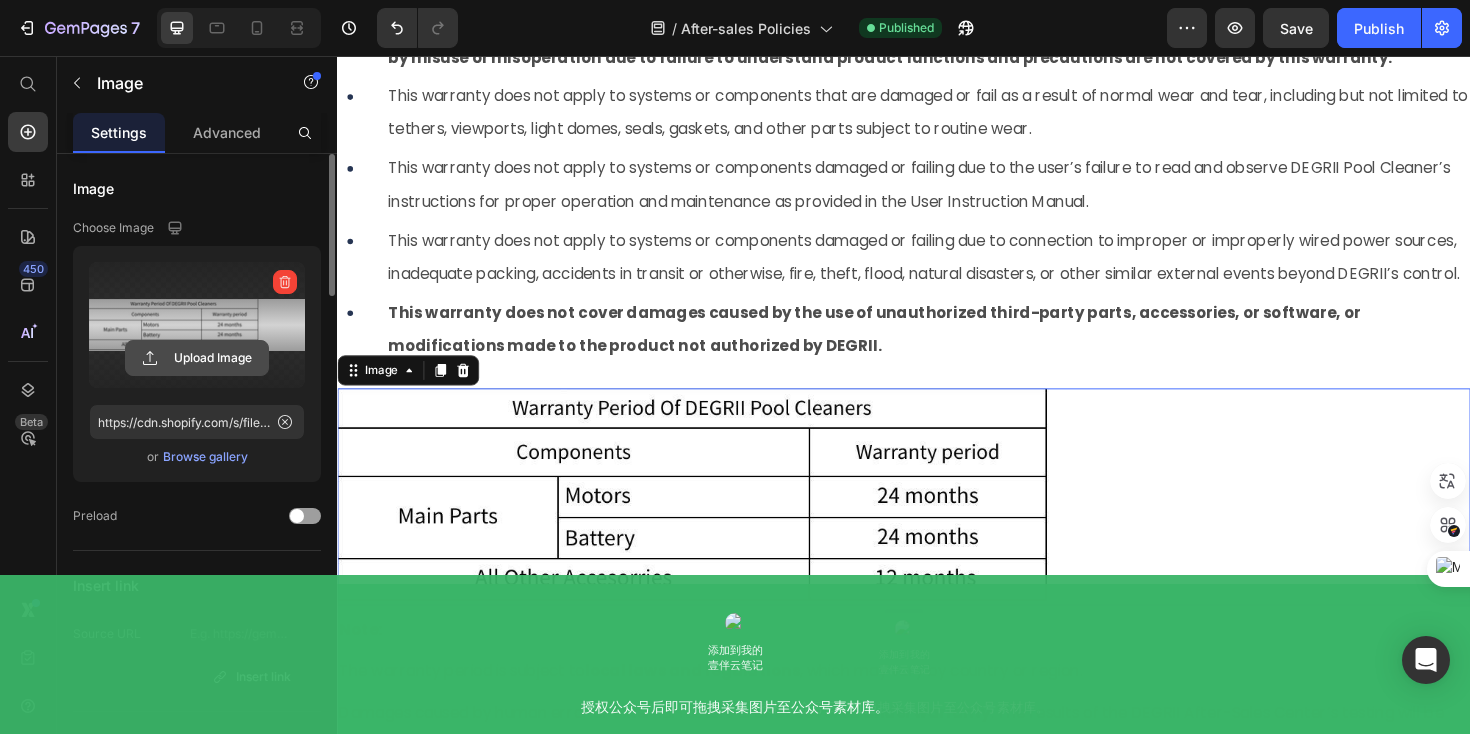 click 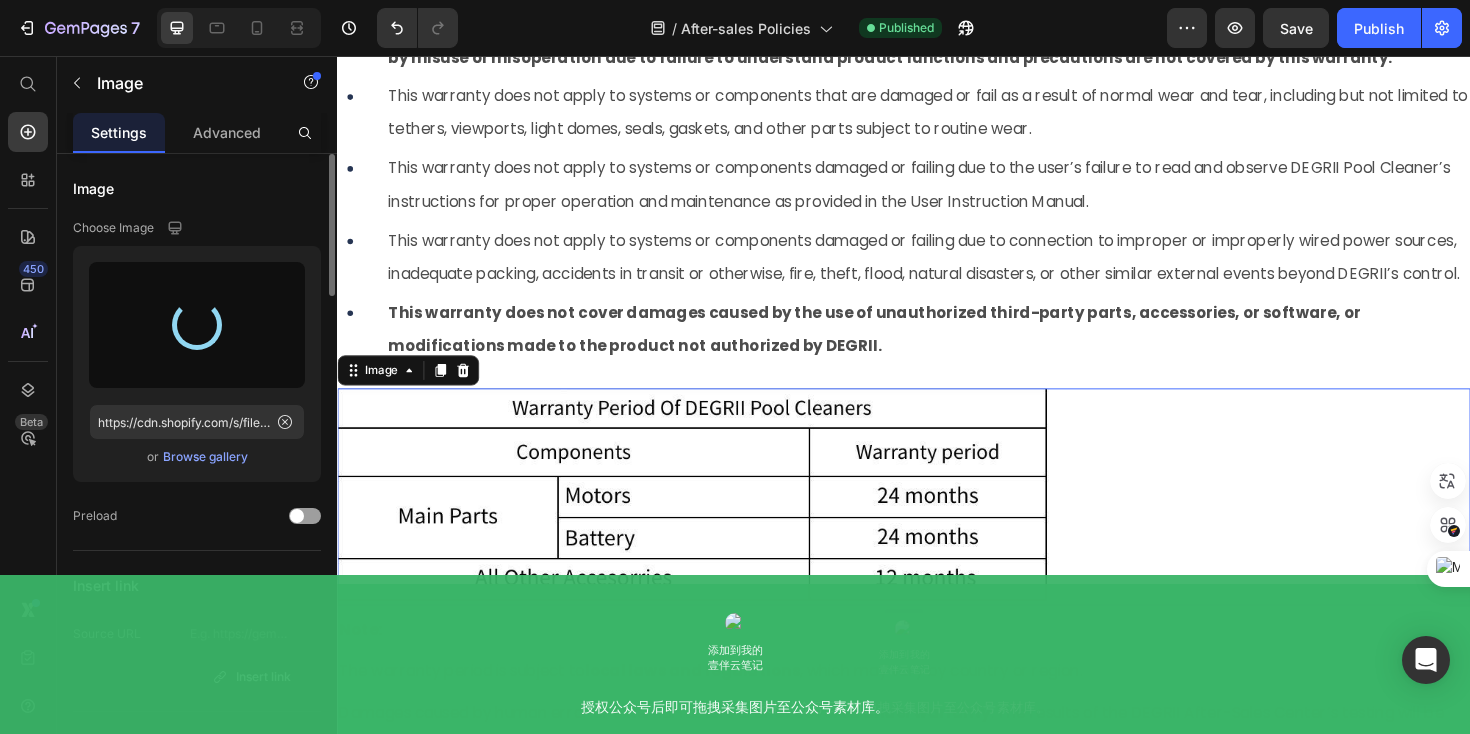 type on "https://cdn.shopify.com/s/files/1/0614/8764/4840/files/gempages_517104330965255331-630fb6b0-8f3c-48b0-9871-955f2087f51f.png" 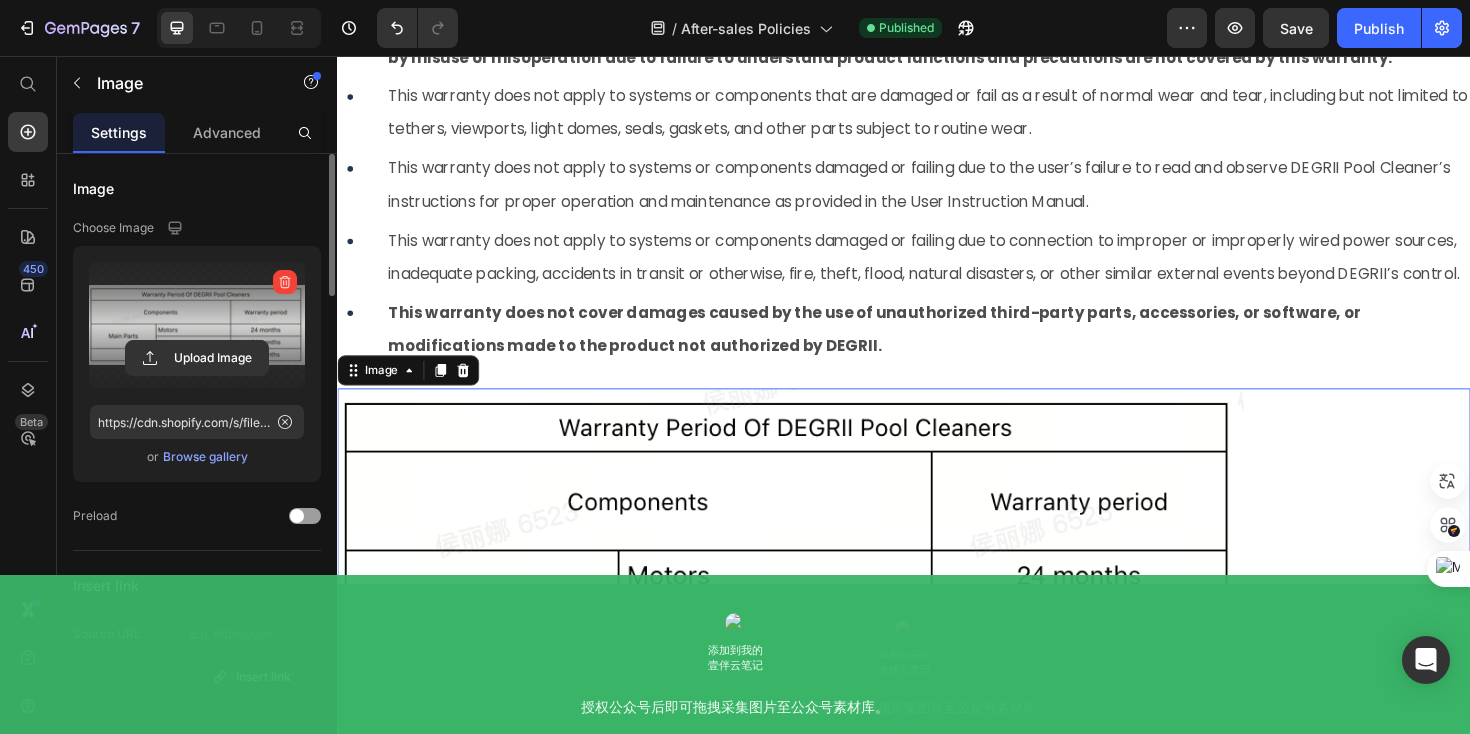 click on "This warranty does not cover damages caused by the use of unauthorized third-party parts, accessories, or software, or modifications made to the product not authorized by DEGRII." at bounding box center [962, 345] 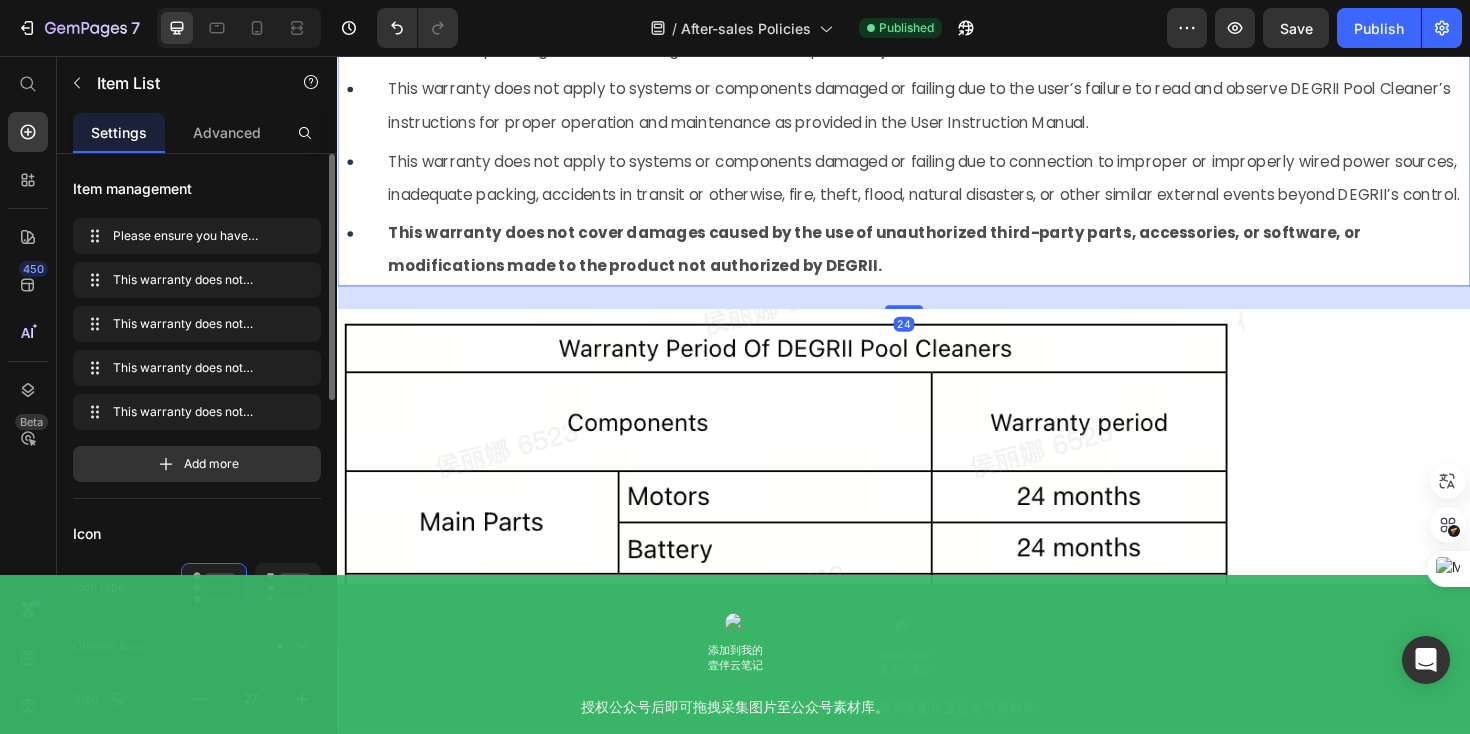 scroll, scrollTop: 10414, scrollLeft: 0, axis: vertical 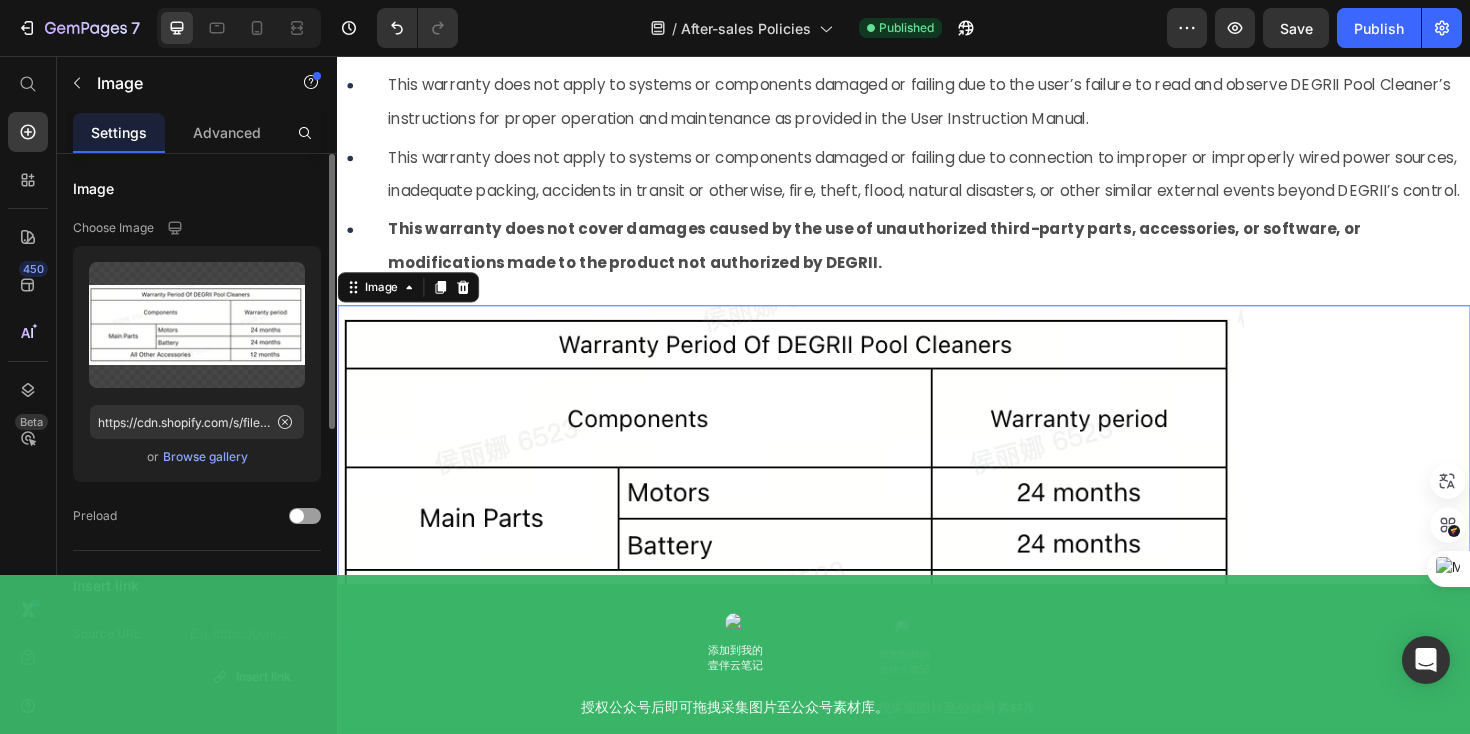 click at bounding box center [937, 496] 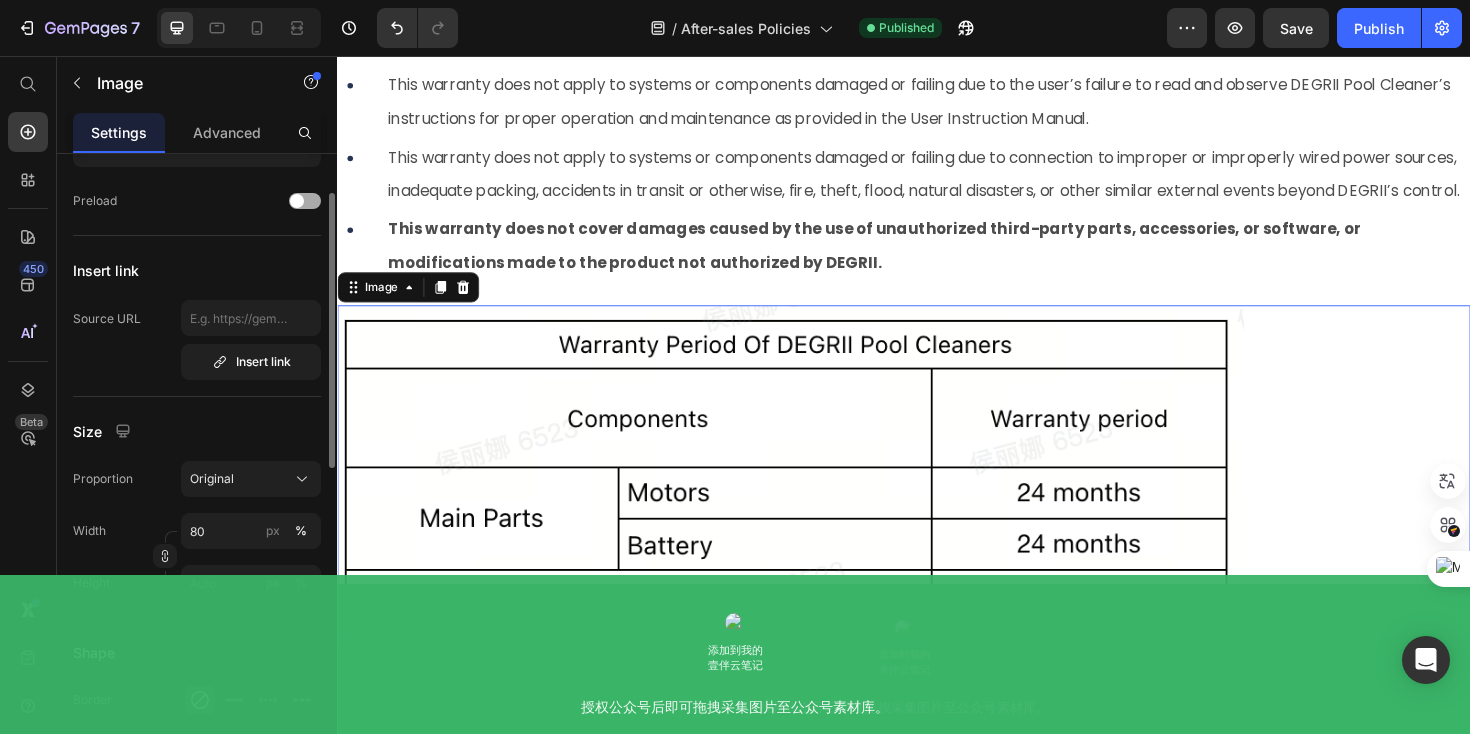 scroll, scrollTop: 321, scrollLeft: 0, axis: vertical 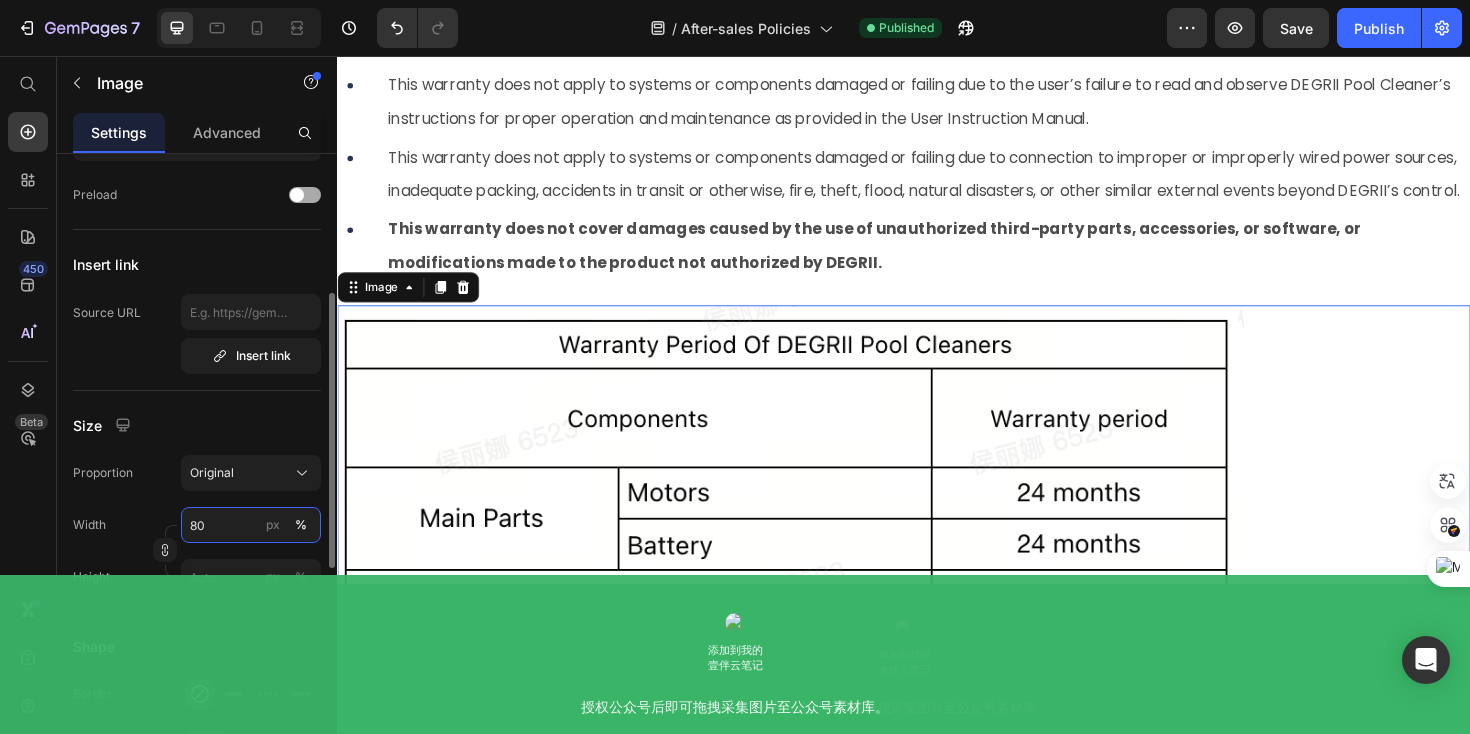 click on "80" at bounding box center [251, 525] 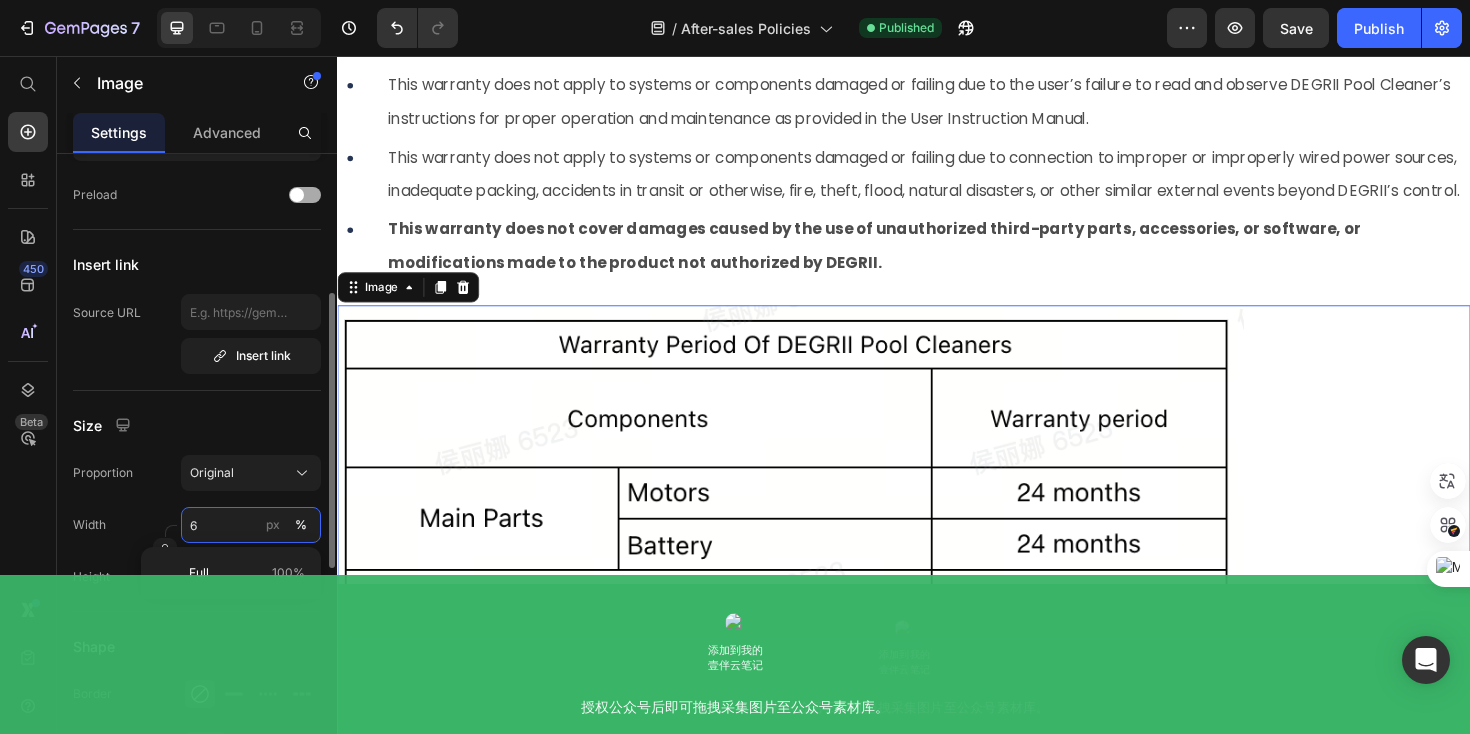 type on "60" 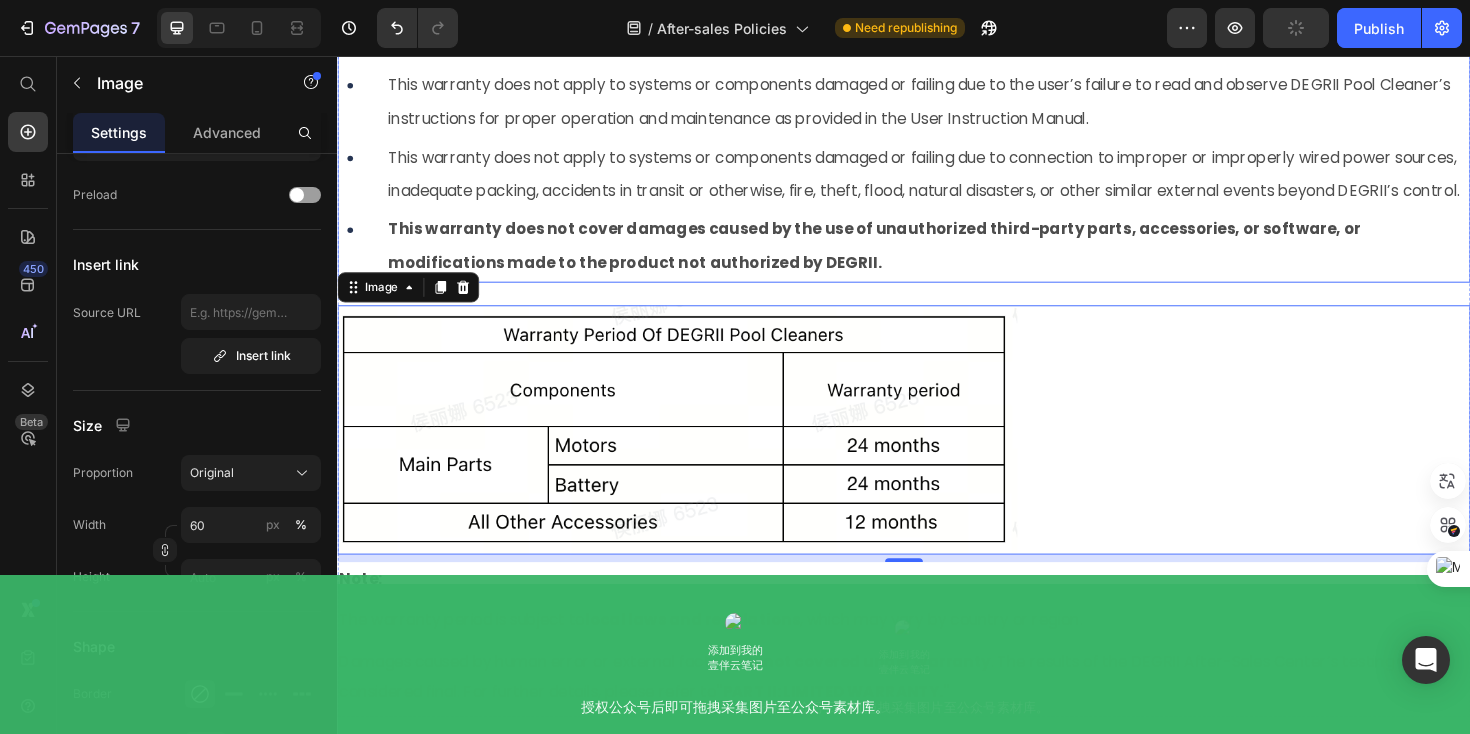 click on "This warranty does not cover damages caused by the use of unauthorized third-party parts, accessories, or software, or modifications made to the product not authorized by DEGRII." at bounding box center [962, 257] 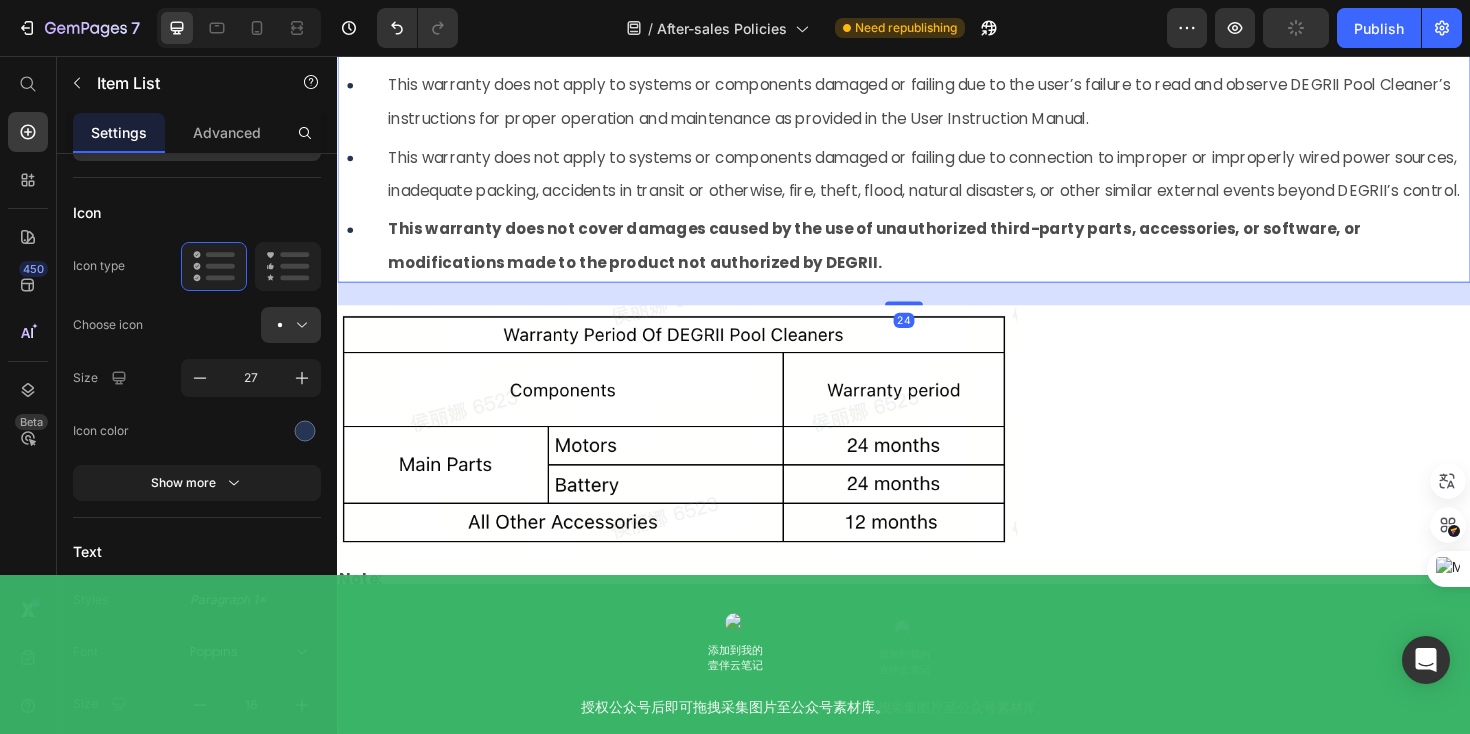 scroll, scrollTop: 0, scrollLeft: 0, axis: both 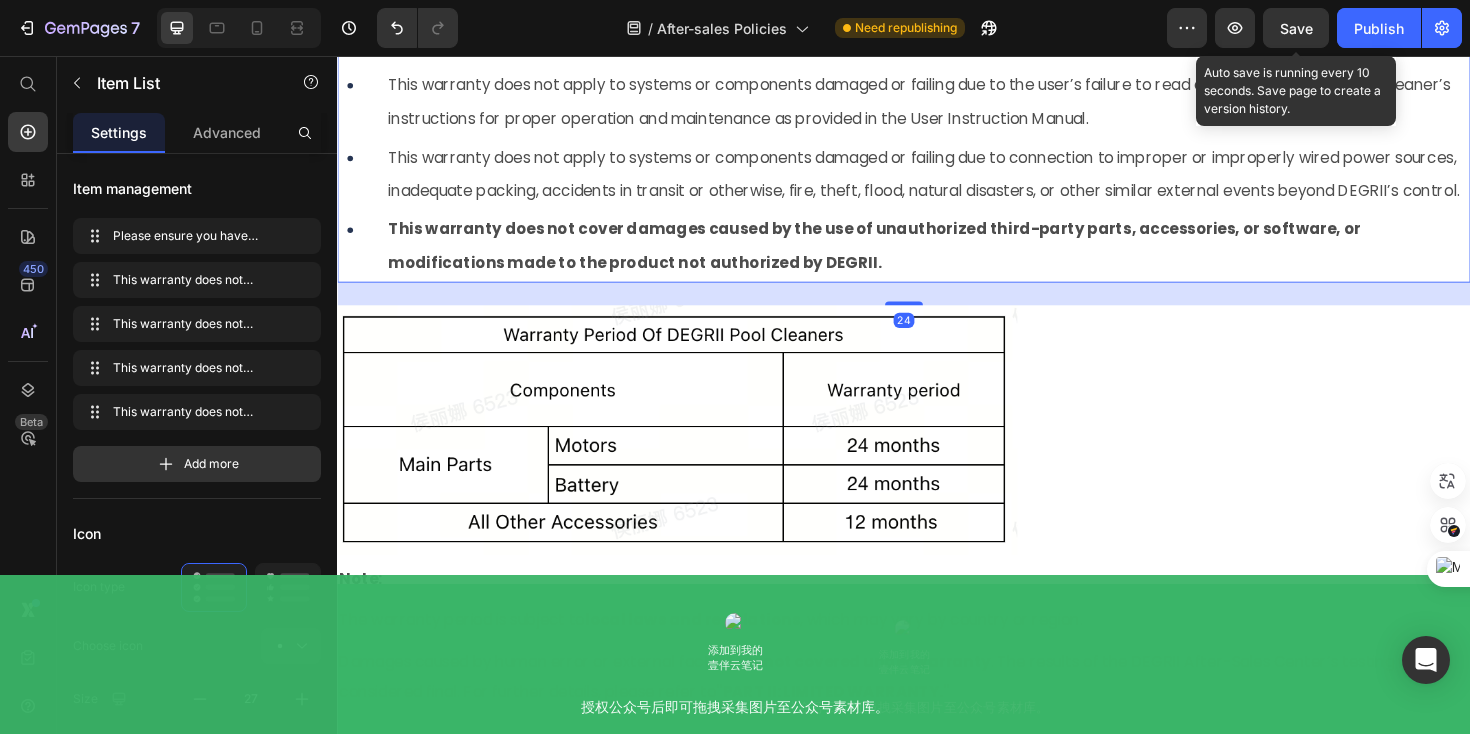click on "Save" at bounding box center [1296, 28] 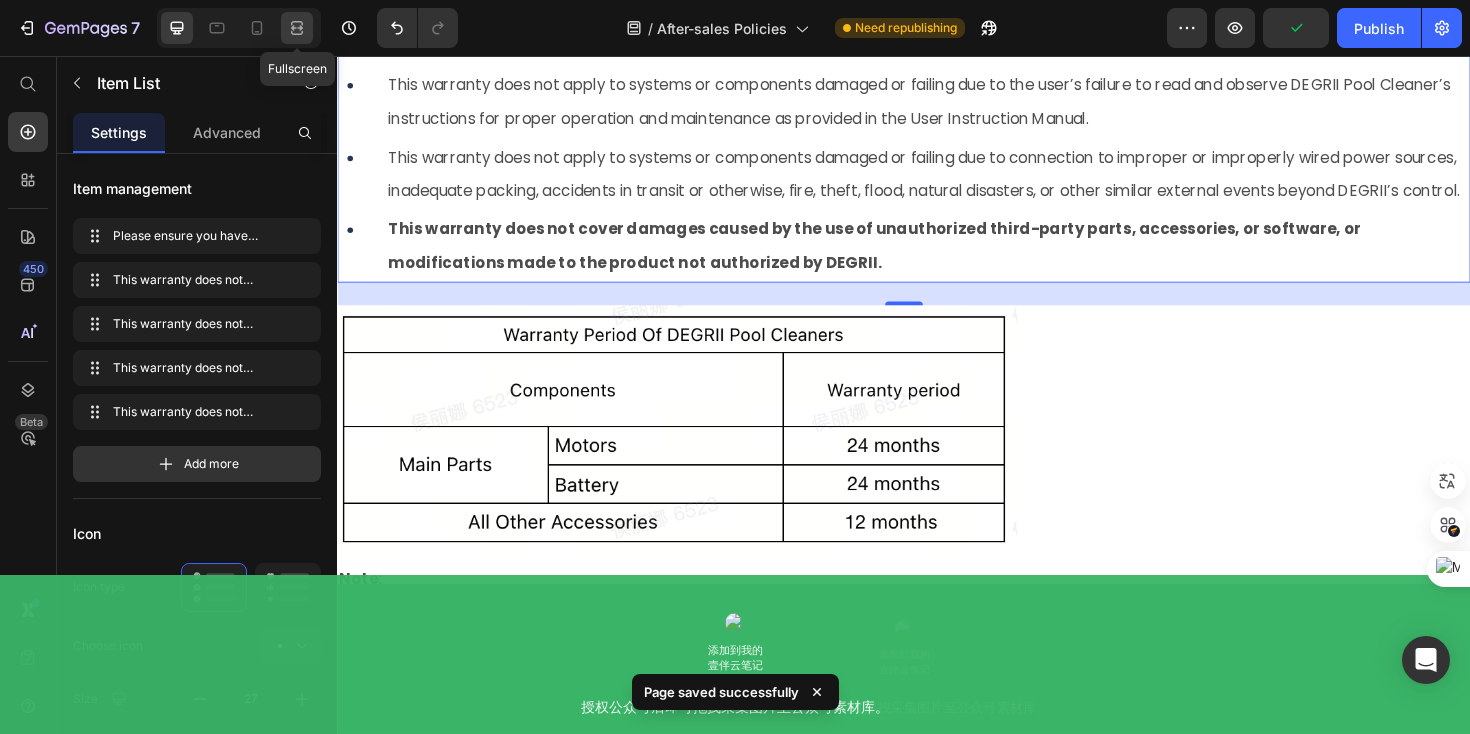 click 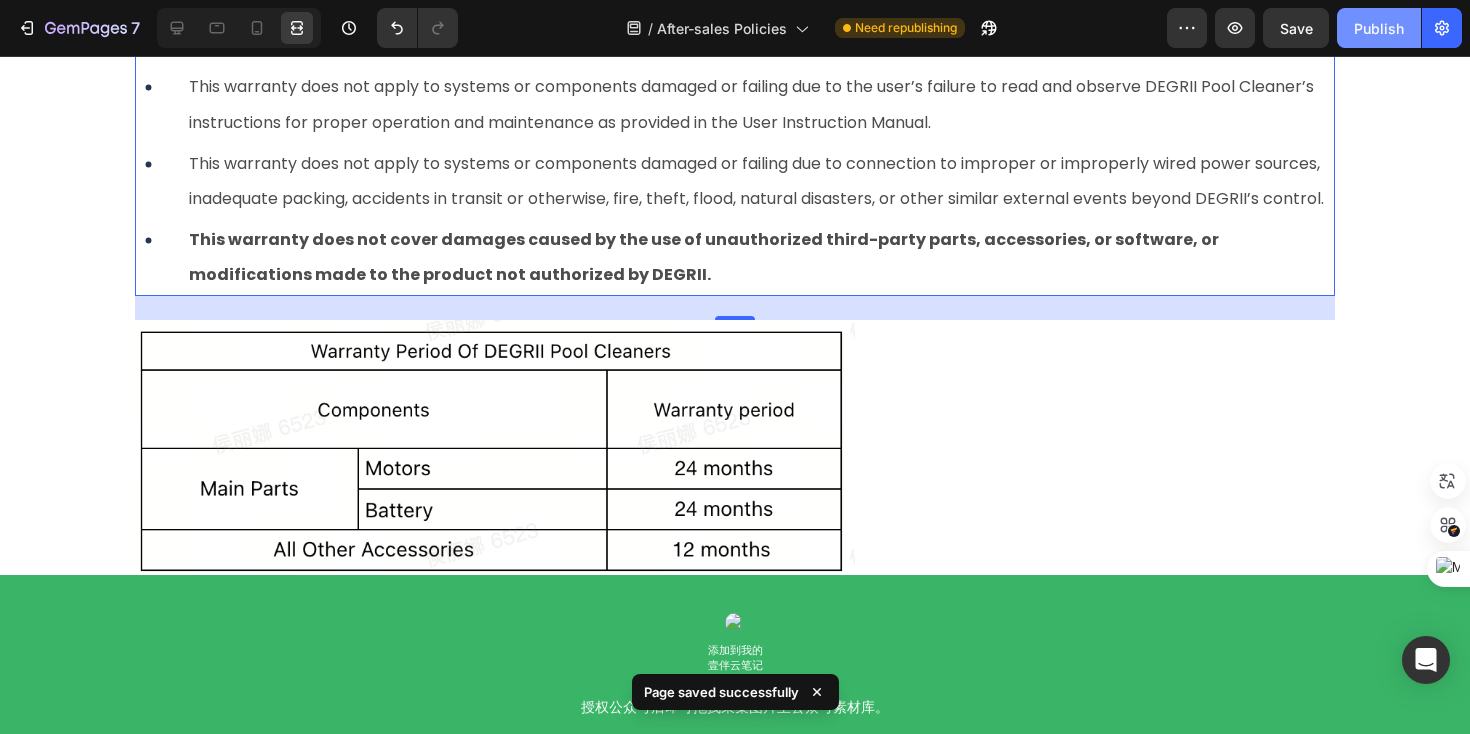 click on "Publish" at bounding box center (1379, 28) 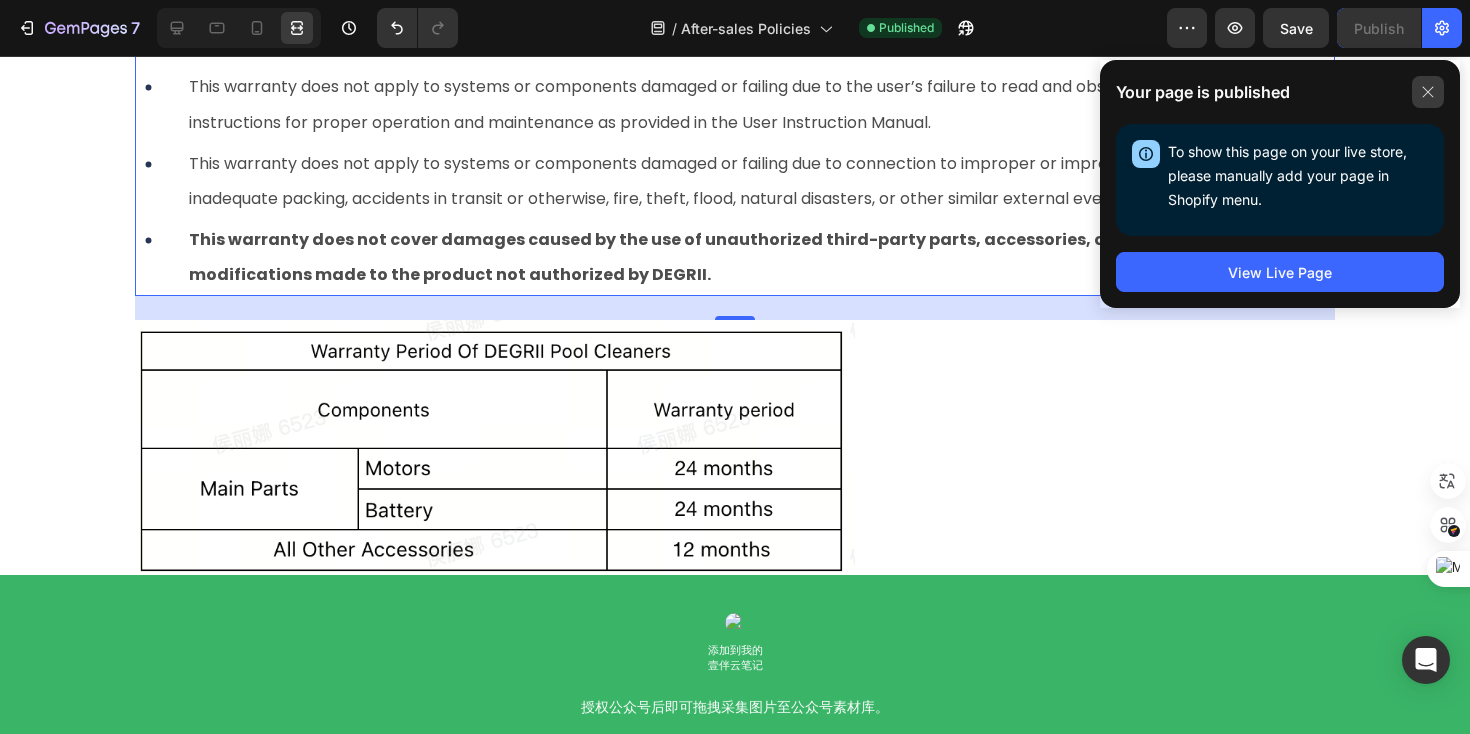 click 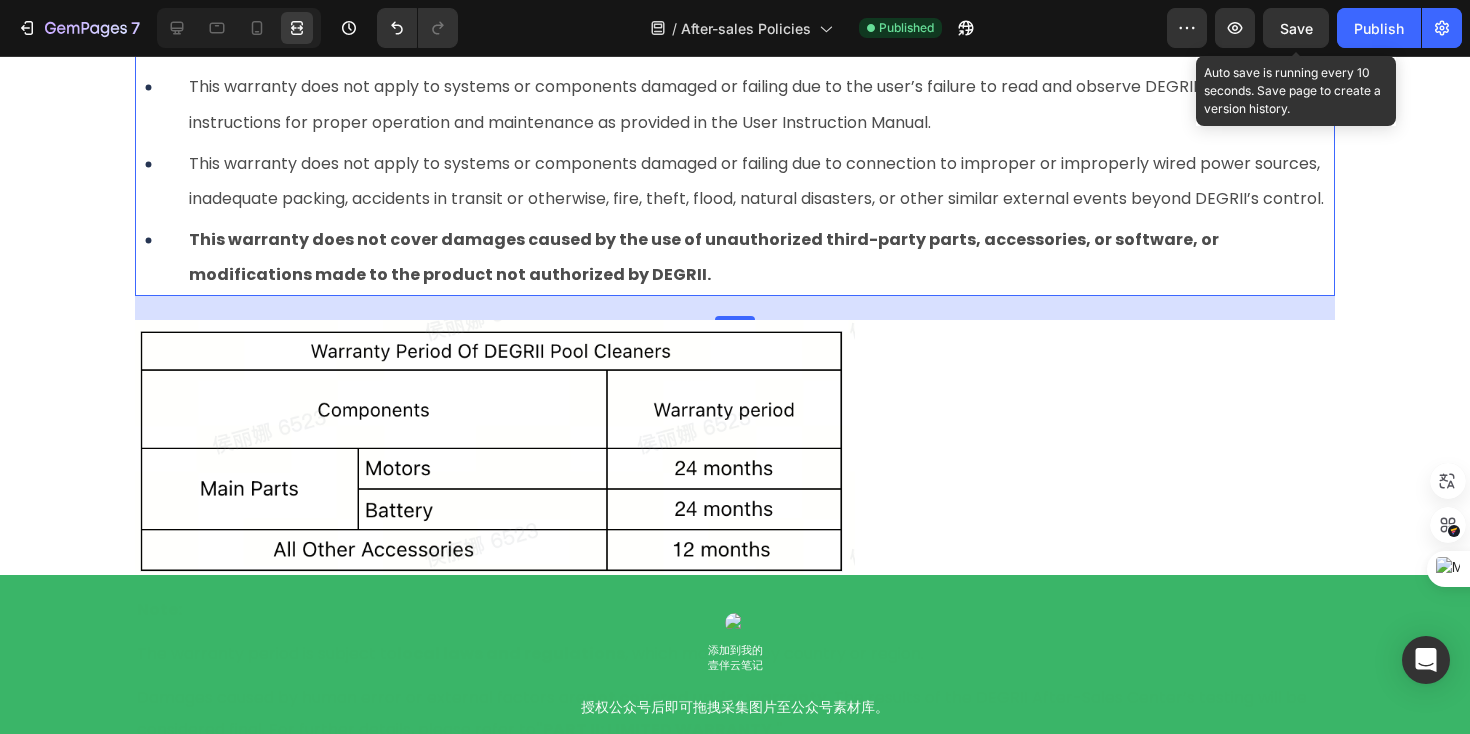 click on "Save" at bounding box center [1296, 28] 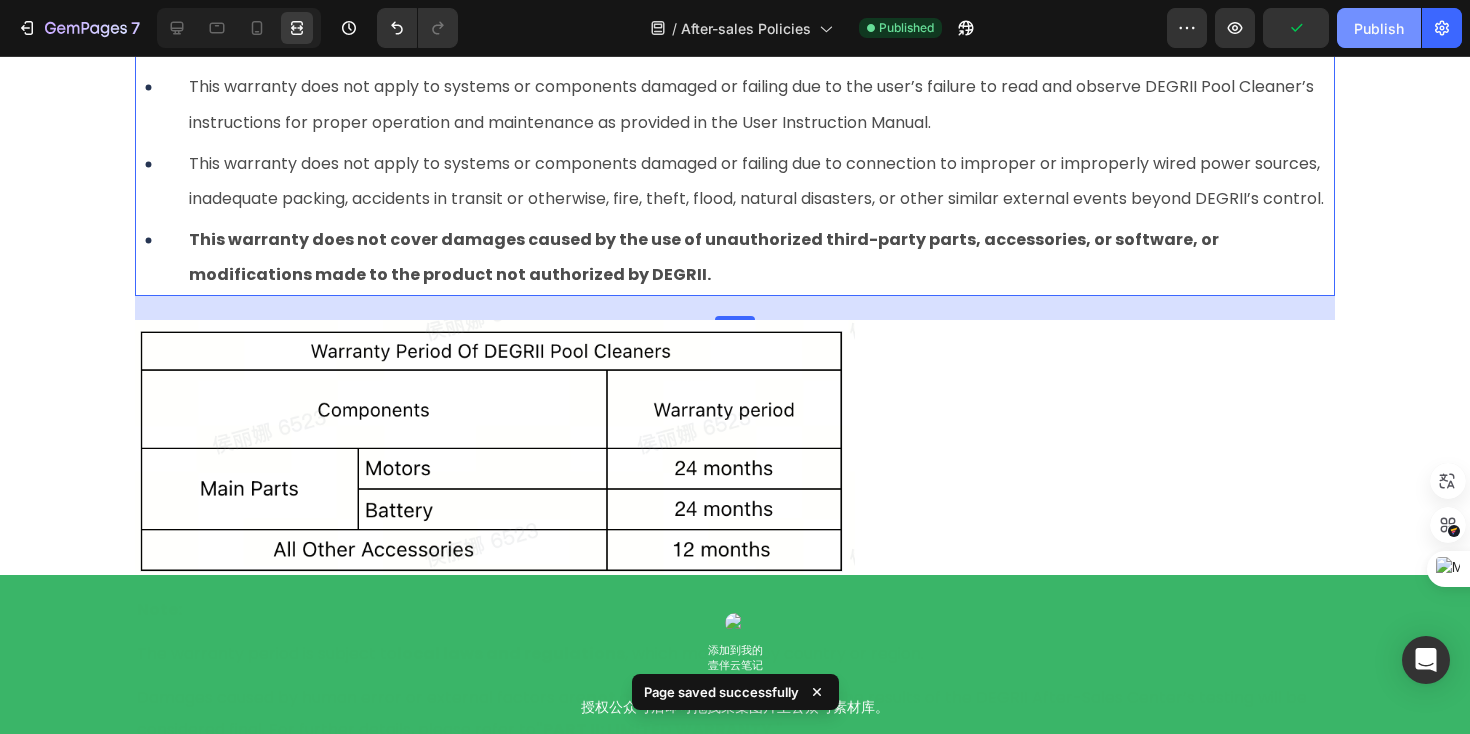 click on "Publish" at bounding box center (1379, 28) 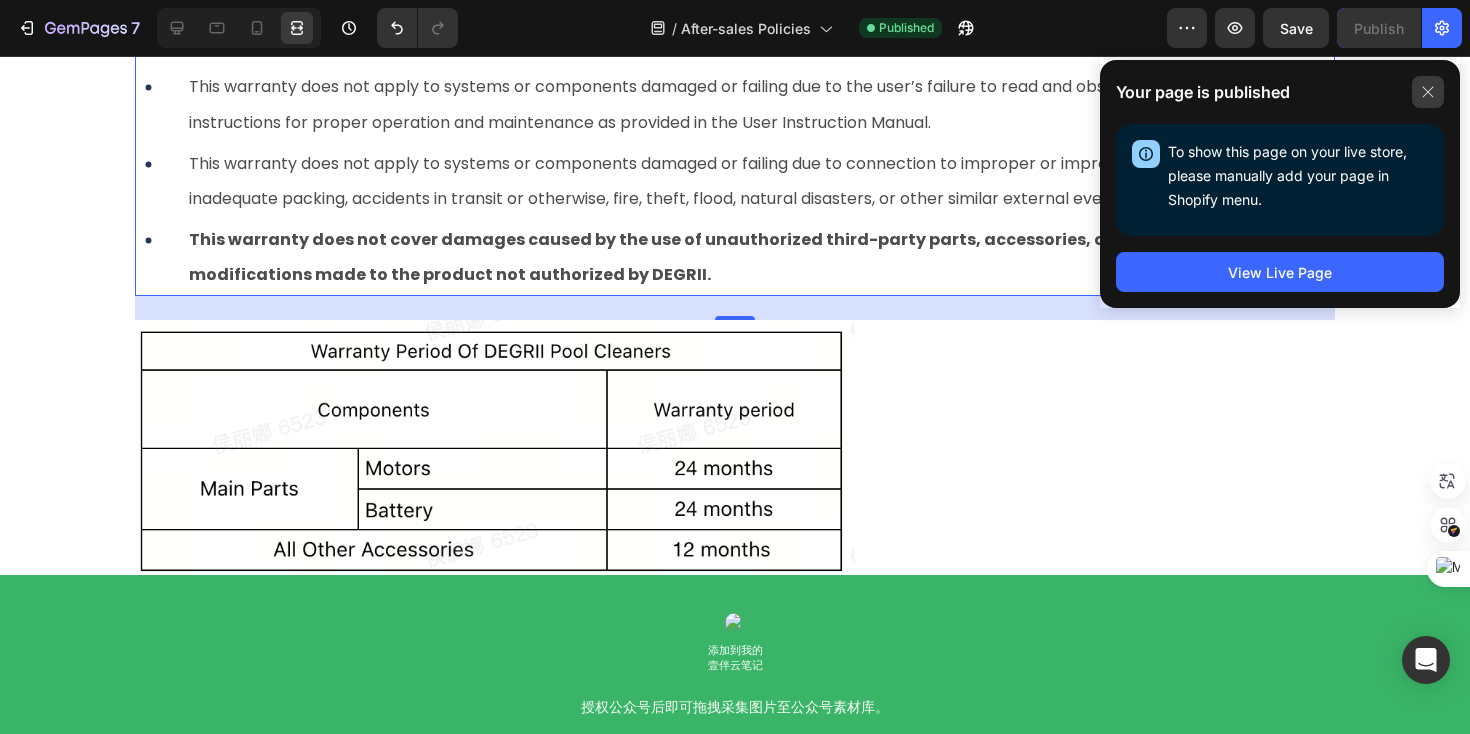 click 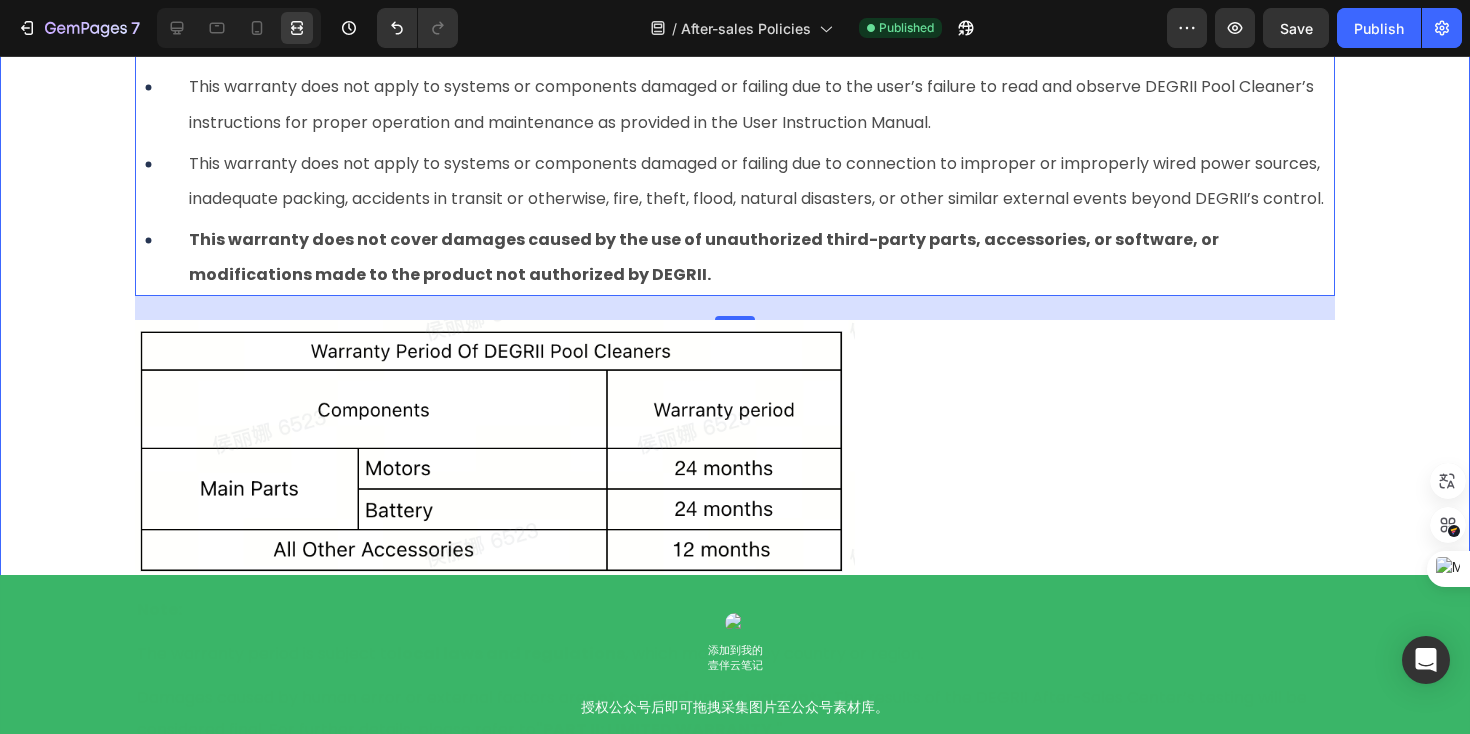 click on "After-sales Policies Heading PART I: General Service Provision Heading In addition to the product, DEGRII or an authorized DEGRII dealer may provide a comprehensive package of services tailored to meet customer needs and project plans. Customers can select services based on the specific circumstances and requirements in their region. Text Block To ensure swift and effective support, DEGRII will make every effort to diagnose and resolve issues through various communication channels, such as telephone, e-mail, or online chat. As part of the diagnostic process, DEGRII may guide you to download and install specific software updates designed to address the reported issue. Text Block If the issue cannot be resolved through remote troubleshooting or software updates, you may be required to deliver the product to DEGRII for further inspection.  Customers will receive clear instructions on how to package and ship their product to prevent additional damage during transit. Text Block Text Block Row Row 1. Service Flow" at bounding box center (735, -4672) 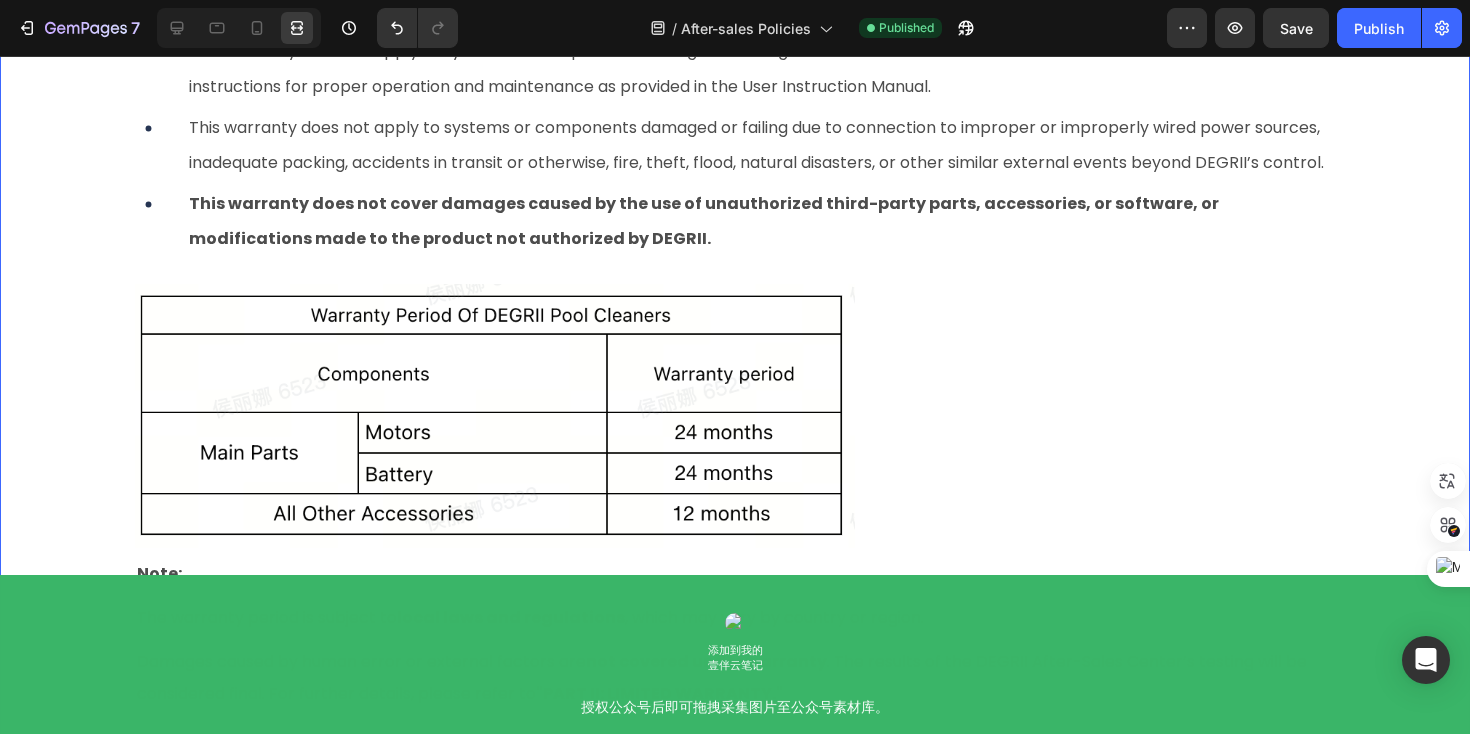 scroll, scrollTop: 10452, scrollLeft: 0, axis: vertical 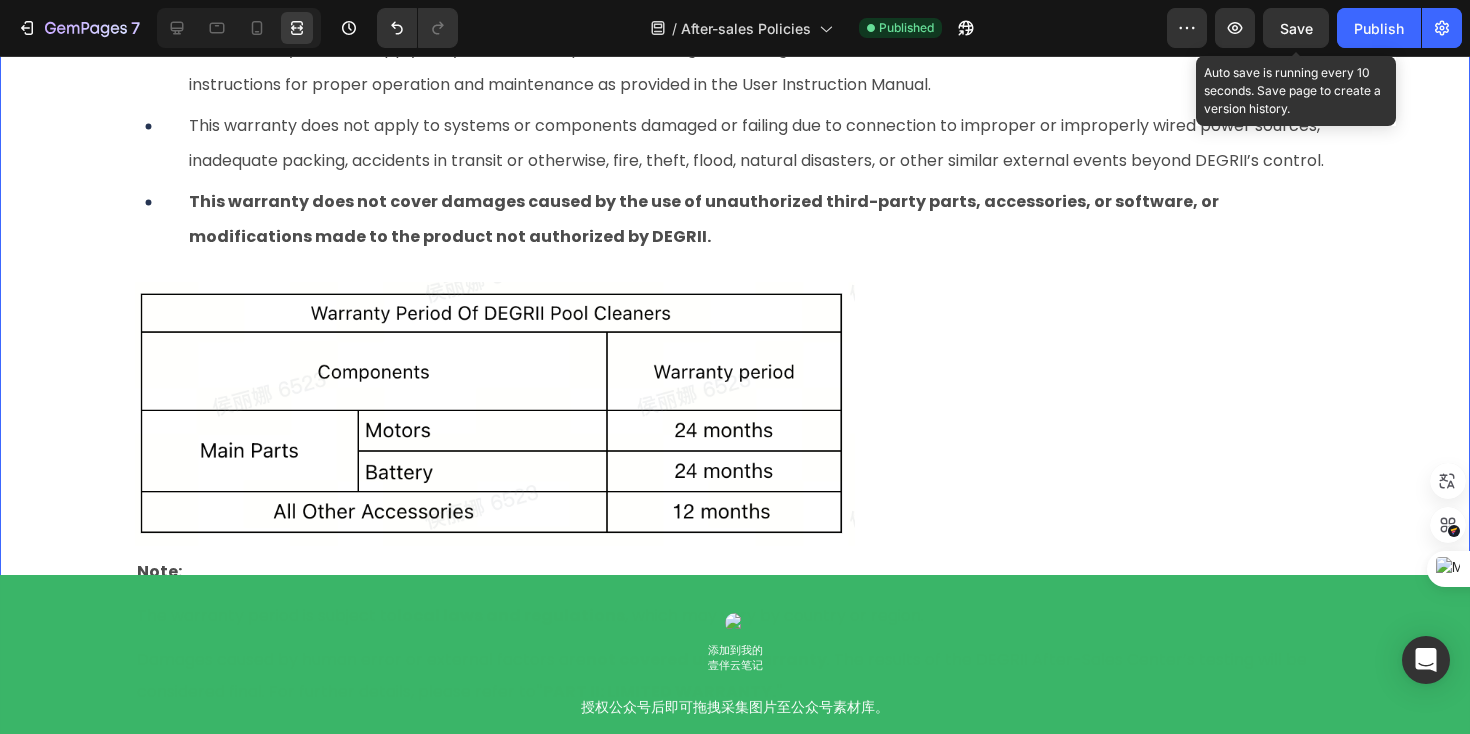 click on "Save" at bounding box center (1296, 28) 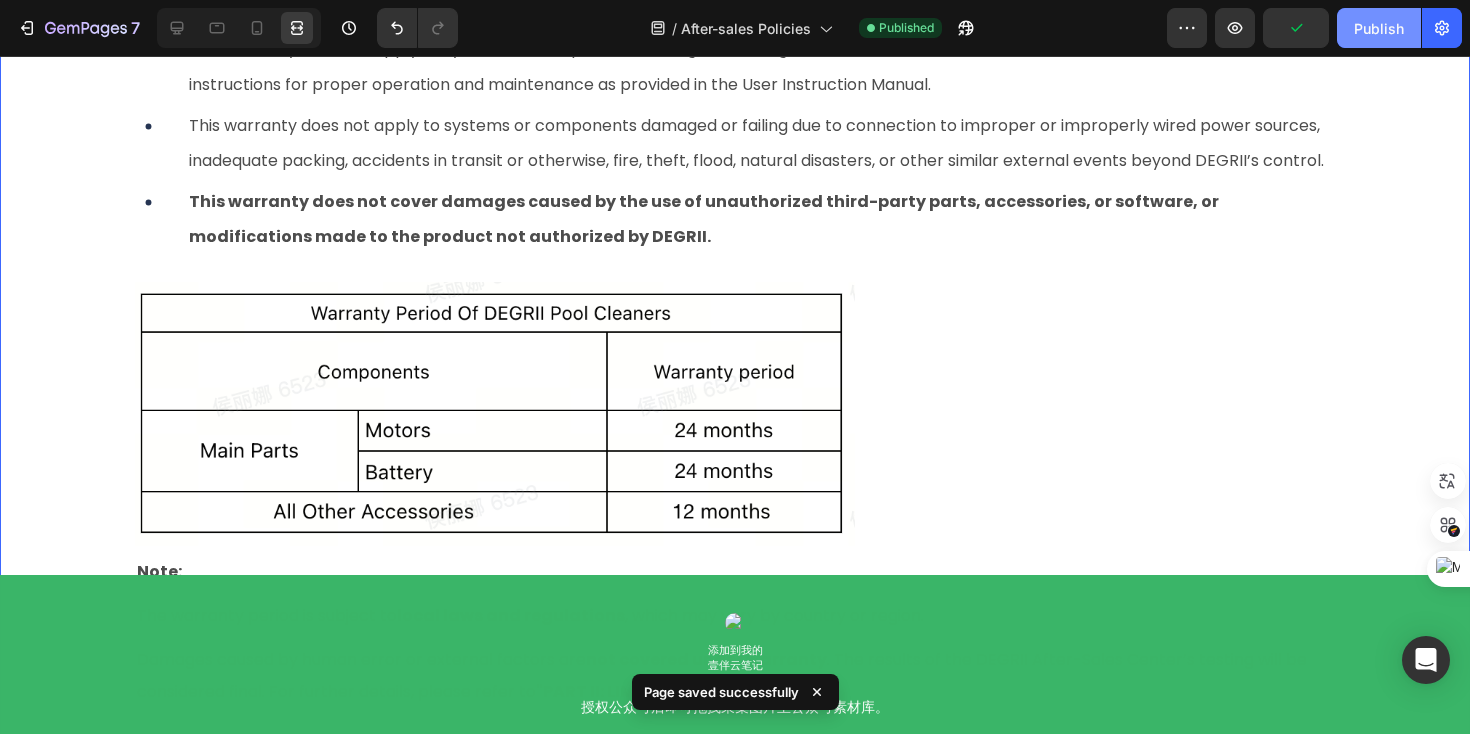 click on "Publish" at bounding box center (1379, 28) 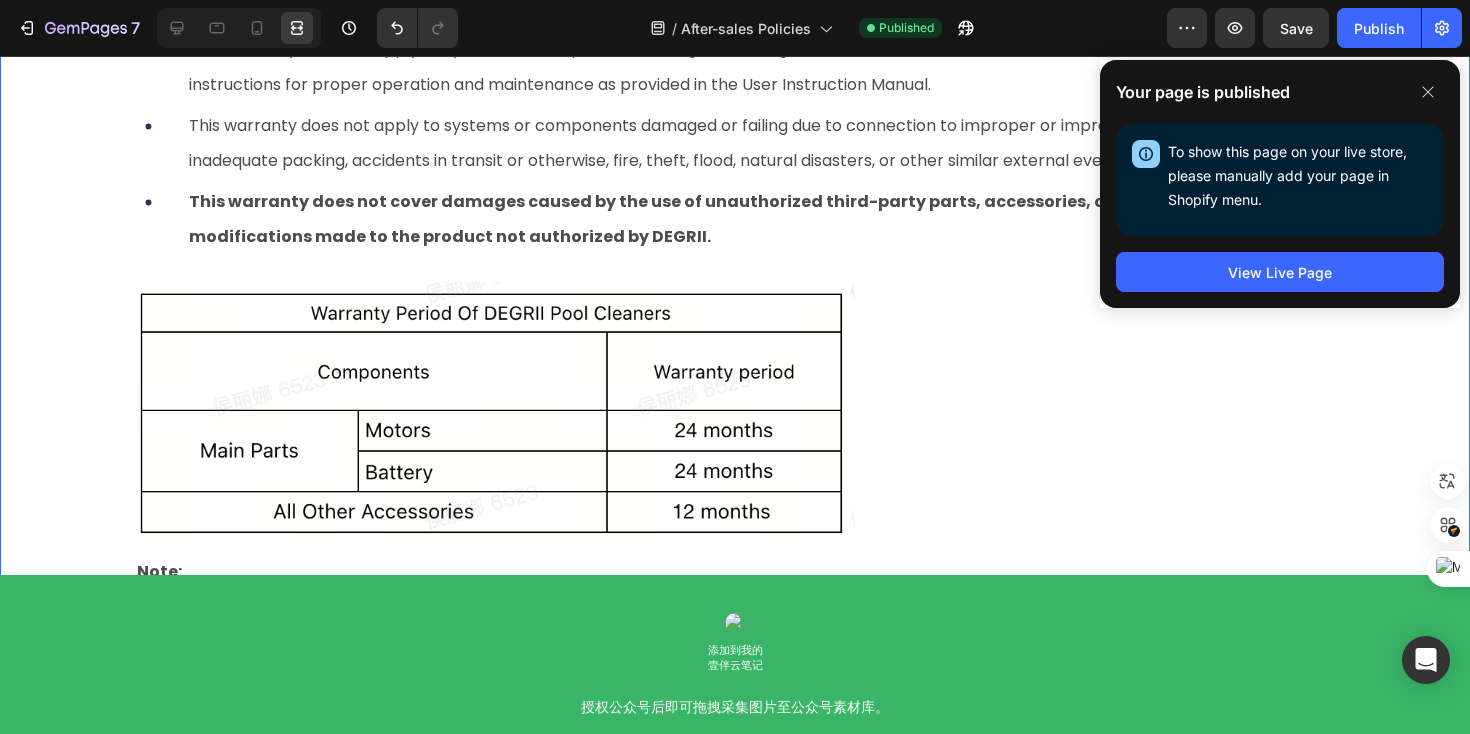 click on "After-sales Policies Heading PART I: General Service Provision Heading In addition to the product, DEGRII or an authorized DEGRII dealer may provide a comprehensive package of services tailored to meet customer needs and project plans. Customers can select services based on the specific circumstances and requirements in their region. Text Block To ensure swift and effective support, DEGRII will make every effort to diagnose and resolve issues through various communication channels, such as telephone, e-mail, or online chat. As part of the diagnostic process, DEGRII may guide you to download and install specific software updates designed to address the reported issue. Text Block If the issue cannot be resolved through remote troubleshooting or software updates, you may be required to deliver the product to DEGRII for further inspection.  Customers will receive clear instructions on how to package and ship their product to prevent additional damage during transit. Text Block Text Block Row Row 1. Service Flow" at bounding box center [735, -4710] 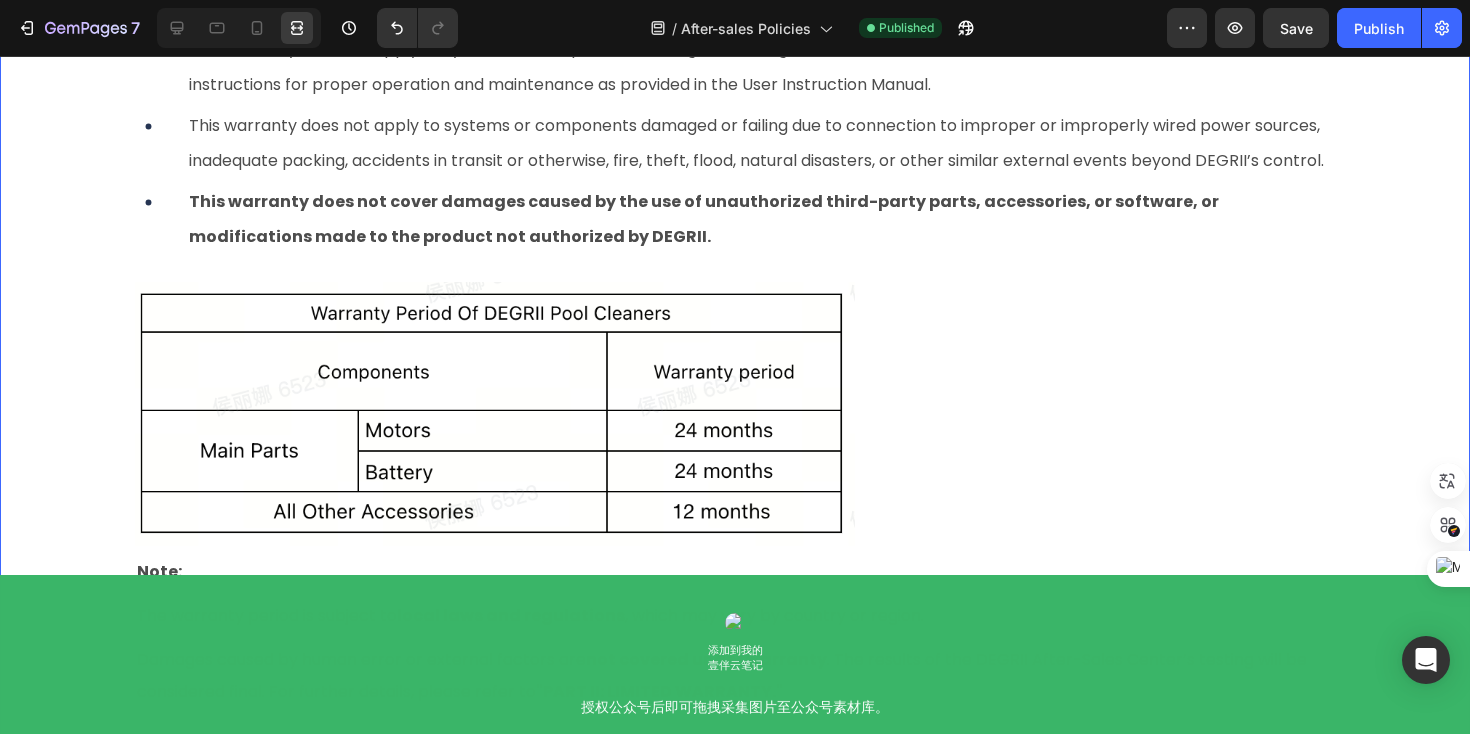 click on "After-sales Policies Heading PART I: General Service Provision Heading In addition to the product, DEGRII or an authorized DEGRII dealer may provide a comprehensive package of services tailored to meet customer needs and project plans. Customers can select services based on the specific circumstances and requirements in their region. Text Block To ensure swift and effective support, DEGRII will make every effort to diagnose and resolve issues through various communication channels, such as telephone, e-mail, or online chat. As part of the diagnostic process, DEGRII may guide you to download and install specific software updates designed to address the reported issue. Text Block If the issue cannot be resolved through remote troubleshooting or software updates, you may be required to deliver the product to DEGRII for further inspection.  Customers will receive clear instructions on how to package and ship their product to prevent additional damage during transit. Text Block Text Block Row Row 1. Service Flow" at bounding box center [735, -4710] 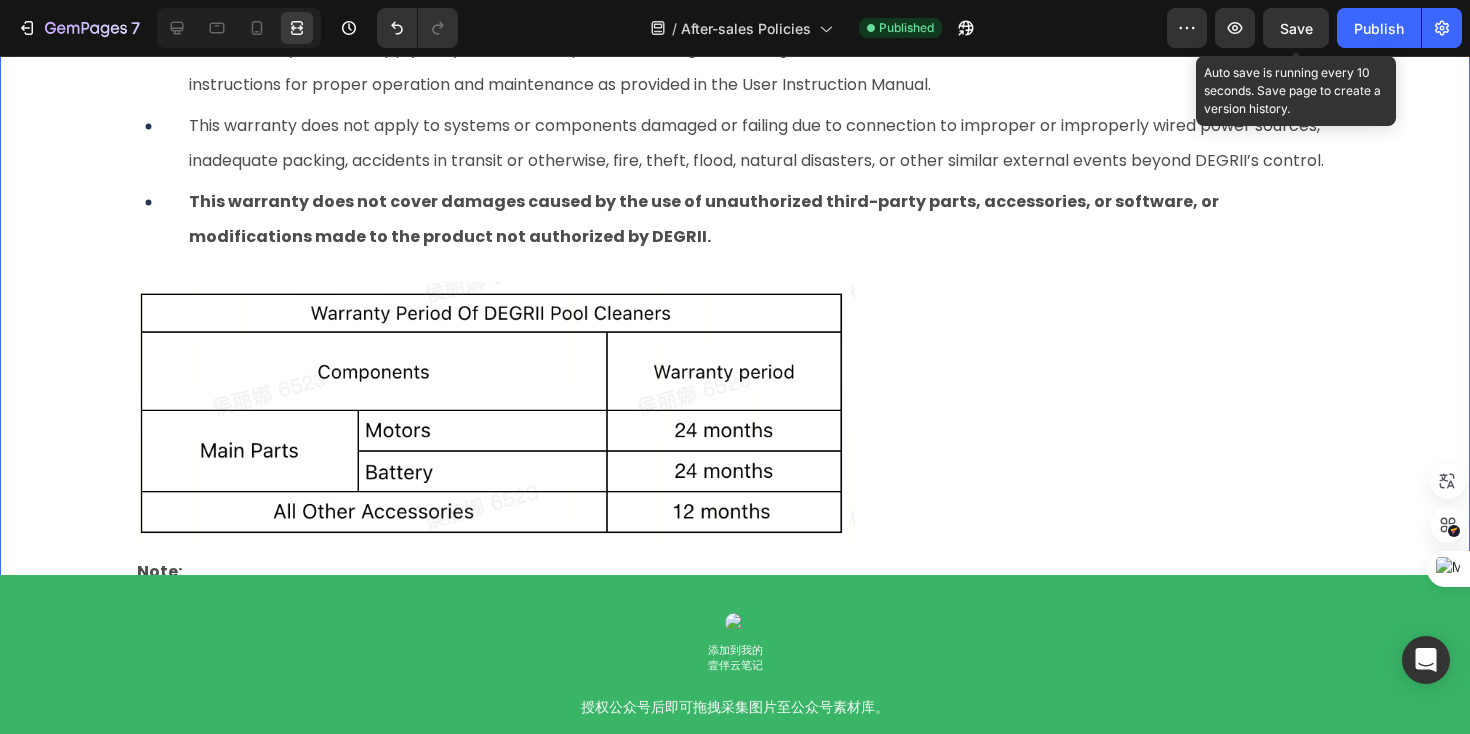 click on "Save" at bounding box center [1296, 28] 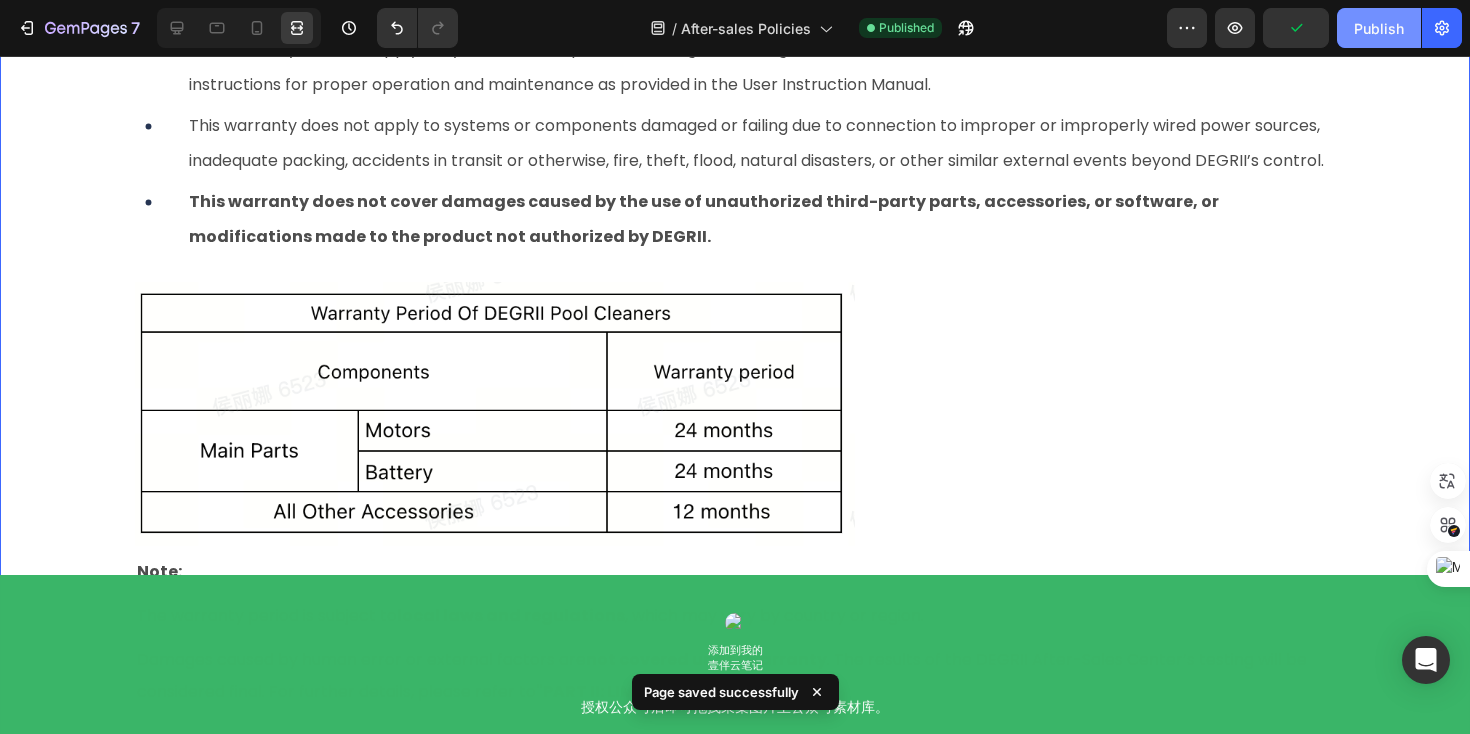 click on "Publish" at bounding box center (1379, 28) 